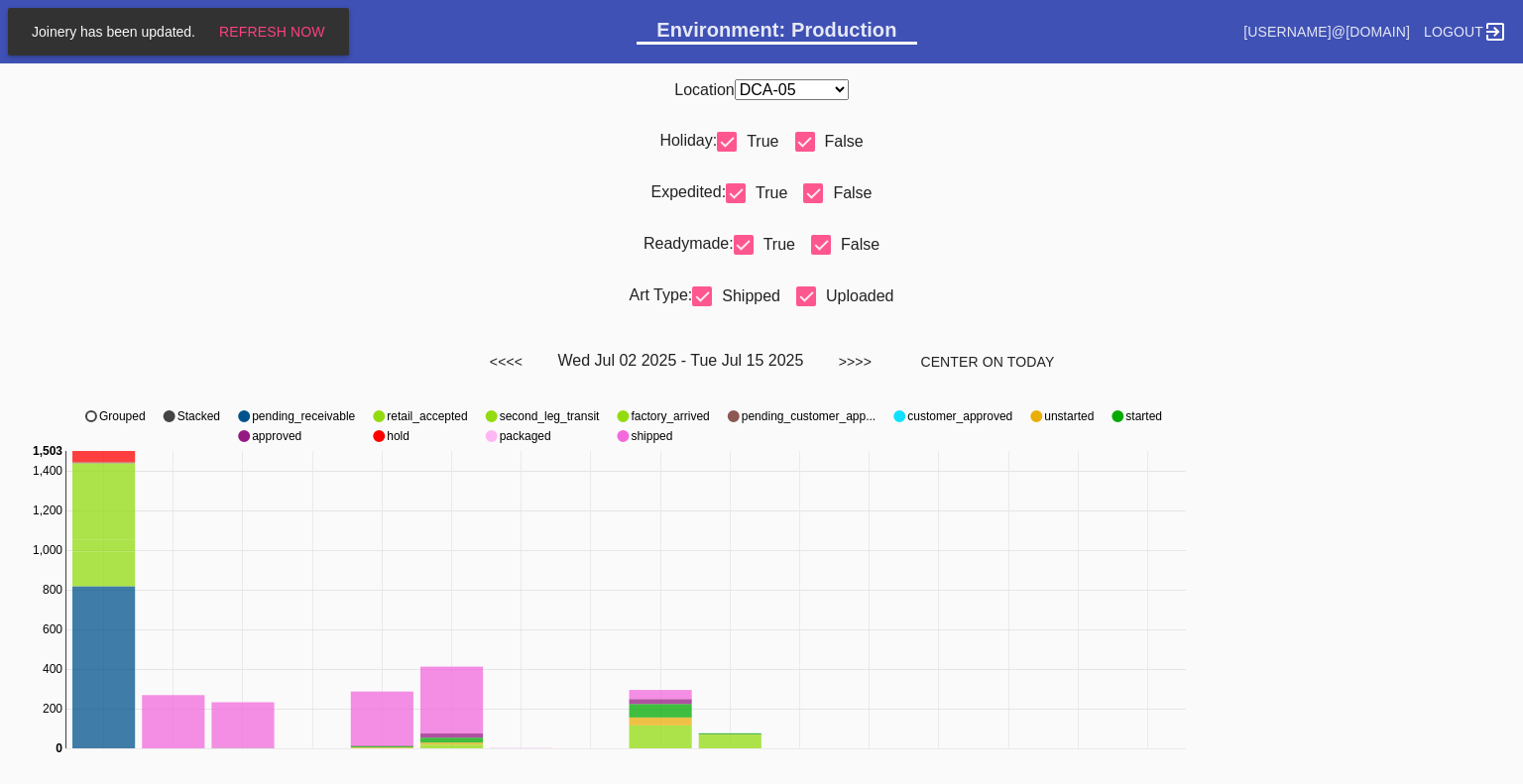 scroll, scrollTop: 0, scrollLeft: 0, axis: both 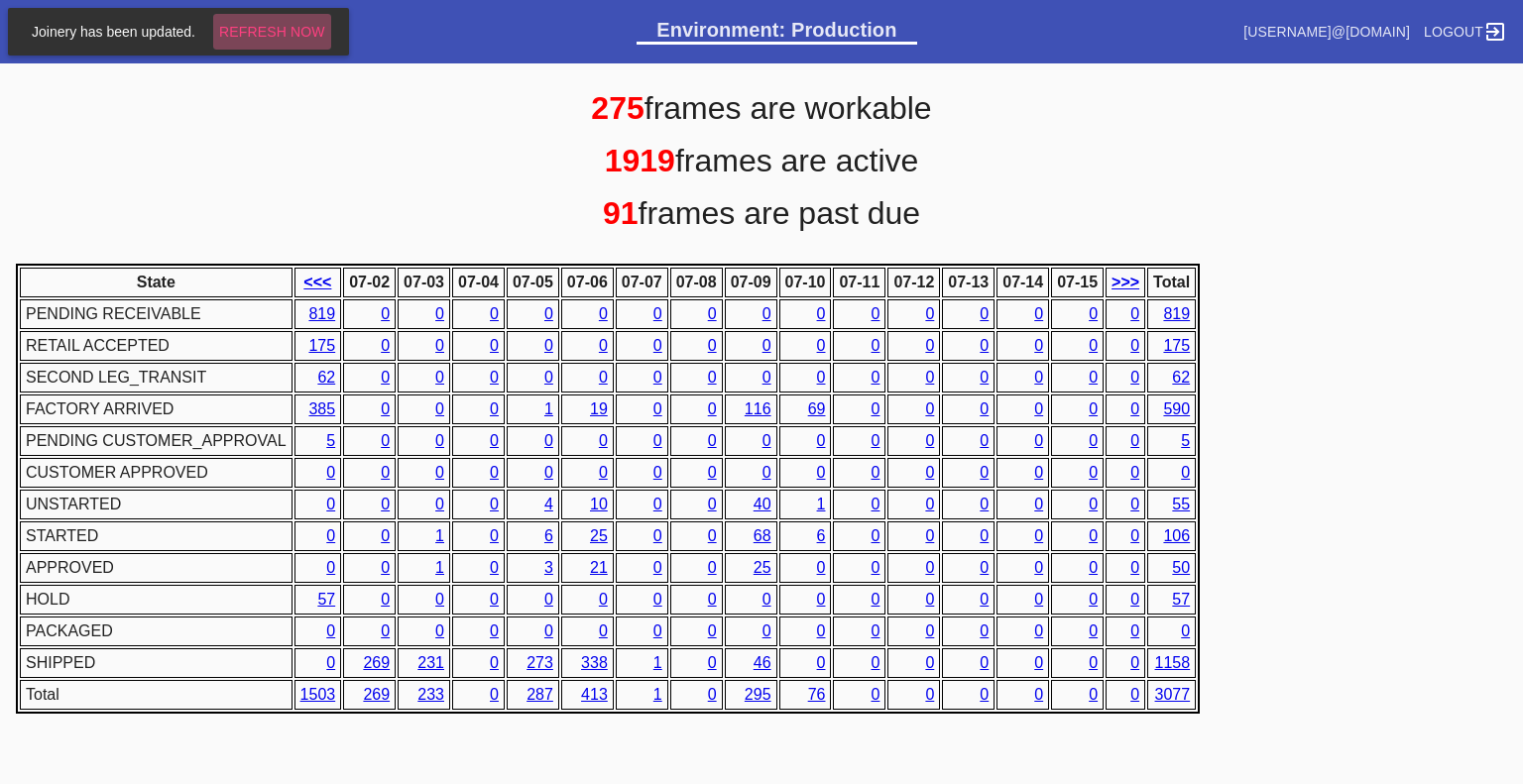click on "Refresh Now" at bounding box center (272, 32) 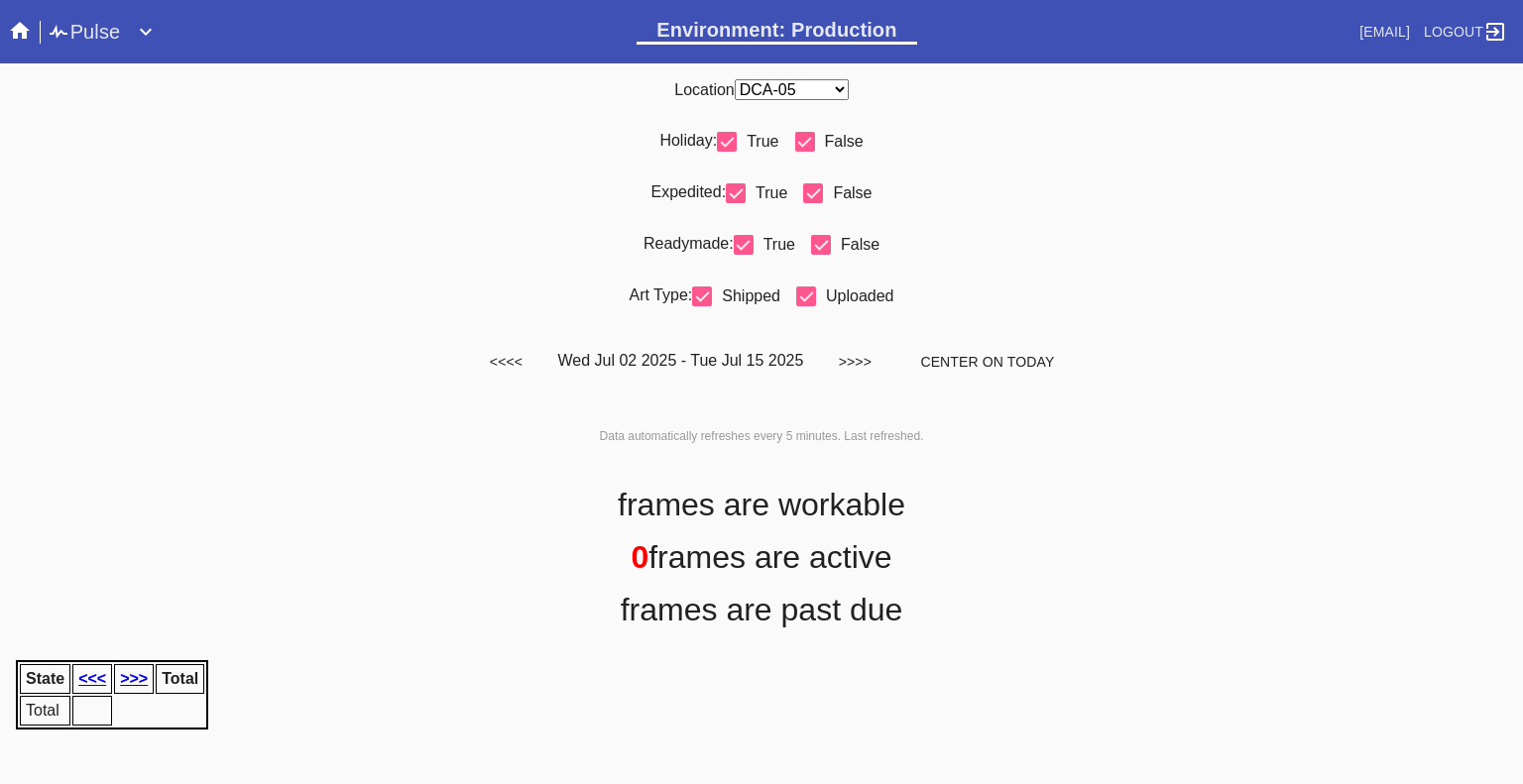 scroll, scrollTop: 0, scrollLeft: 0, axis: both 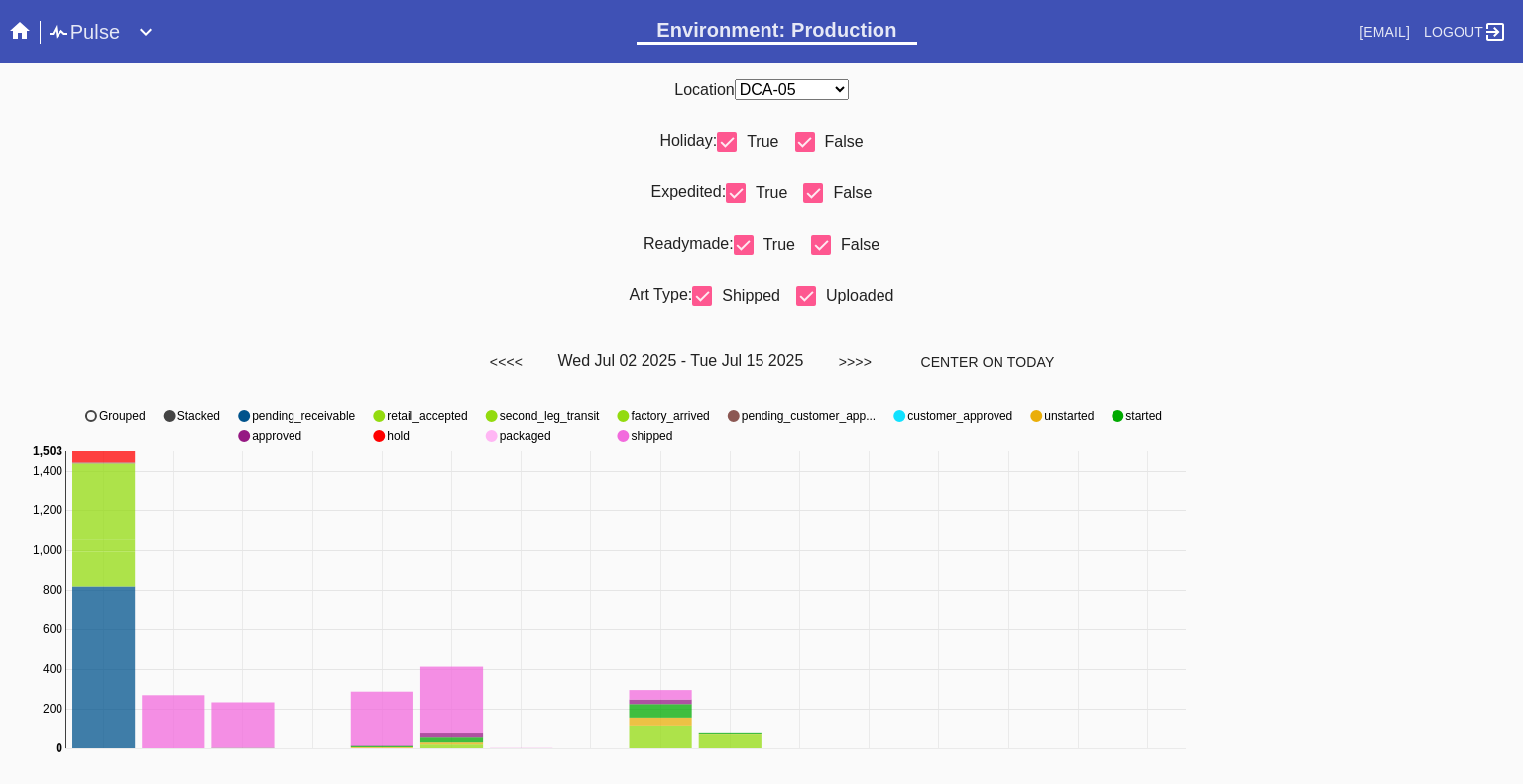 click at bounding box center (20, 31) 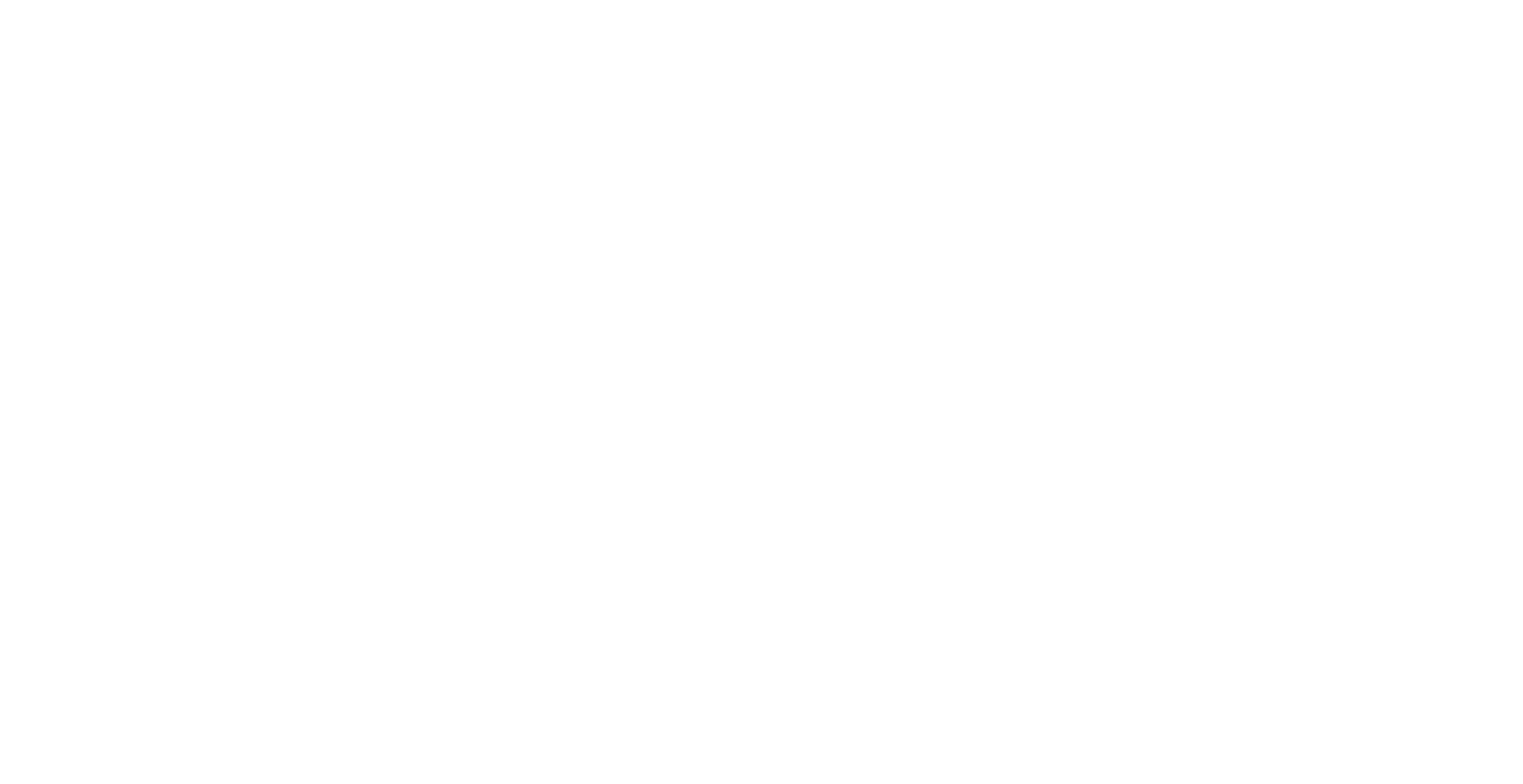 scroll, scrollTop: 0, scrollLeft: 0, axis: both 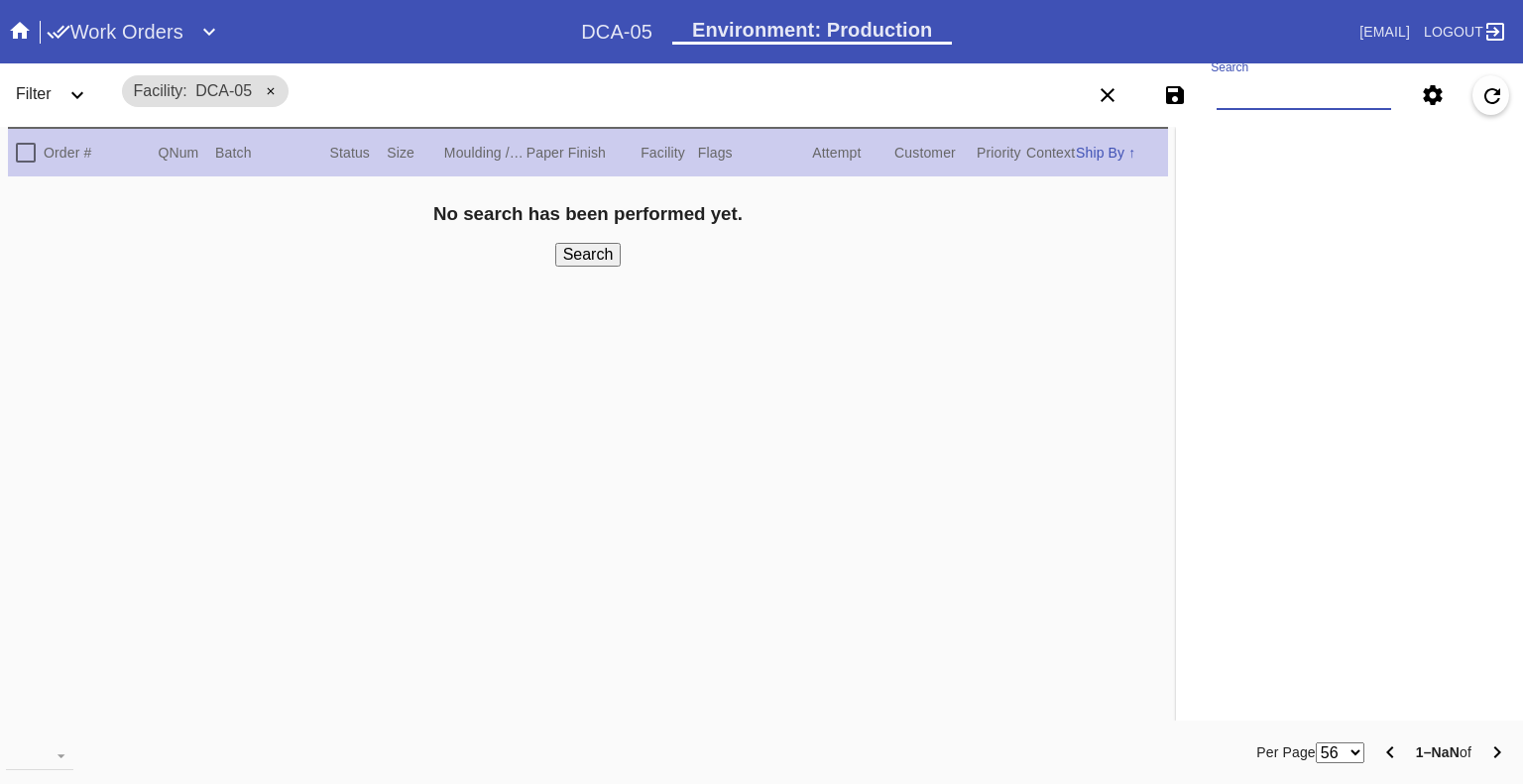 click on "Search" at bounding box center (1304, 95) 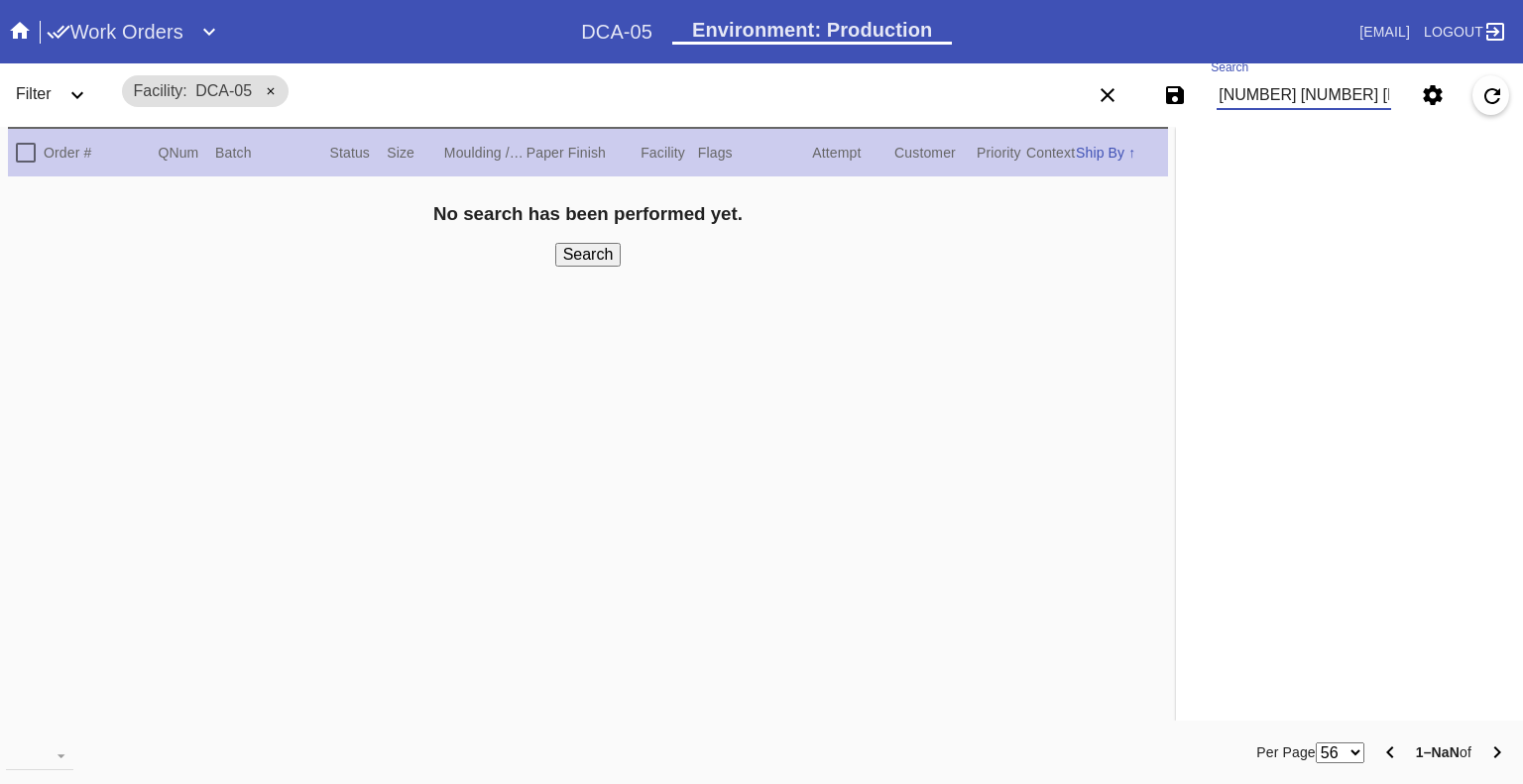 scroll, scrollTop: 0, scrollLeft: 432, axis: horizontal 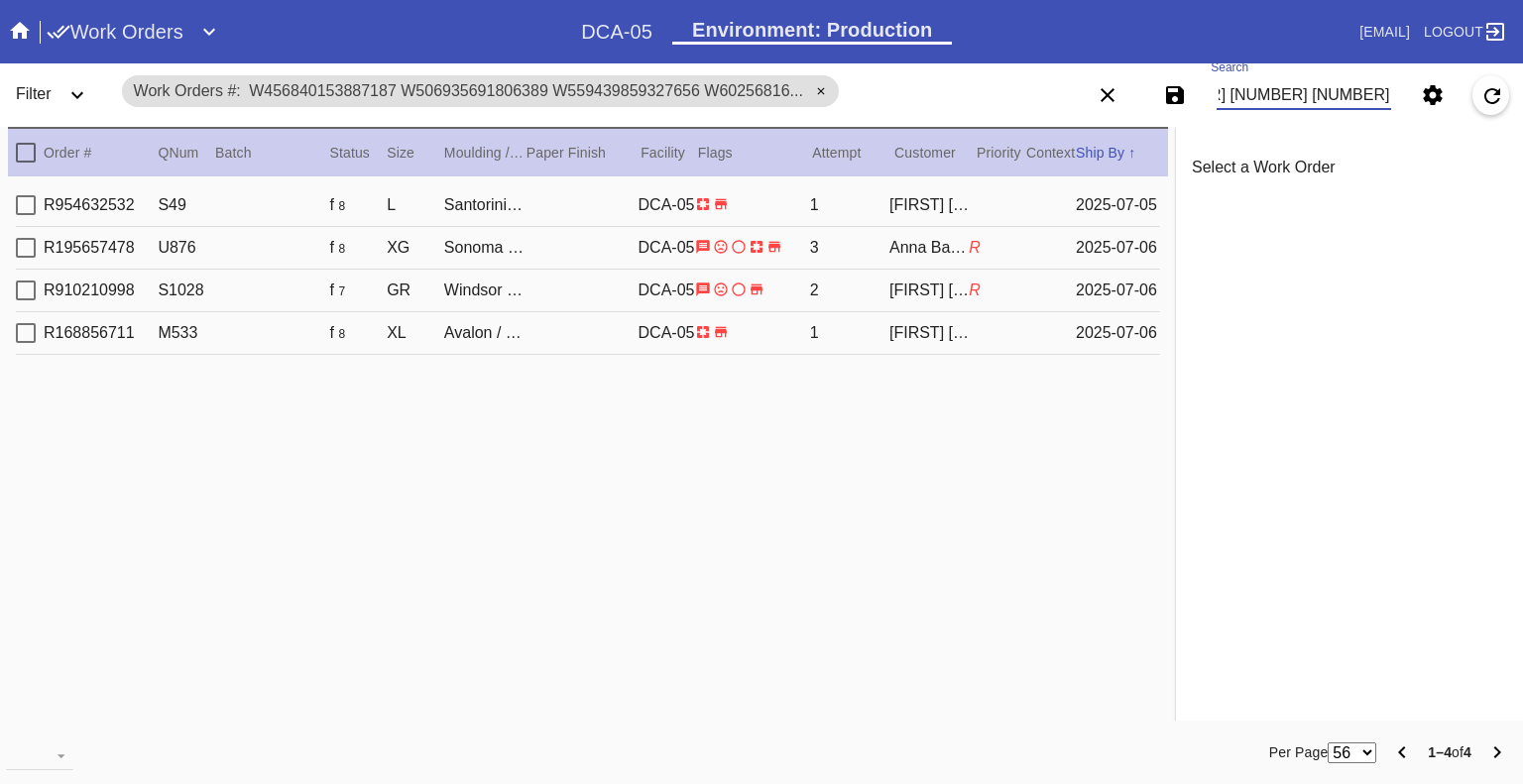 type on "W456840153887187 W506935691806389 W559439859327656 W602568165247623" 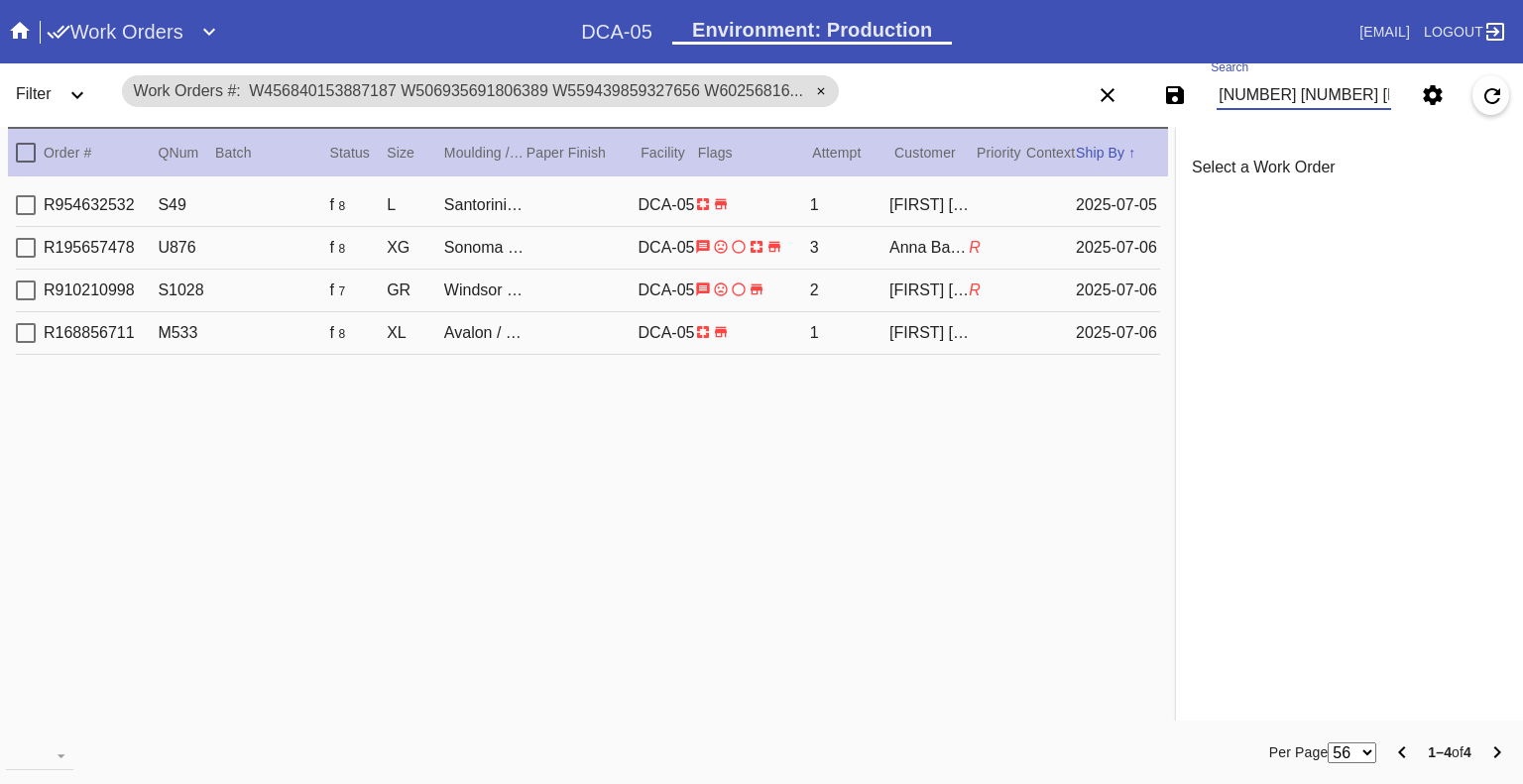 click at bounding box center [20, 30] 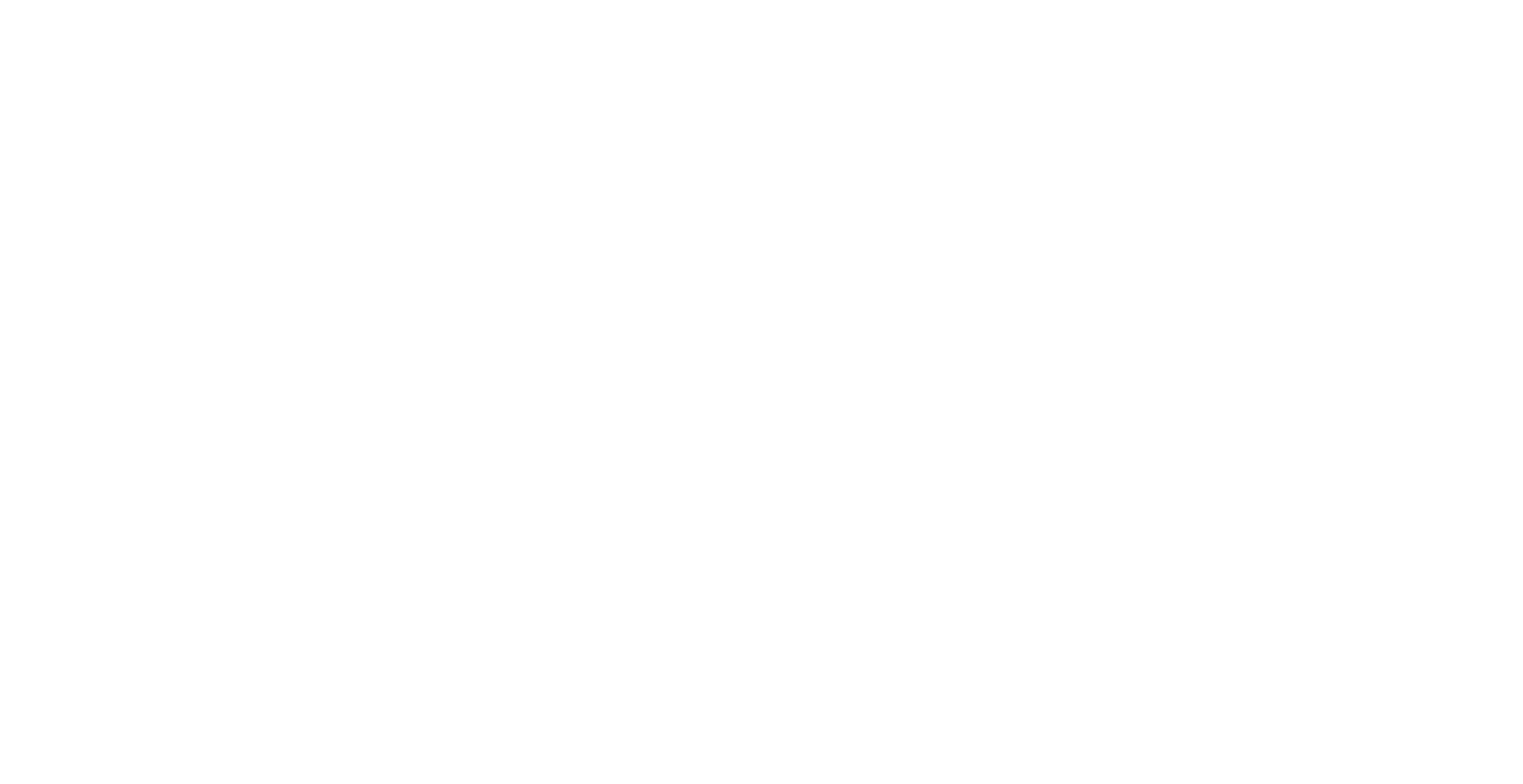 scroll, scrollTop: 0, scrollLeft: 0, axis: both 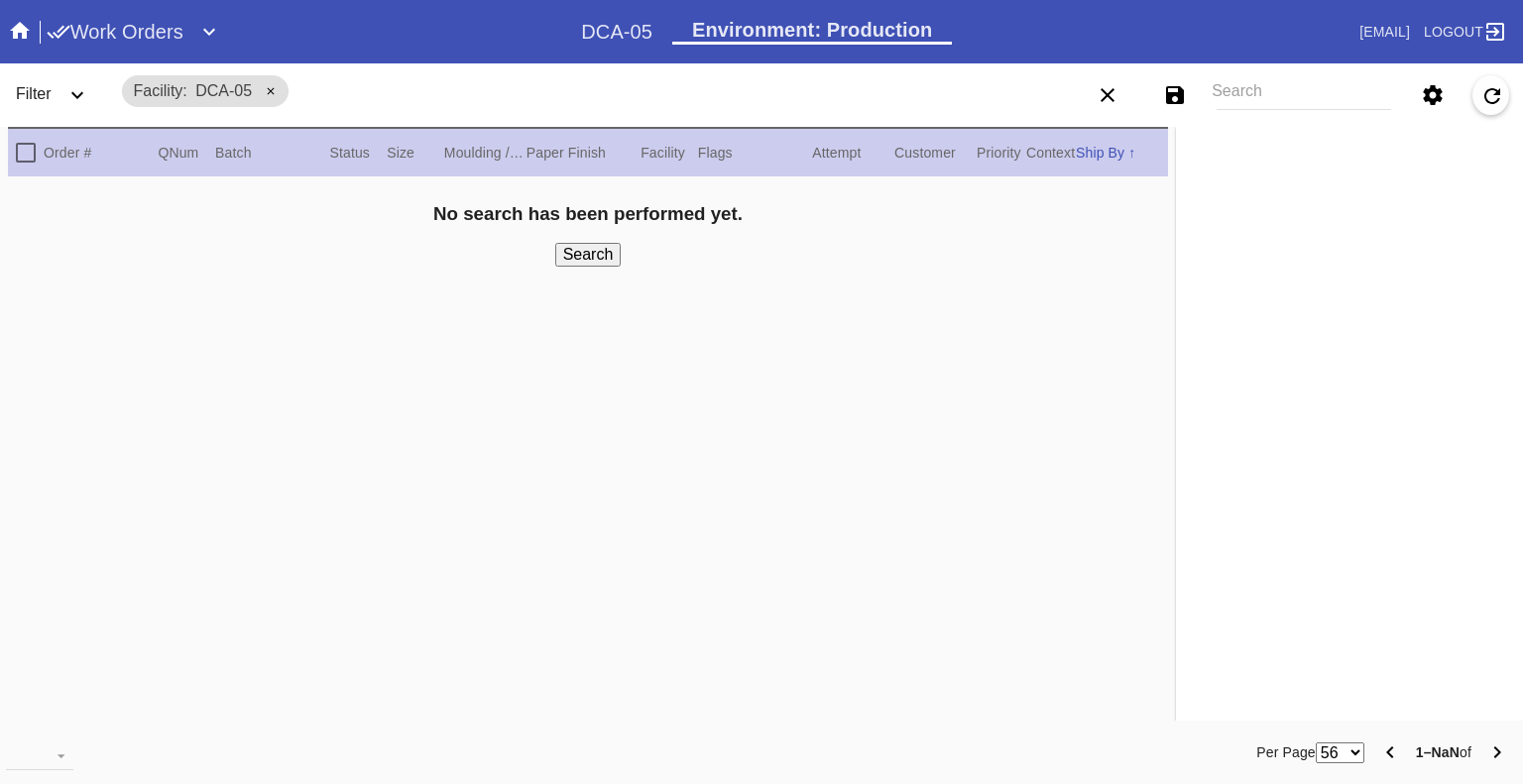 click on "Search" at bounding box center (1304, 95) 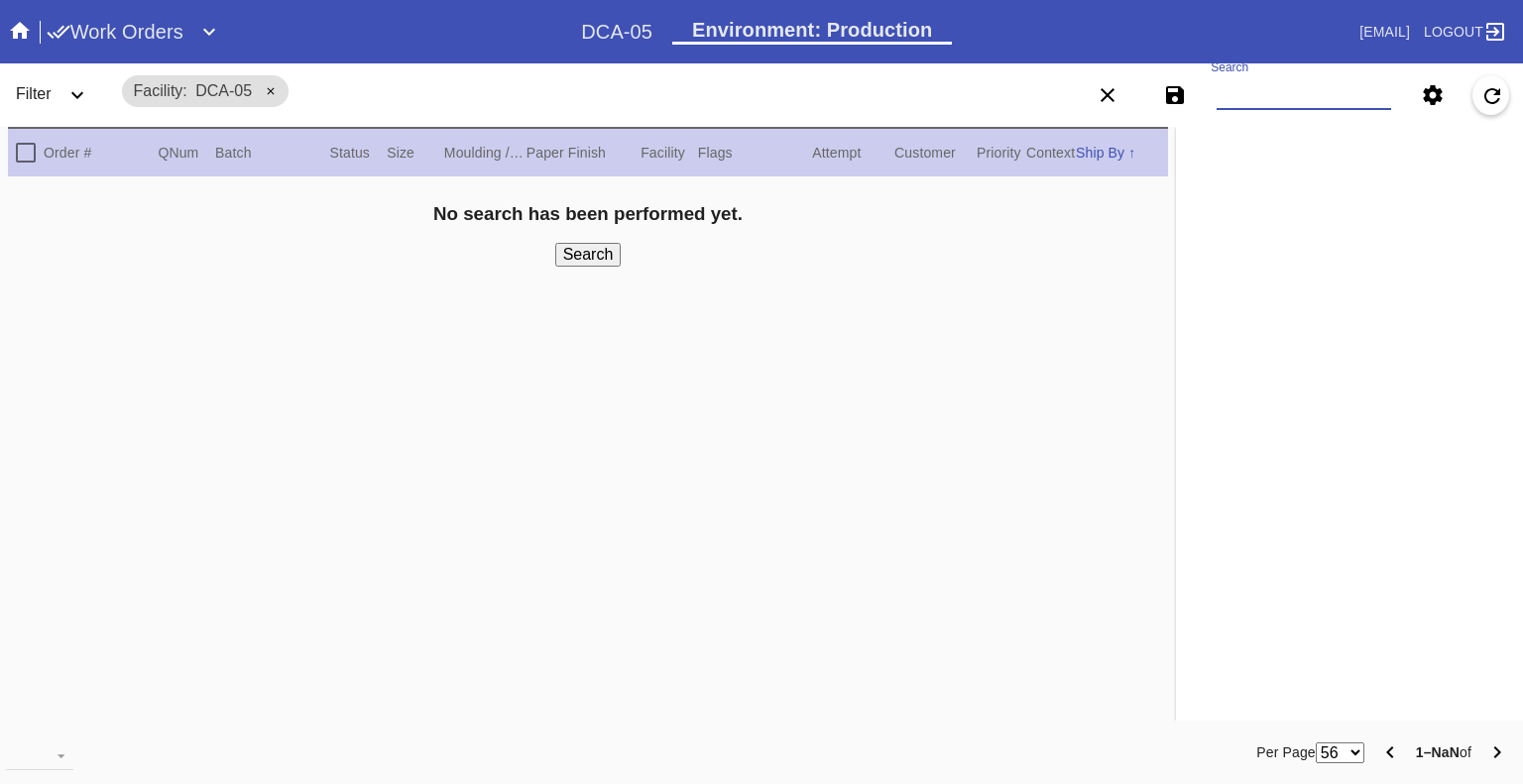 paste on "W268604364771630 W260120036468460 W260589979217560 W242315390305484 W944867557079870 W602568165247623 W072831191933391 W674793651169373 W189259917201467 W384132448857950 W679037968157142 W364412599233174 W334065914446007 W178988662390611 W939177897463117 W875284204798848 W309801233264830 W652650050158934 W467069986407546 W573025861050734" 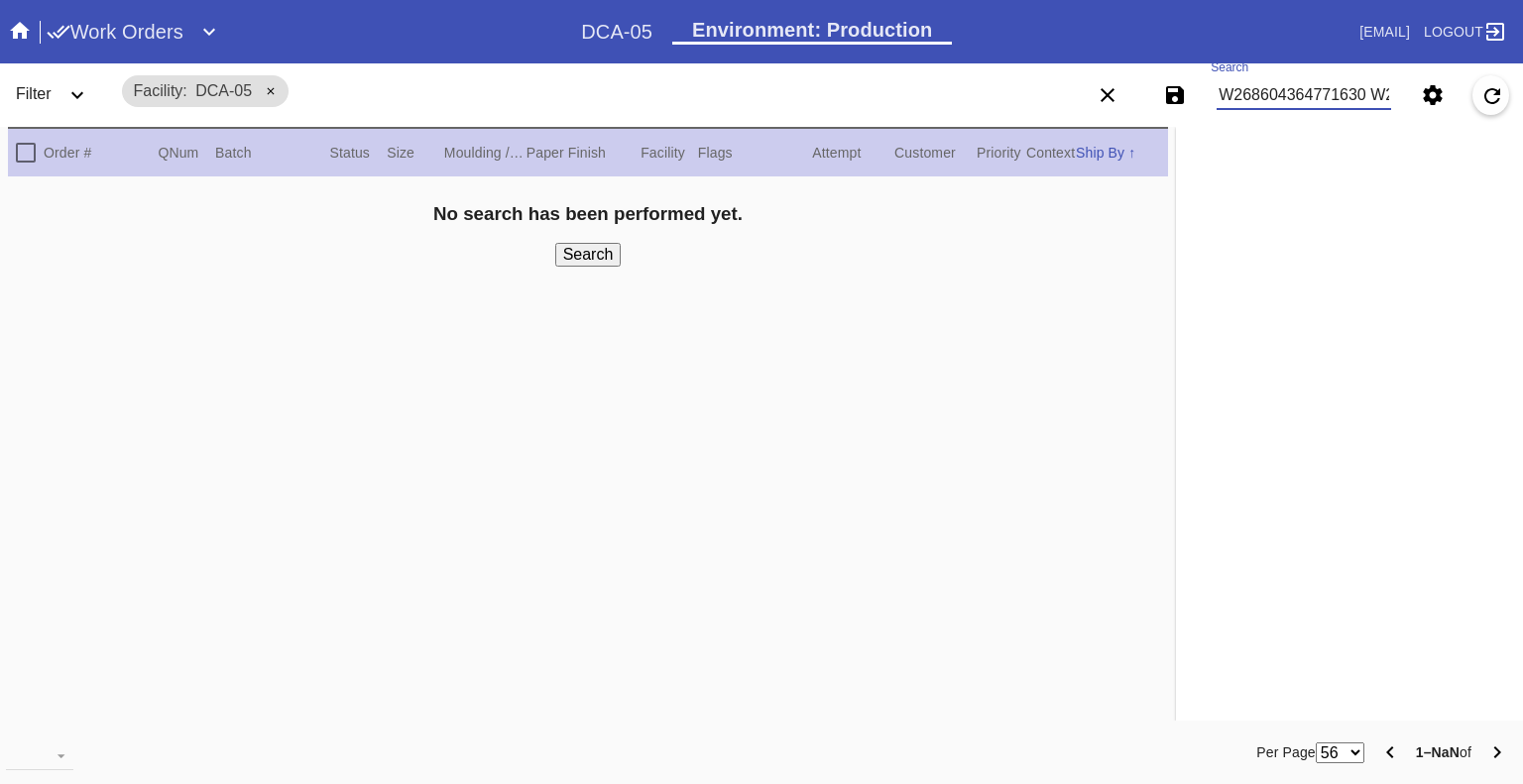scroll, scrollTop: 0, scrollLeft: 2855, axis: horizontal 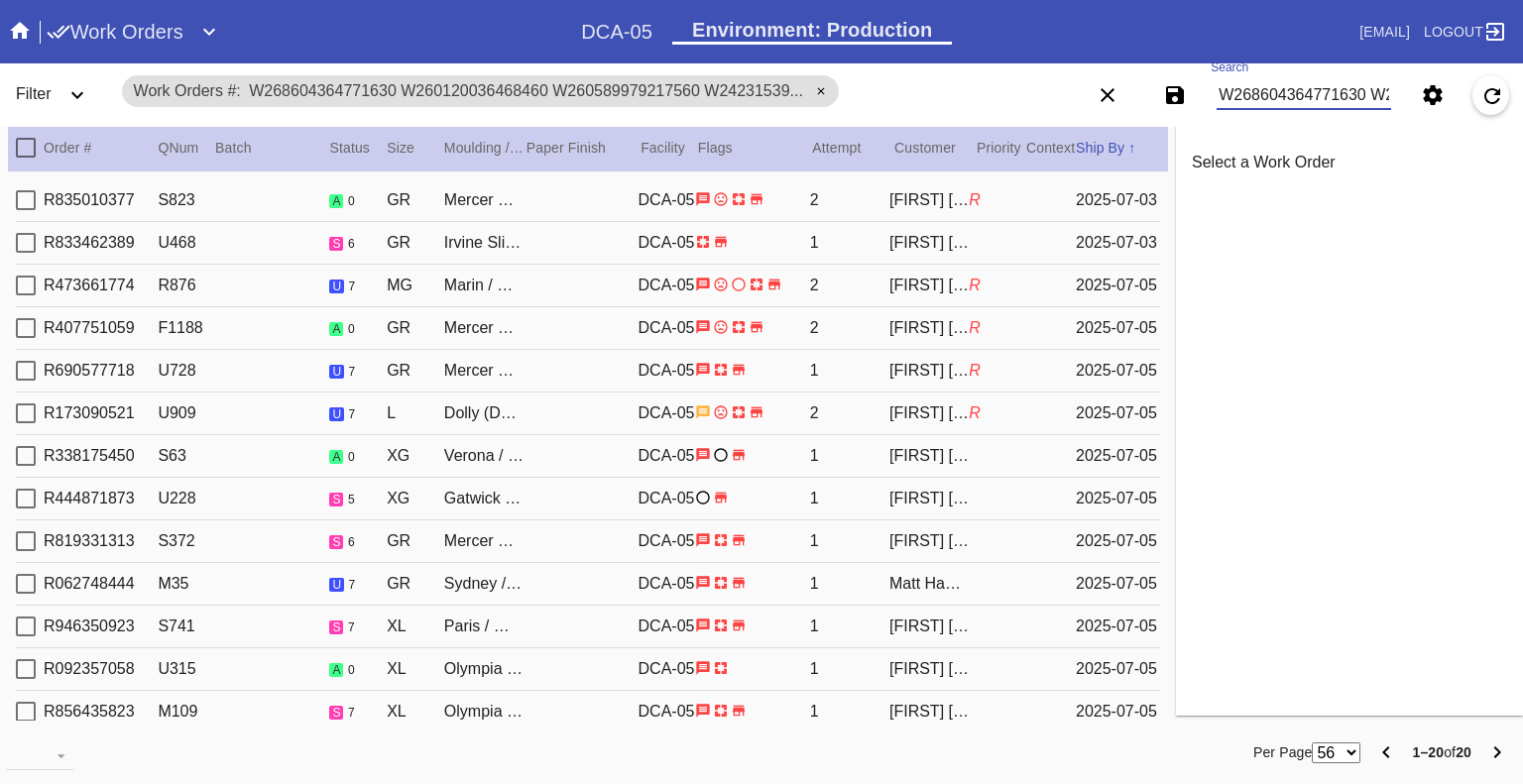 click on "W268604364771630 W260120036468460 W260589979217560 W242315390305484 W944867557079870 W602568165247623 W072831191933391 W674793651169373 W189259917201467 W384132448857950 W679037968157142 W364412599233174 W334065914446007 W178988662390611 W939177897463117 W875284204798848 W309801233264830 W652650050158934 W467069986407546 W573025861050734" at bounding box center (1304, 95) 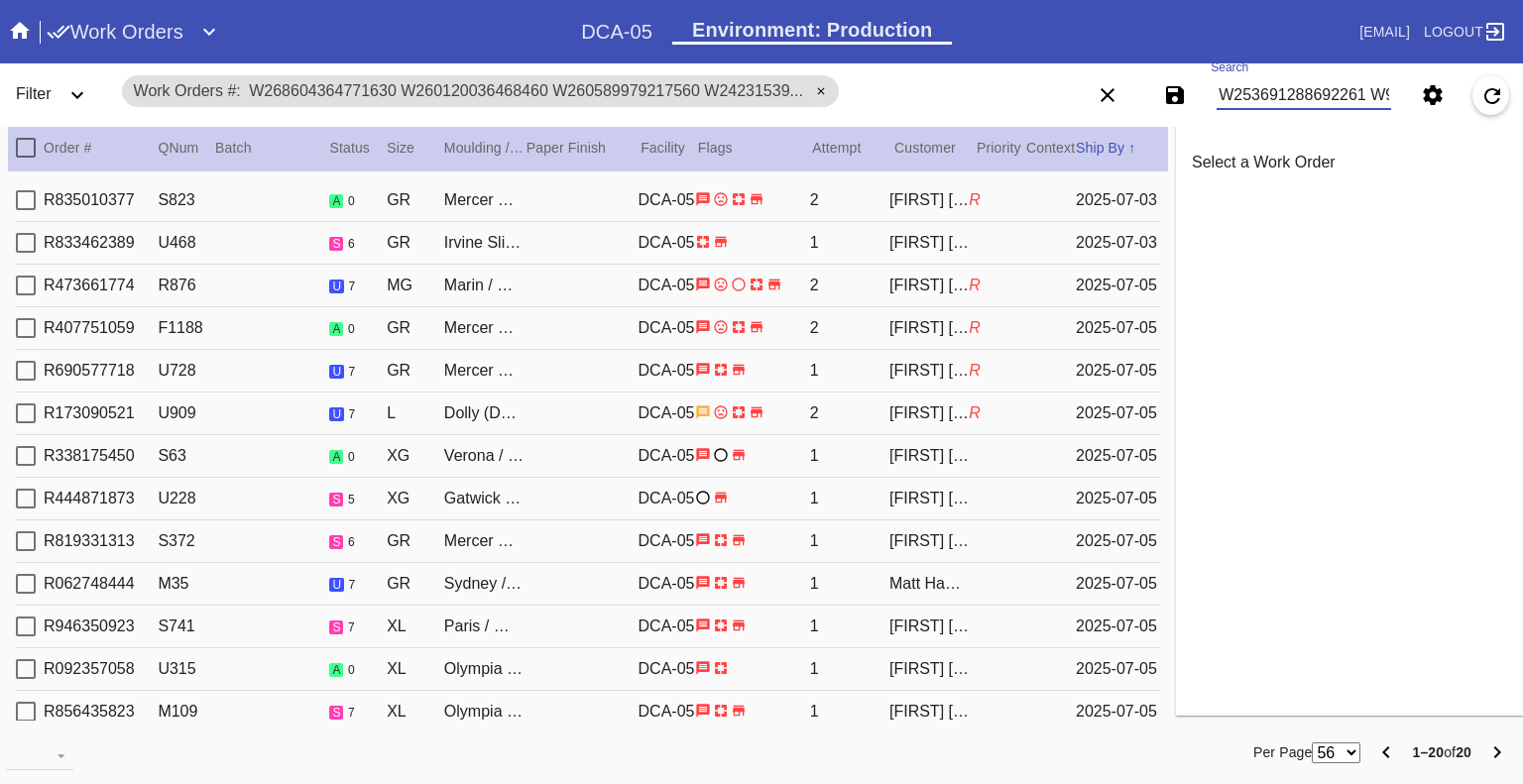 scroll, scrollTop: 0, scrollLeft: 3615, axis: horizontal 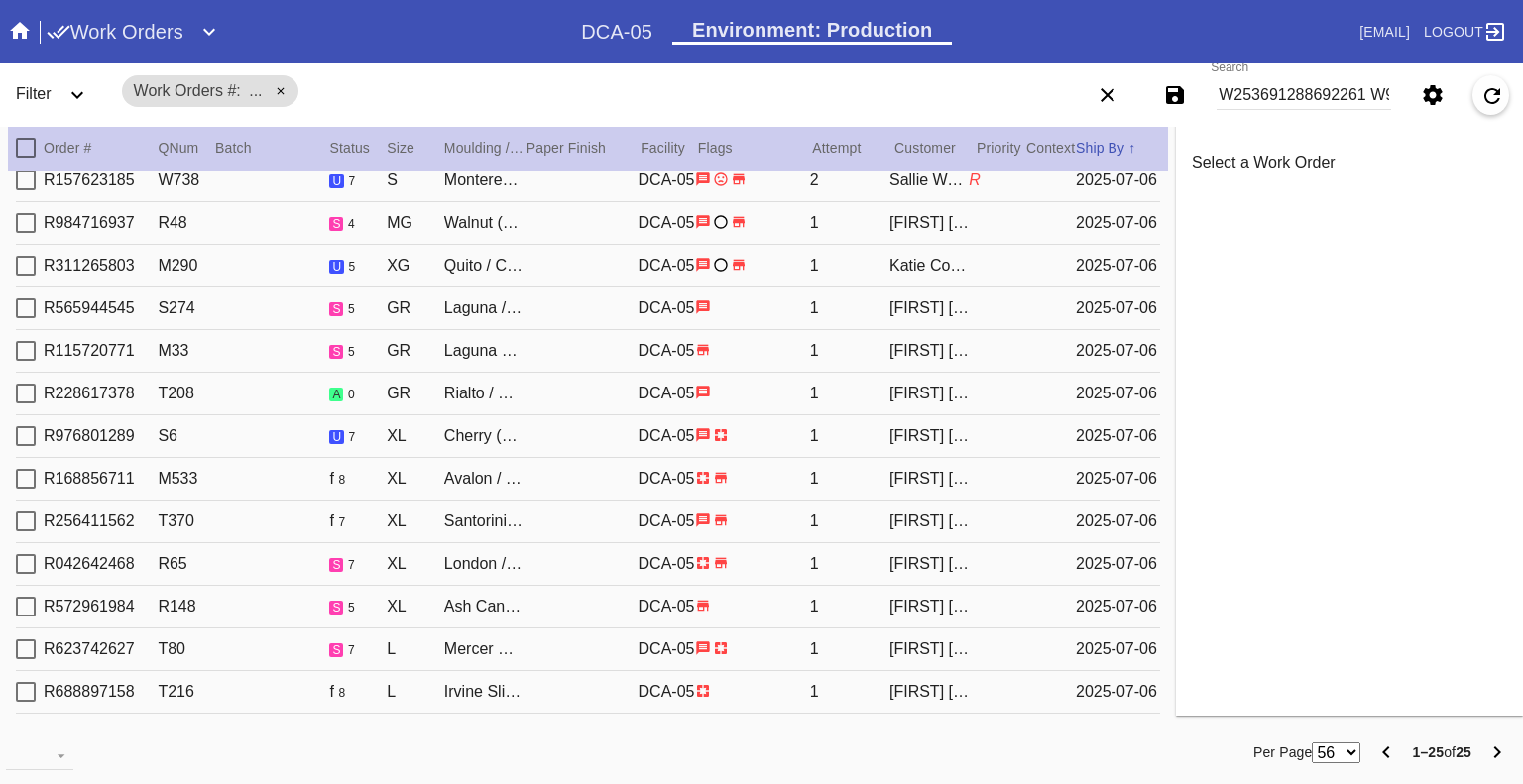 click on "W253691288692261 W925663286395271 W767550503894003 W506935691806389 W834927615355029 W513268422551284 W979059697676268 W456840153887187 W581869061373668 W519021406224339 W589292400466283 W559439859327656 W609298771403981 W144395513580591 W592244915751175 W851635247902661 W175319628897580 W198244155704573 W761599116296717 W806098427089634 W917098461404750 W683662682407926 W513465315582484 W277617305134815 W359508583699269" at bounding box center (1304, 95) 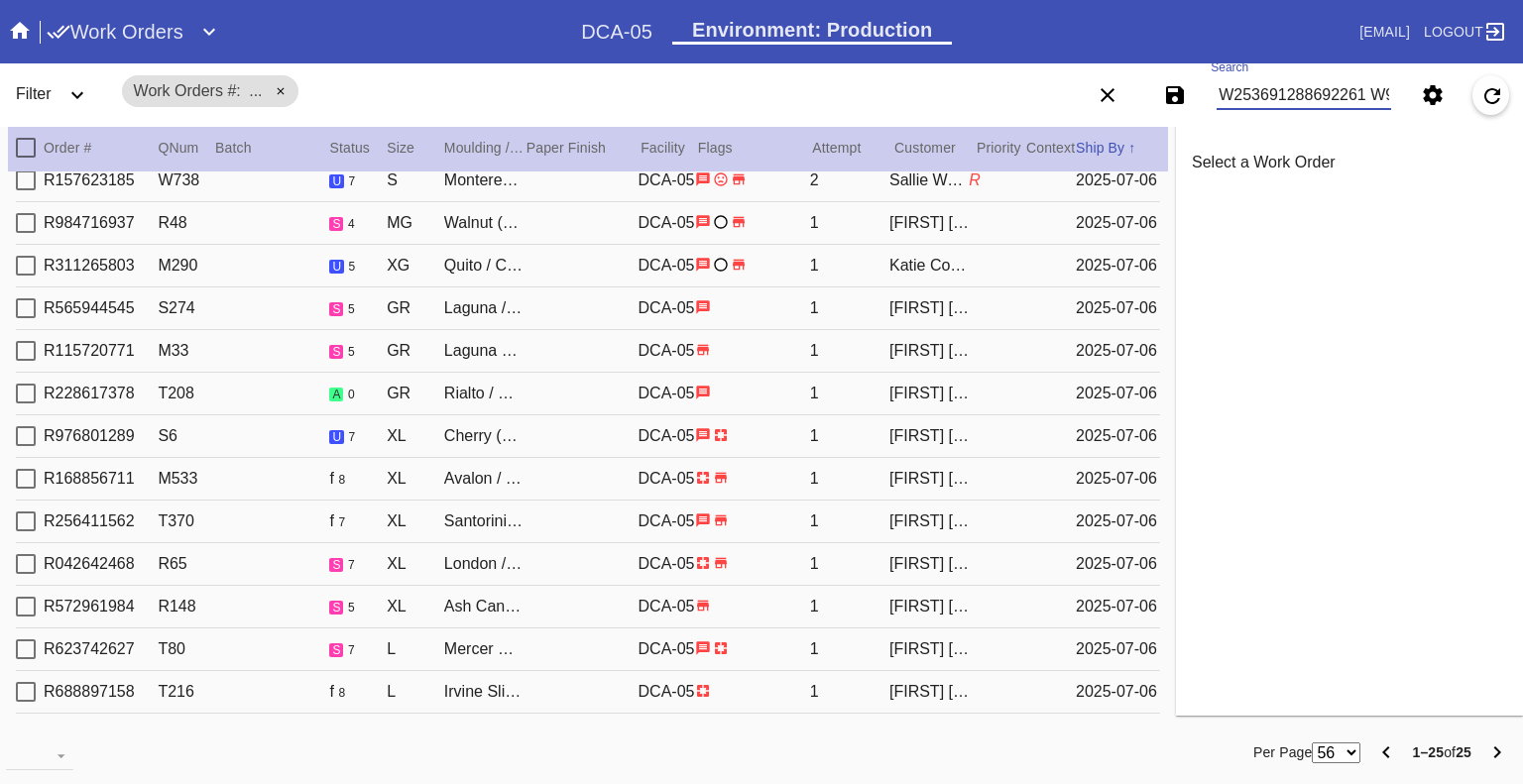 click on "W253691288692261 W925663286395271 W767550503894003 W506935691806389 W834927615355029 W513268422551284 W979059697676268 W456840153887187 W581869061373668 W519021406224339 W589292400466283 W559439859327656 W609298771403981 W144395513580591 W592244915751175 W851635247902661 W175319628897580 W198244155704573 W761599116296717 W806098427089634 W917098461404750 W683662682407926 W513465315582484 W277617305134815 W359508583699269" at bounding box center [1304, 95] 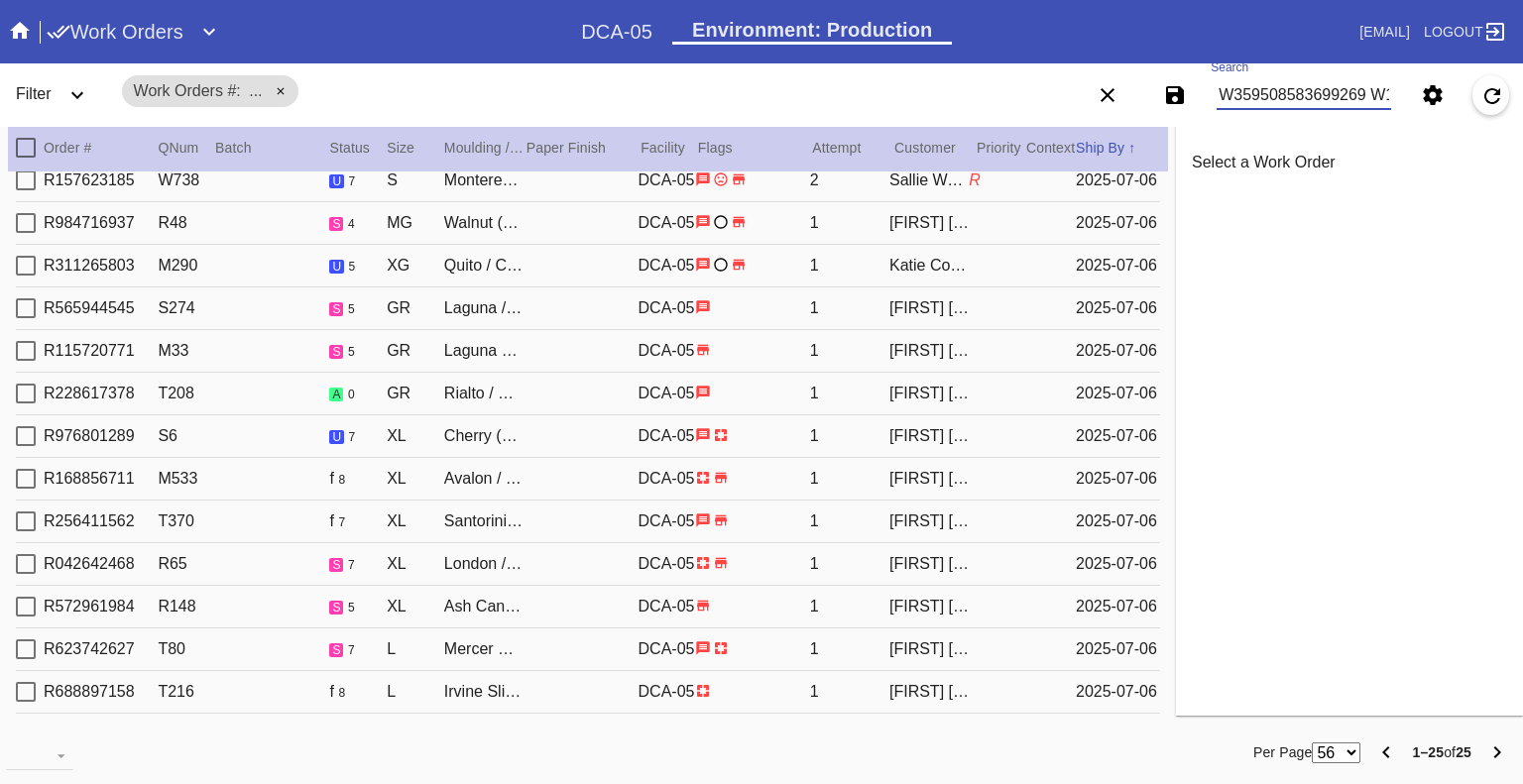 scroll, scrollTop: 0, scrollLeft: 1340, axis: horizontal 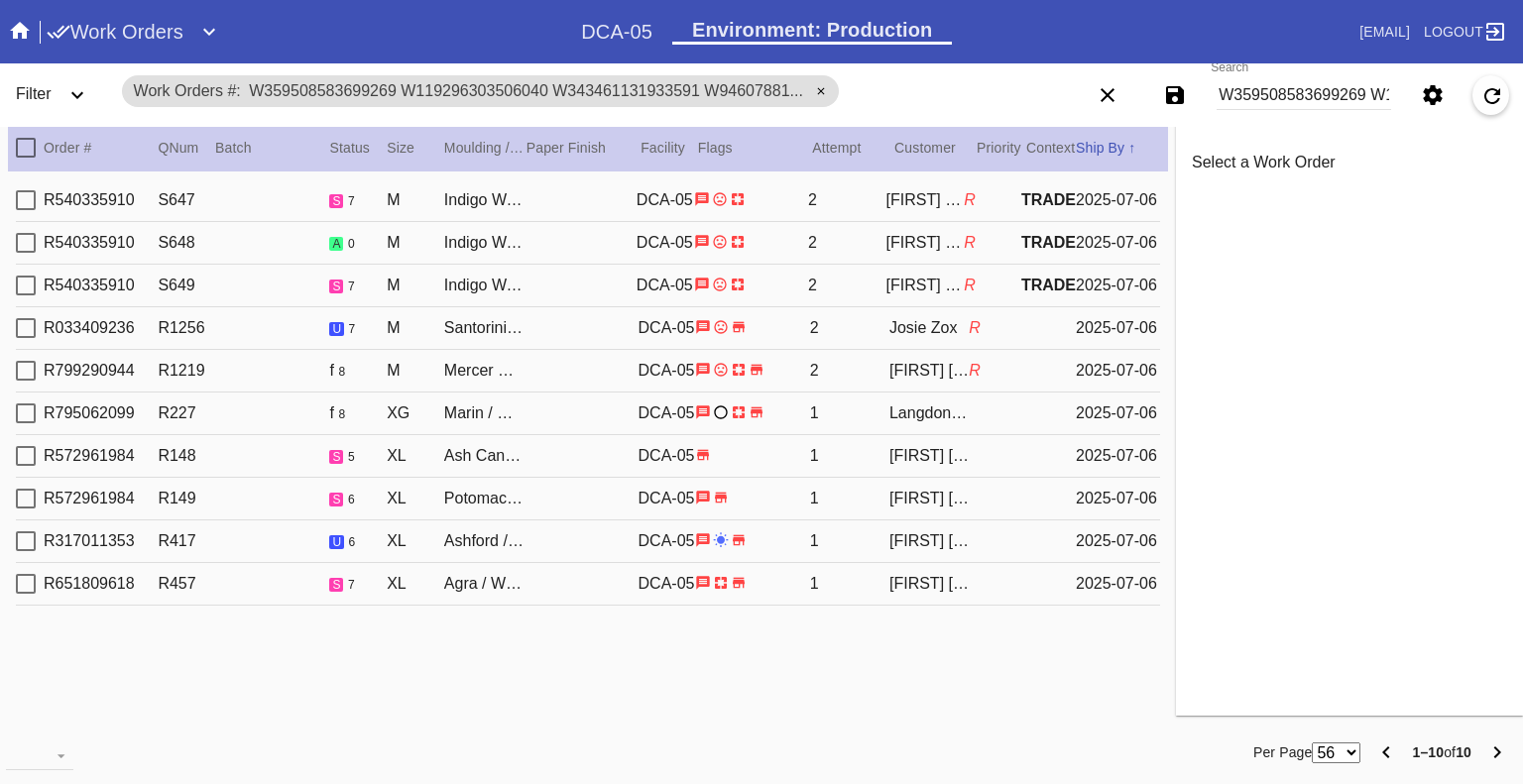click on "W359508583699269 W119296303506040 W343461131933591 W946078818252772 W380205559268361 W287698265562036 W145277900904500 W302817820578909 W340526900350226 W442813564941227" at bounding box center [1304, 95] 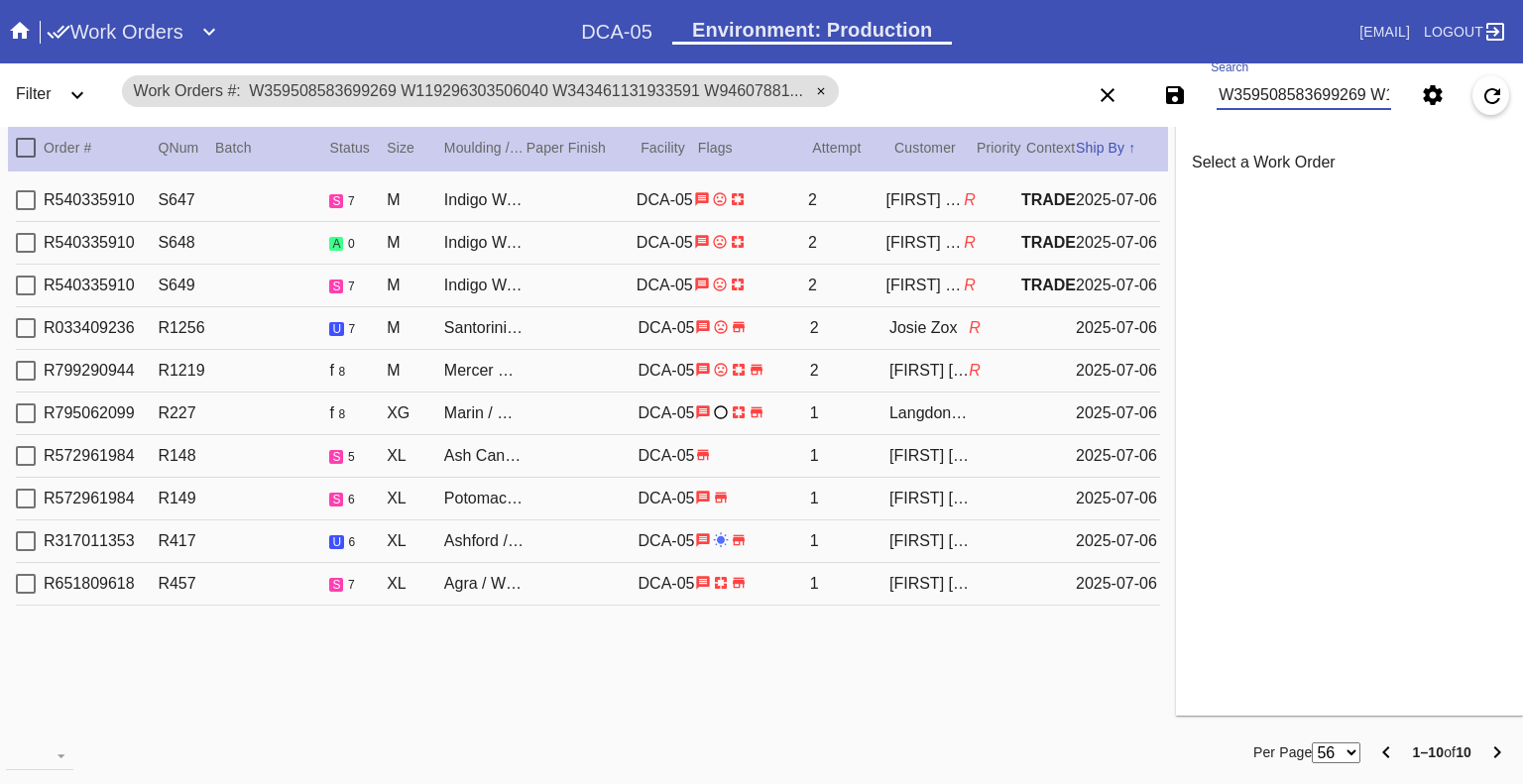 click on "W359508583699269 W119296303506040 W343461131933591 W946078818252772 W380205559268361 W287698265562036 W145277900904500 W302817820578909 W340526900350226 W442813564941227" at bounding box center [1304, 95] 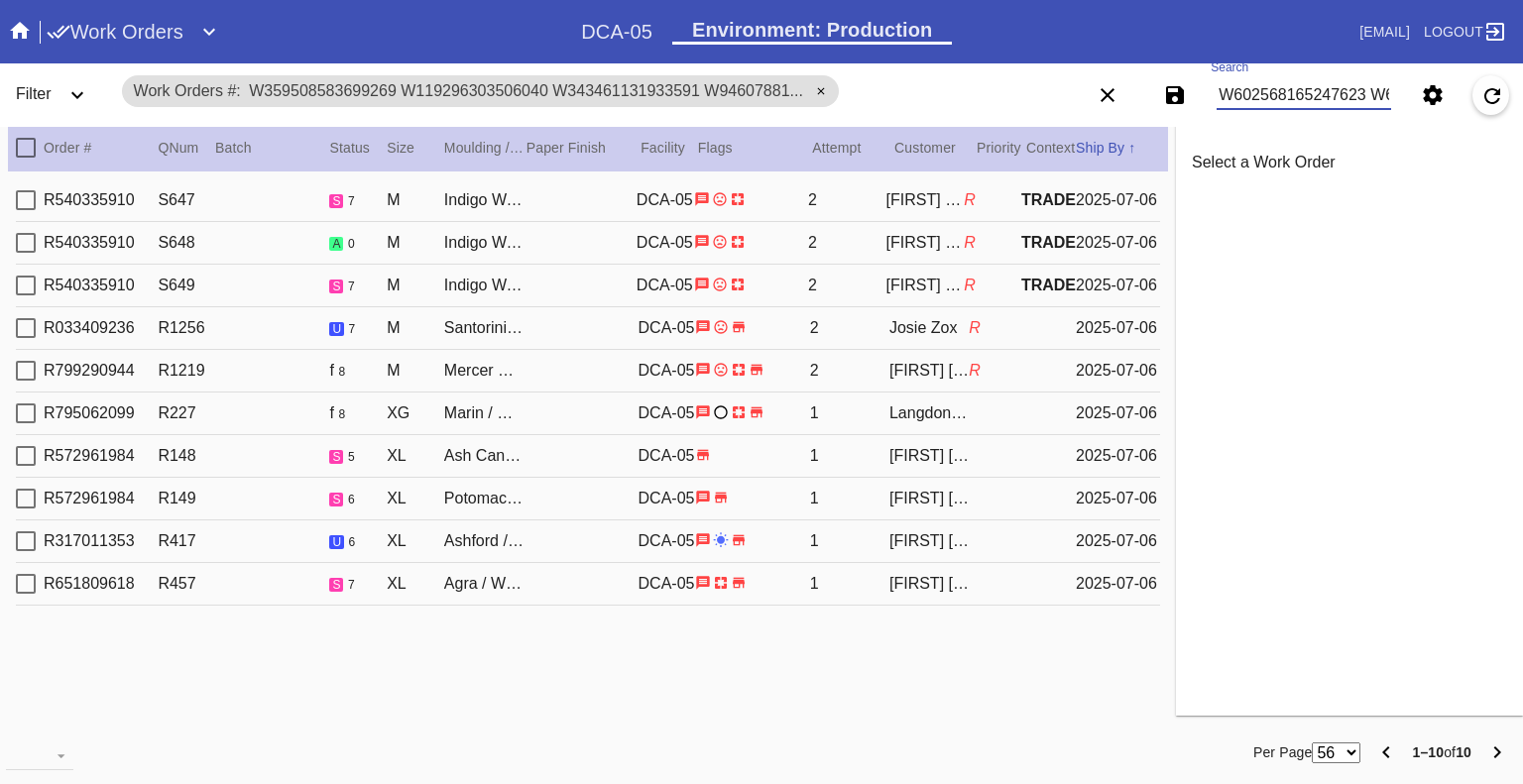 scroll, scrollTop: 0, scrollLeft: 2401, axis: horizontal 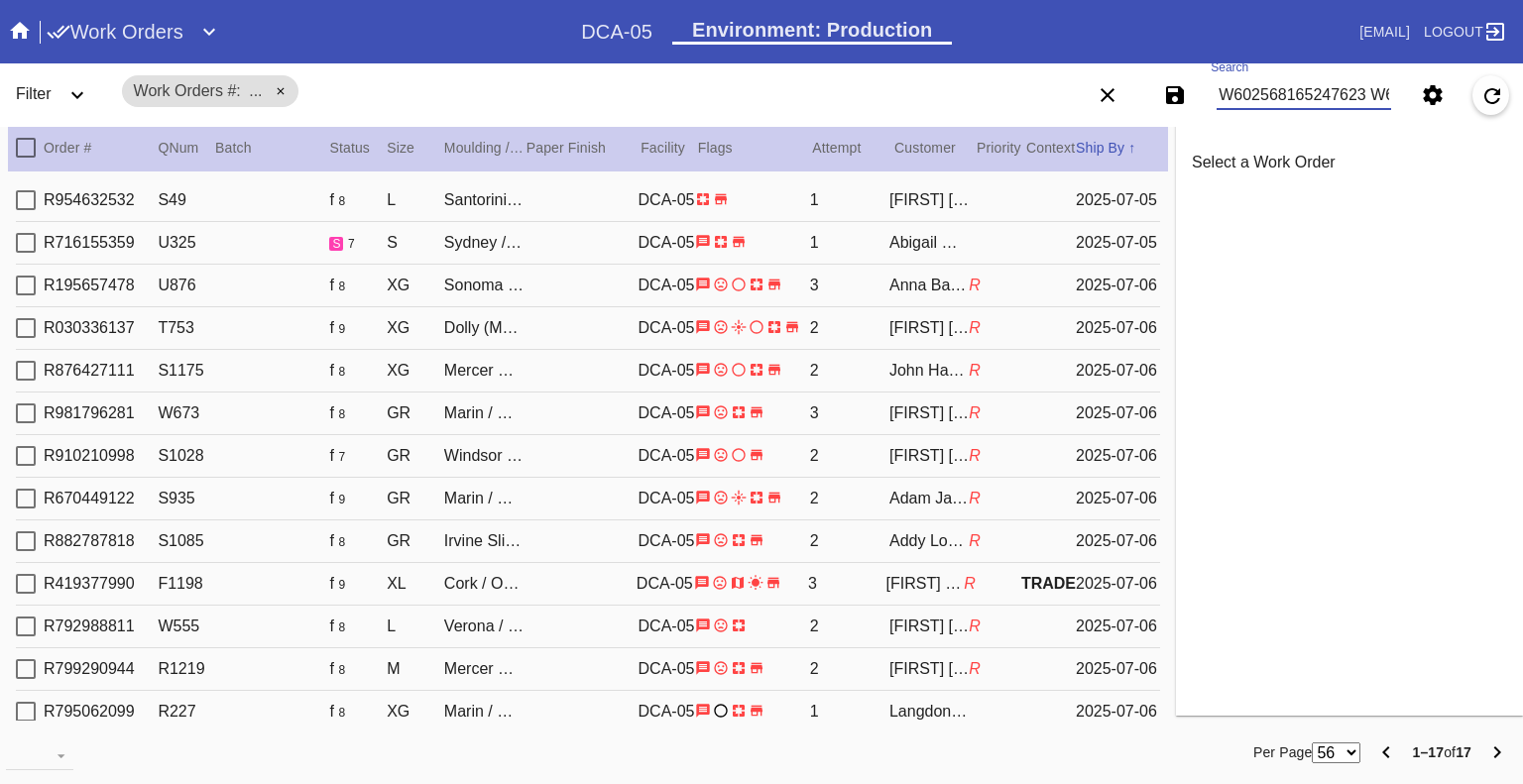 click at bounding box center (26, 200) 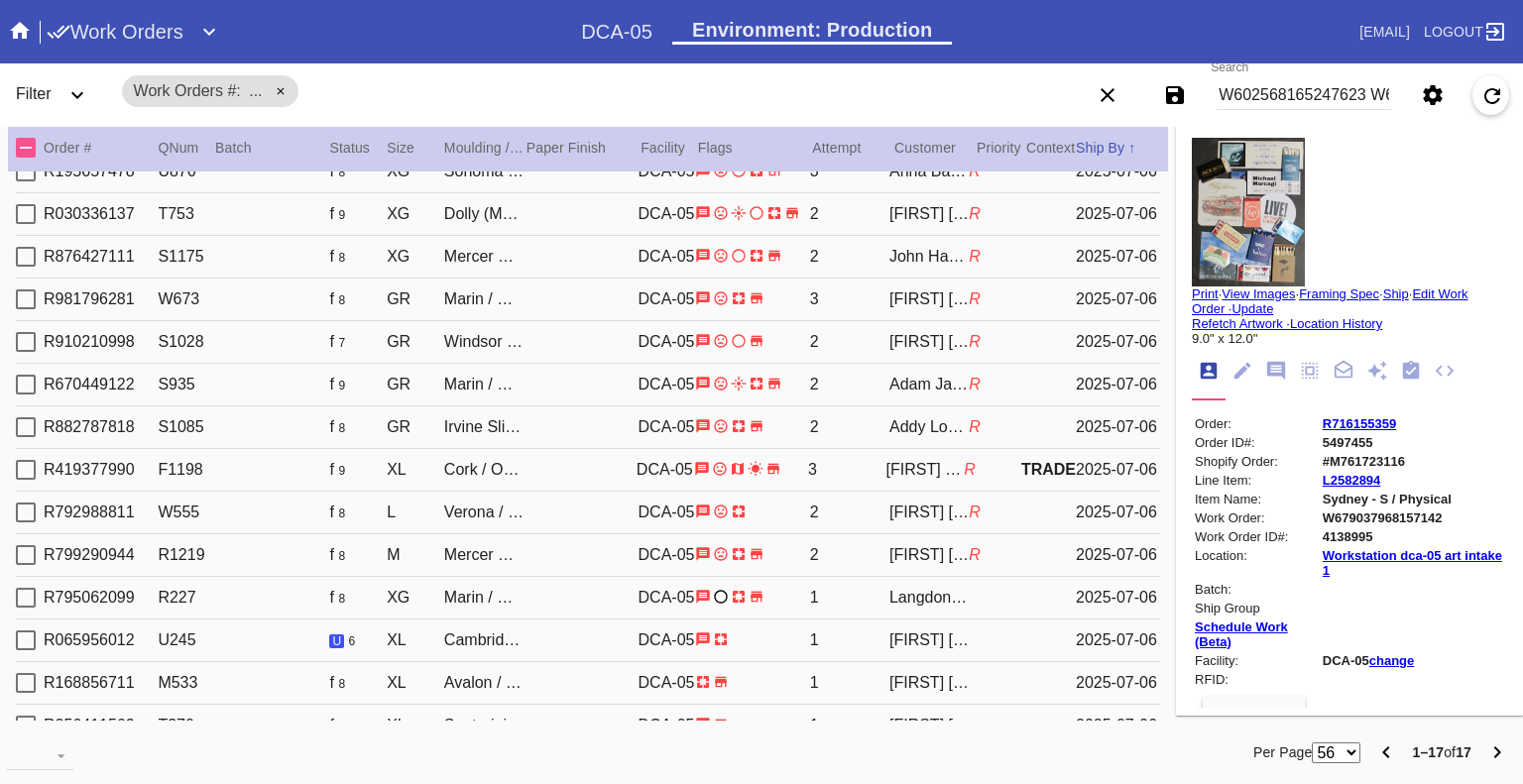 scroll, scrollTop: 0, scrollLeft: 0, axis: both 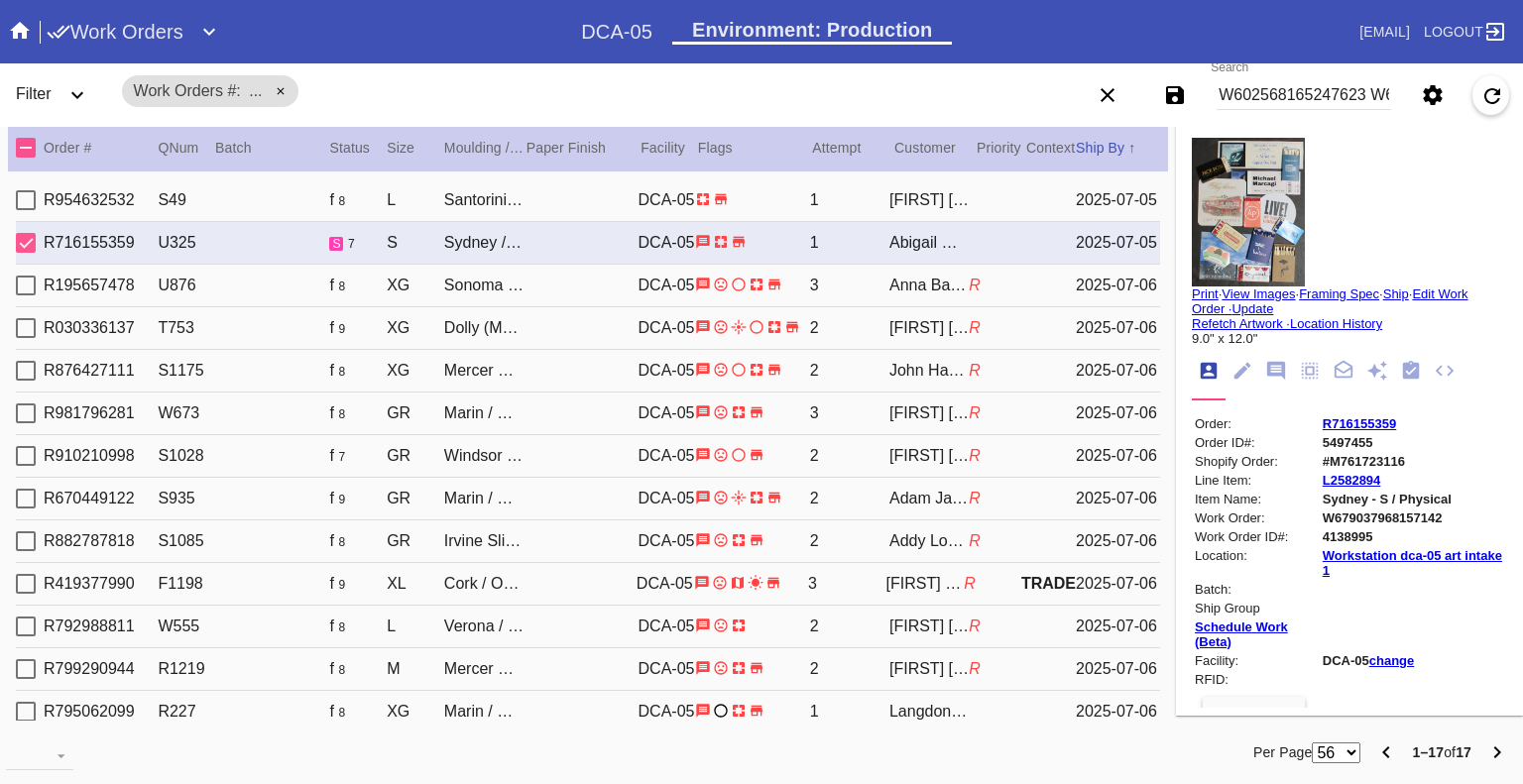 click at bounding box center [26, 243] 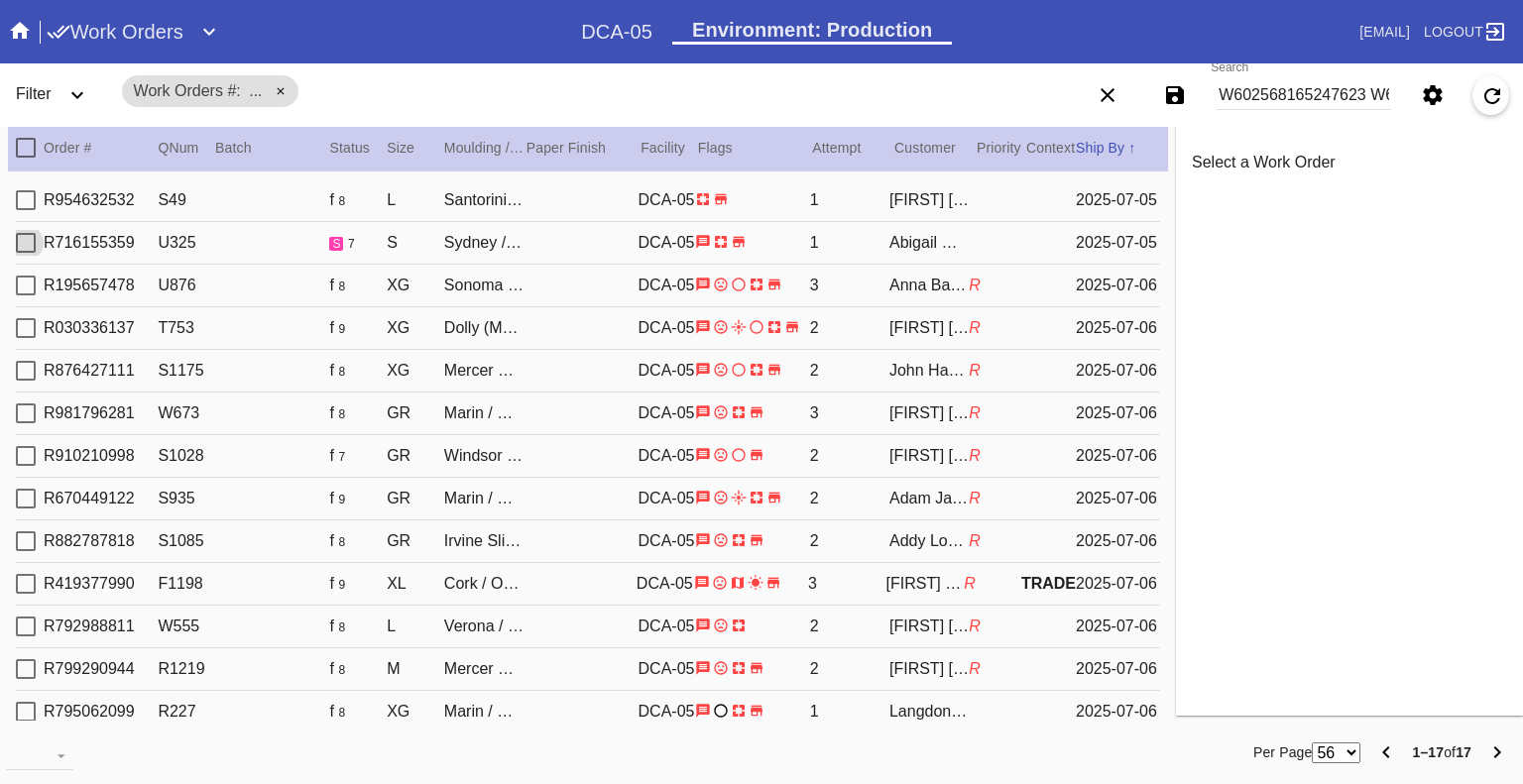 scroll, scrollTop: 193, scrollLeft: 0, axis: vertical 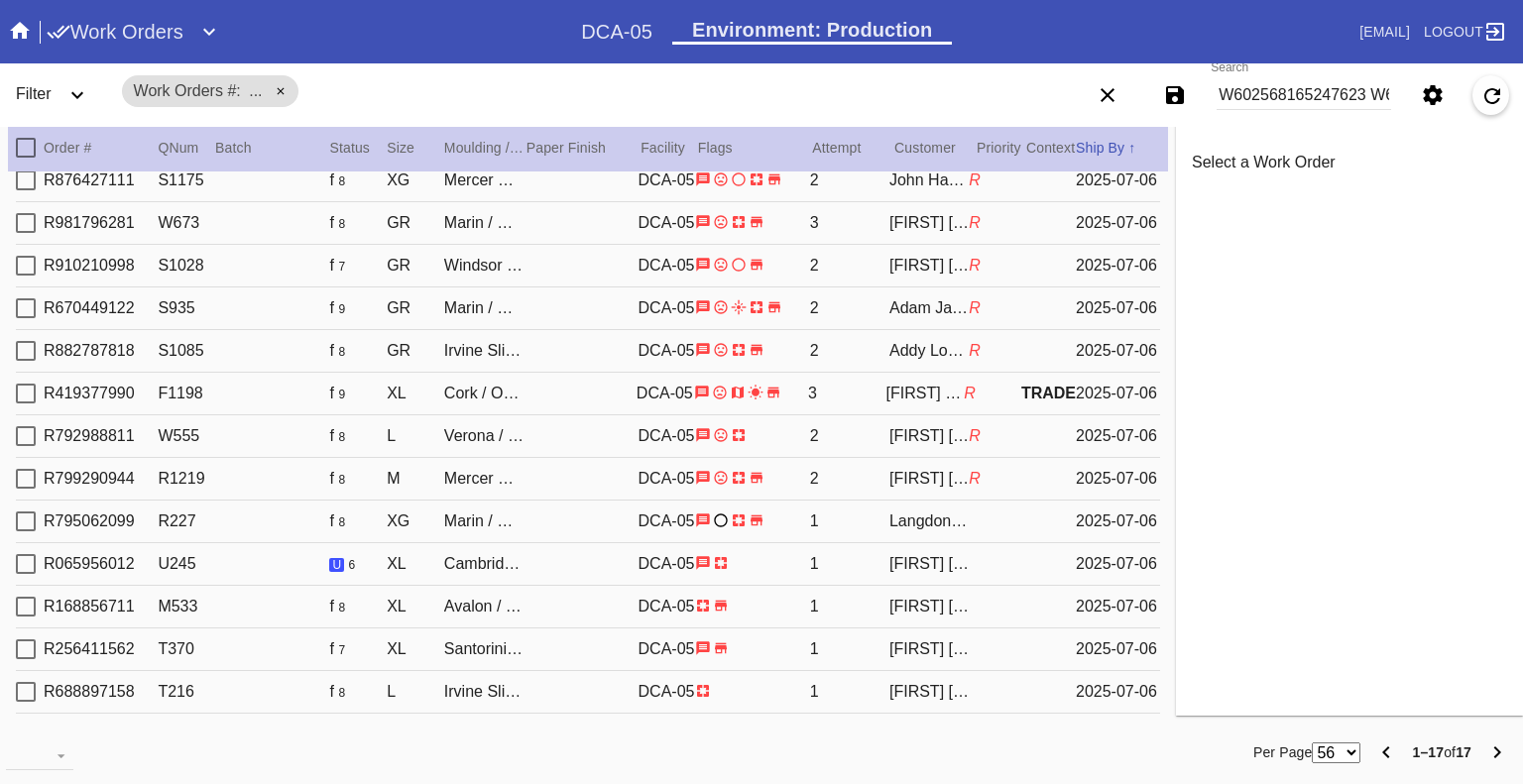 click on "W602568165247623 W679037968157142 W309801233264830 W573025861050734 W925663286395271 W506935691806389 W834927615355029 W513268422551284 W456840153887187 W559439859327656 W592244915751175 W851635247902661 W198244155704573 W761599116296717 W806098427089634 W343461131933591 W380205559268361" at bounding box center (1304, 95) 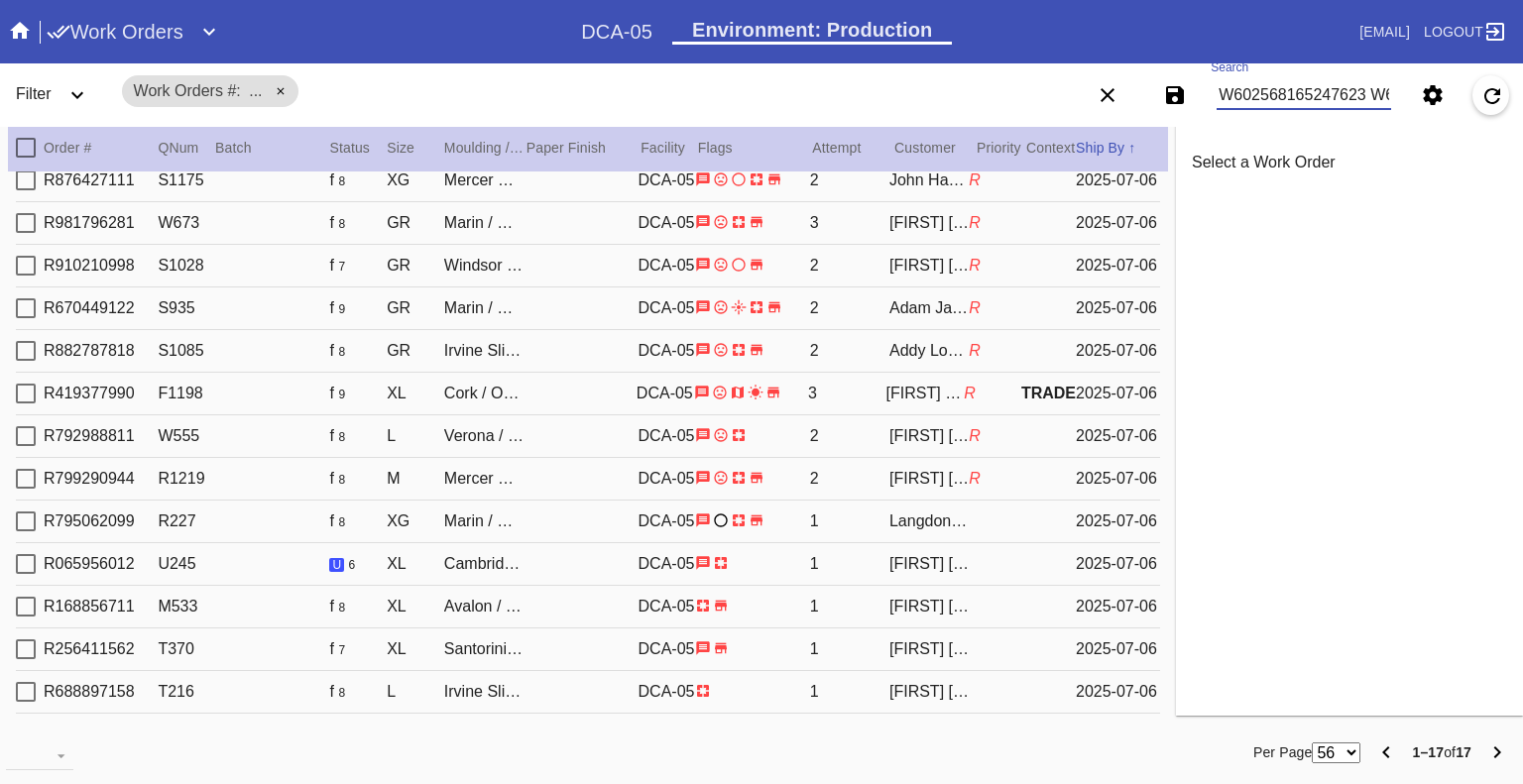 click on "W602568165247623 W679037968157142 W309801233264830 W573025861050734 W925663286395271 W506935691806389 W834927615355029 W513268422551284 W456840153887187 W559439859327656 W592244915751175 W851635247902661 W198244155704573 W761599116296717 W806098427089634 W343461131933591 W380205559268361" at bounding box center [1304, 95] 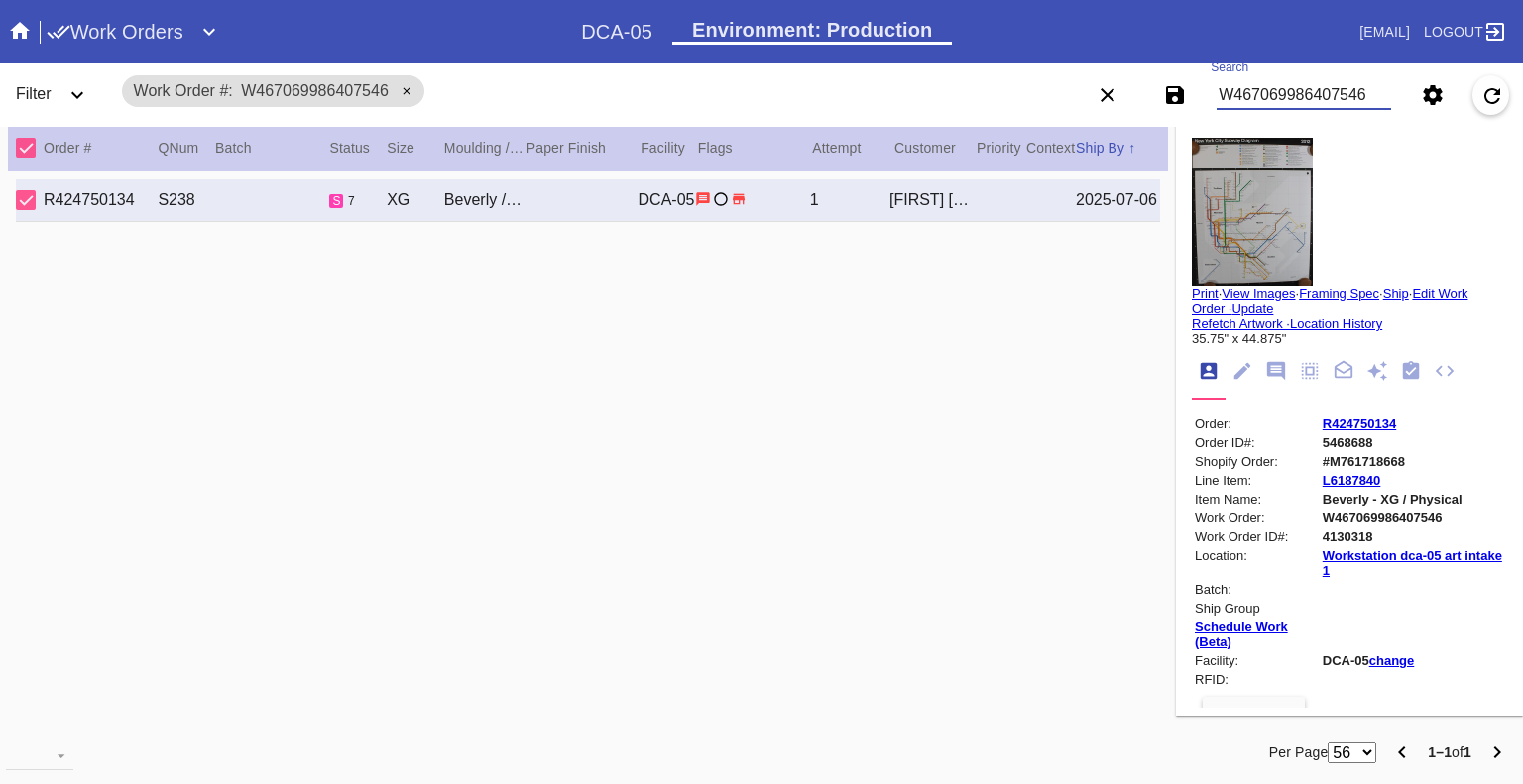 scroll, scrollTop: 0, scrollLeft: 0, axis: both 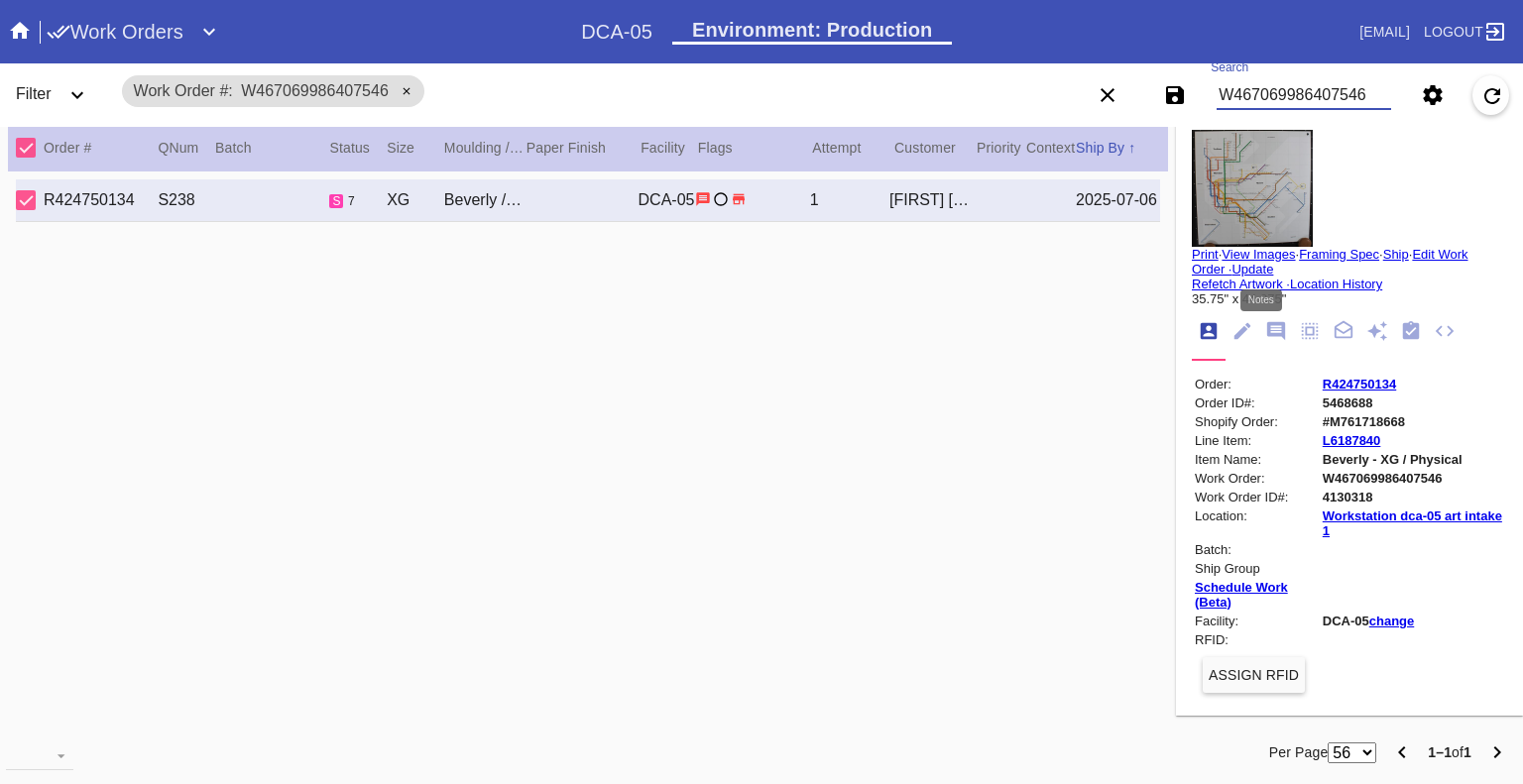 click at bounding box center (1276, 331) 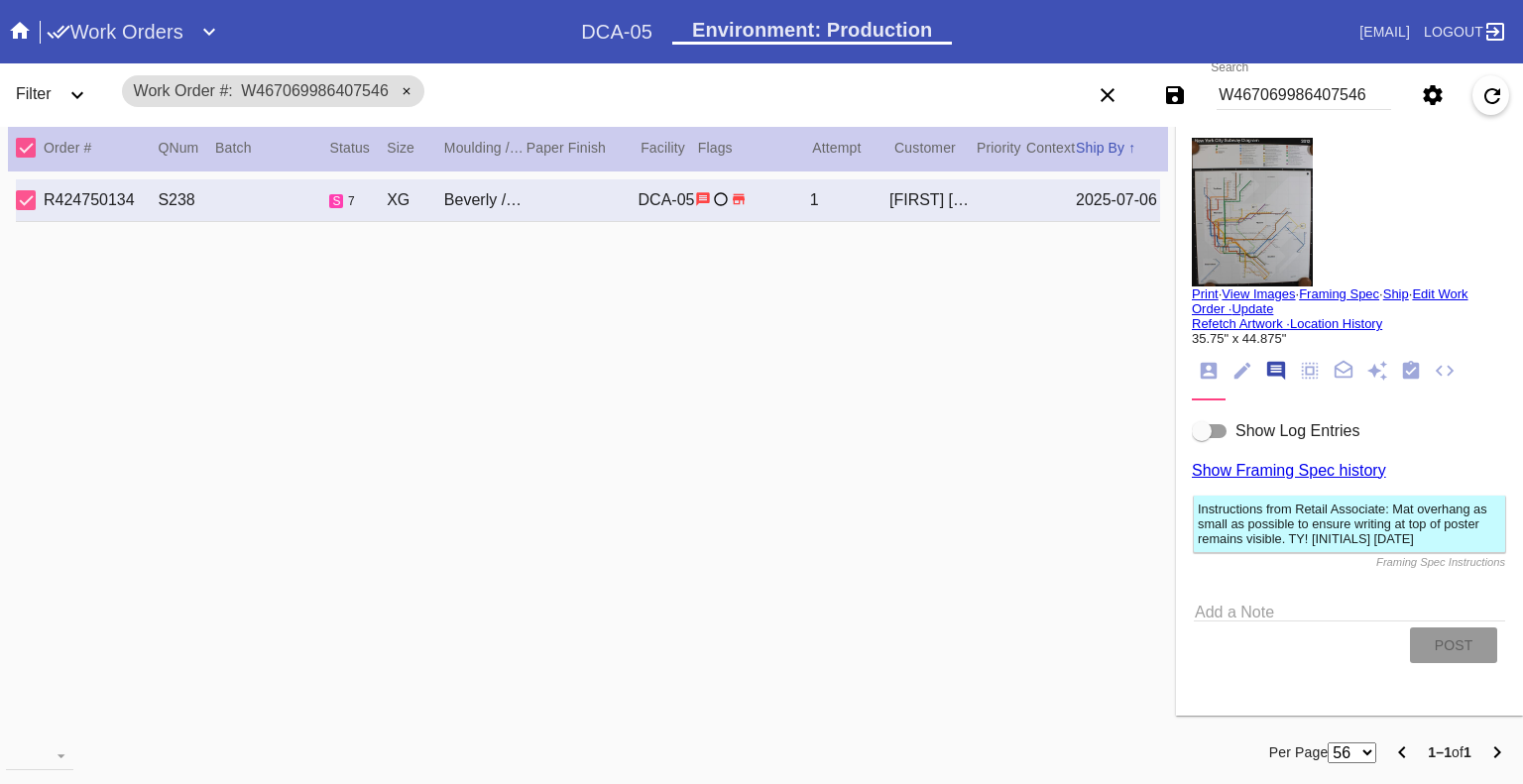 scroll, scrollTop: 122, scrollLeft: 0, axis: vertical 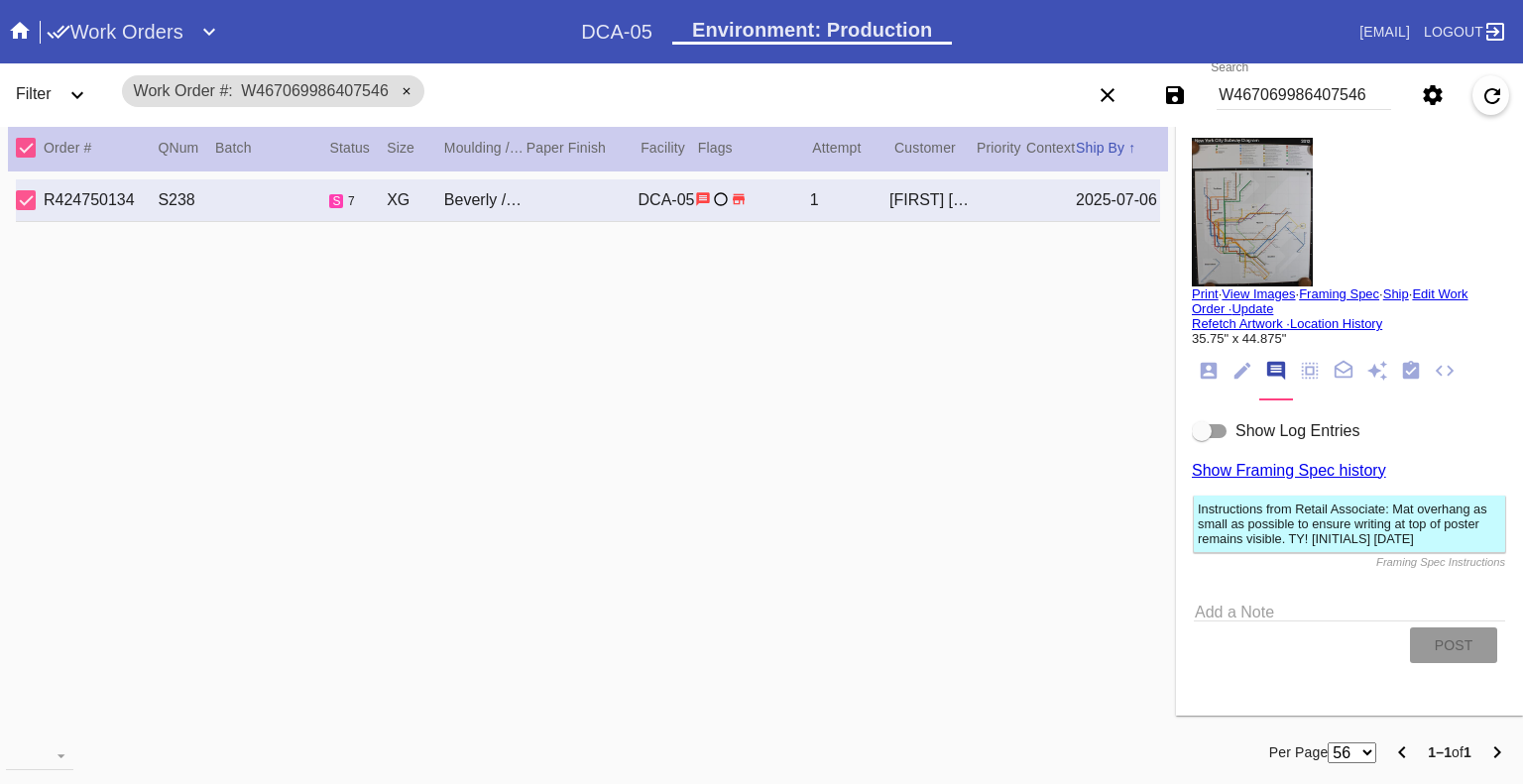 click at bounding box center (1210, 431) 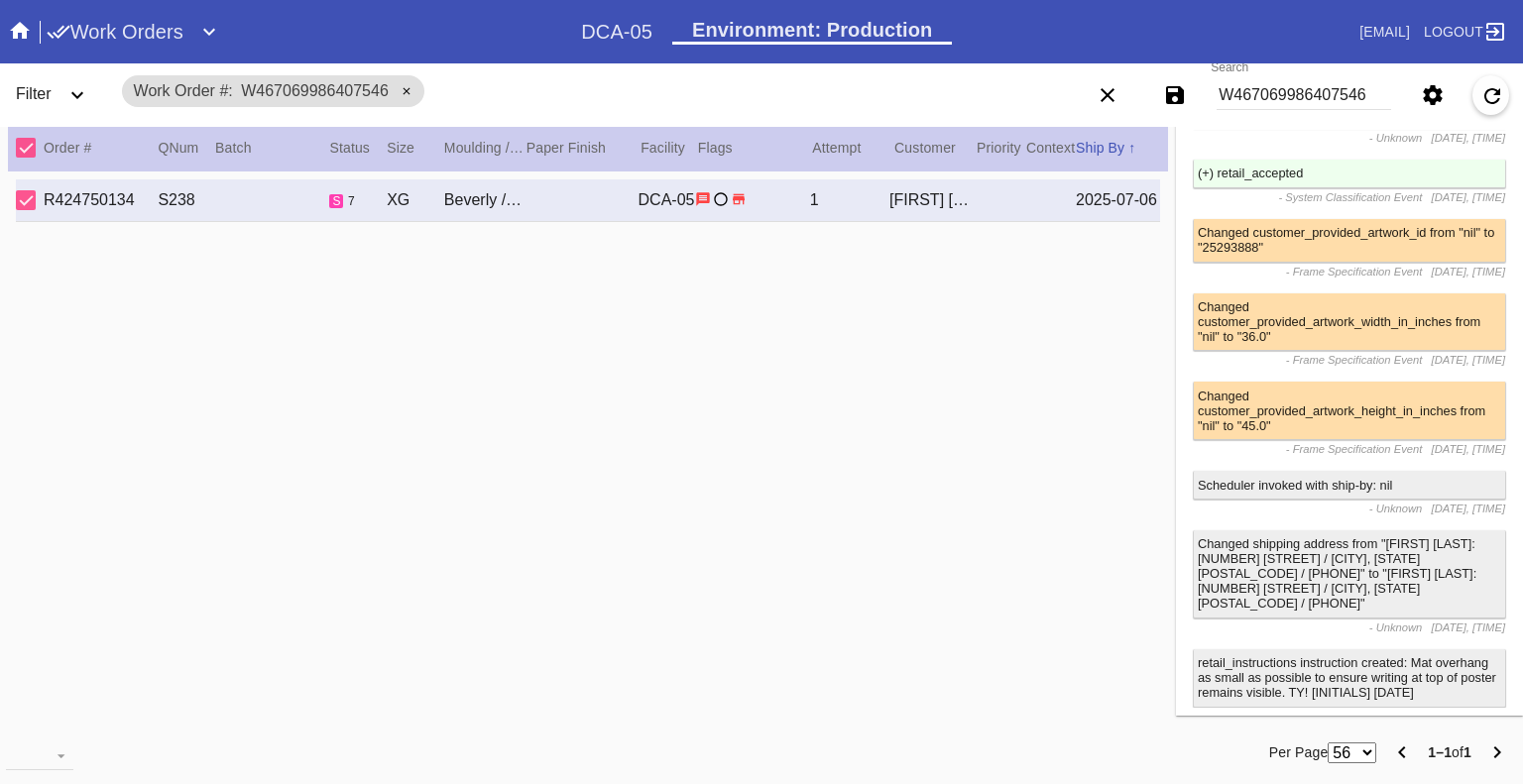 scroll, scrollTop: 0, scrollLeft: 0, axis: both 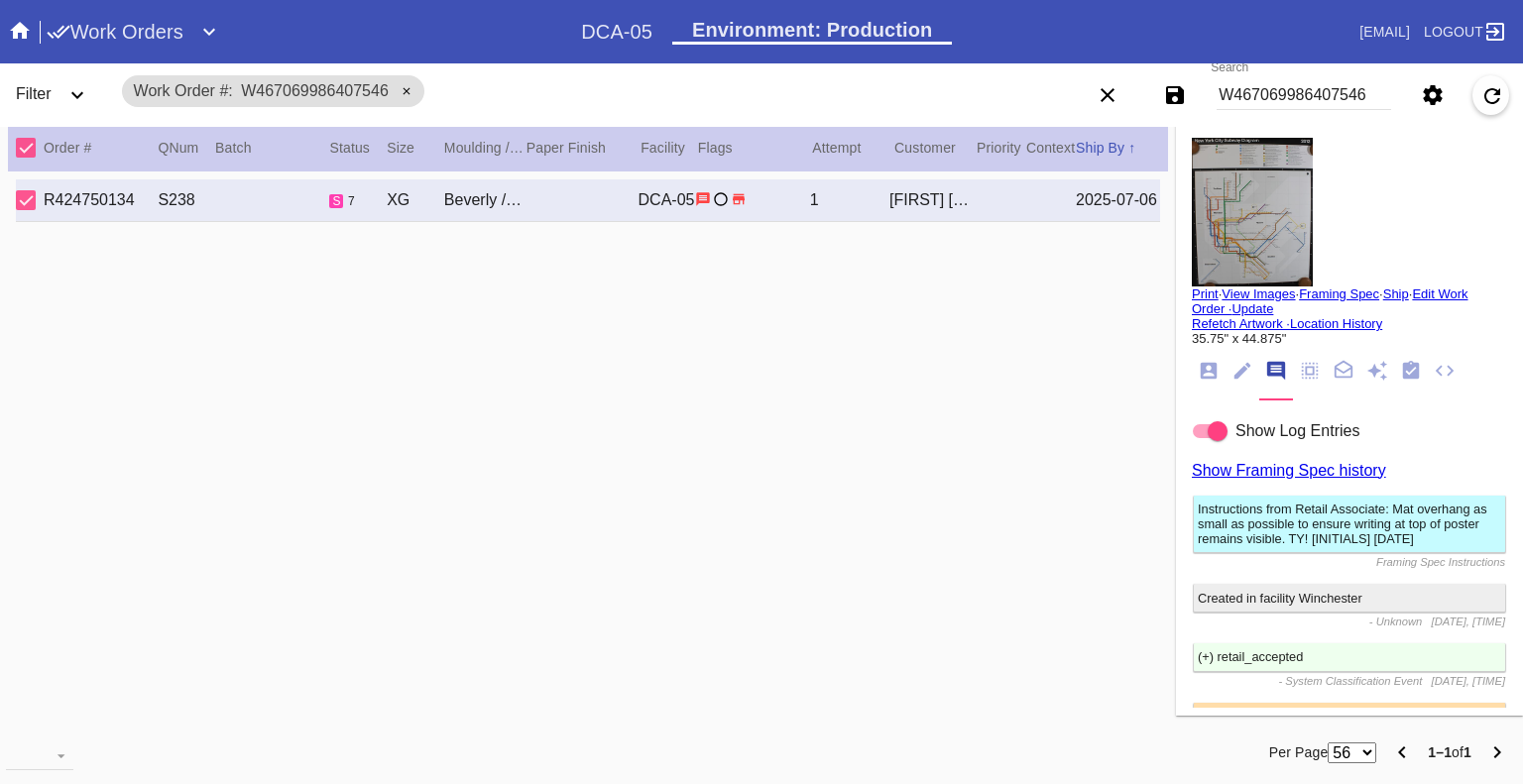 click on "Print" at bounding box center (1205, 293) 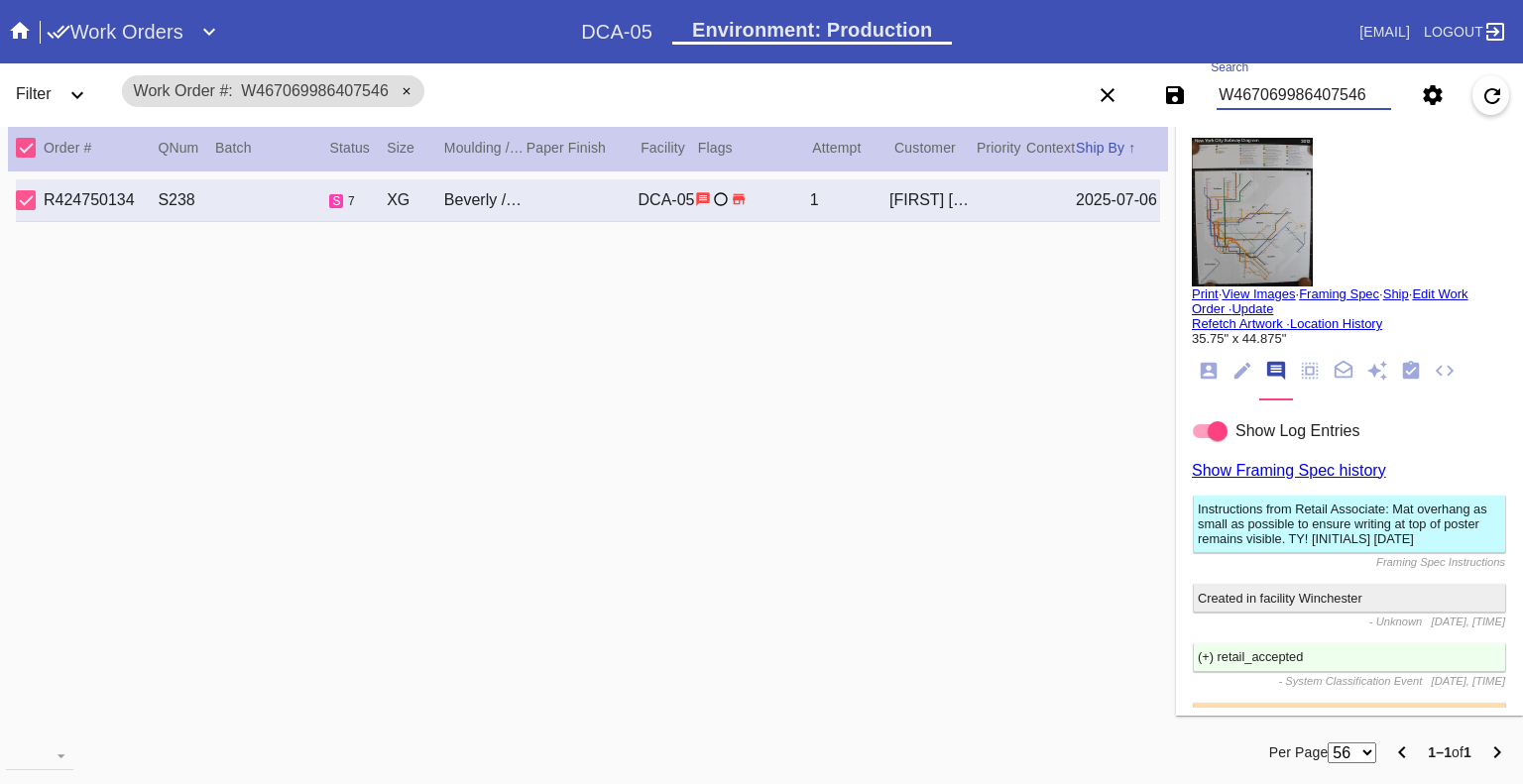 click on "W467069986407546" at bounding box center (1304, 95) 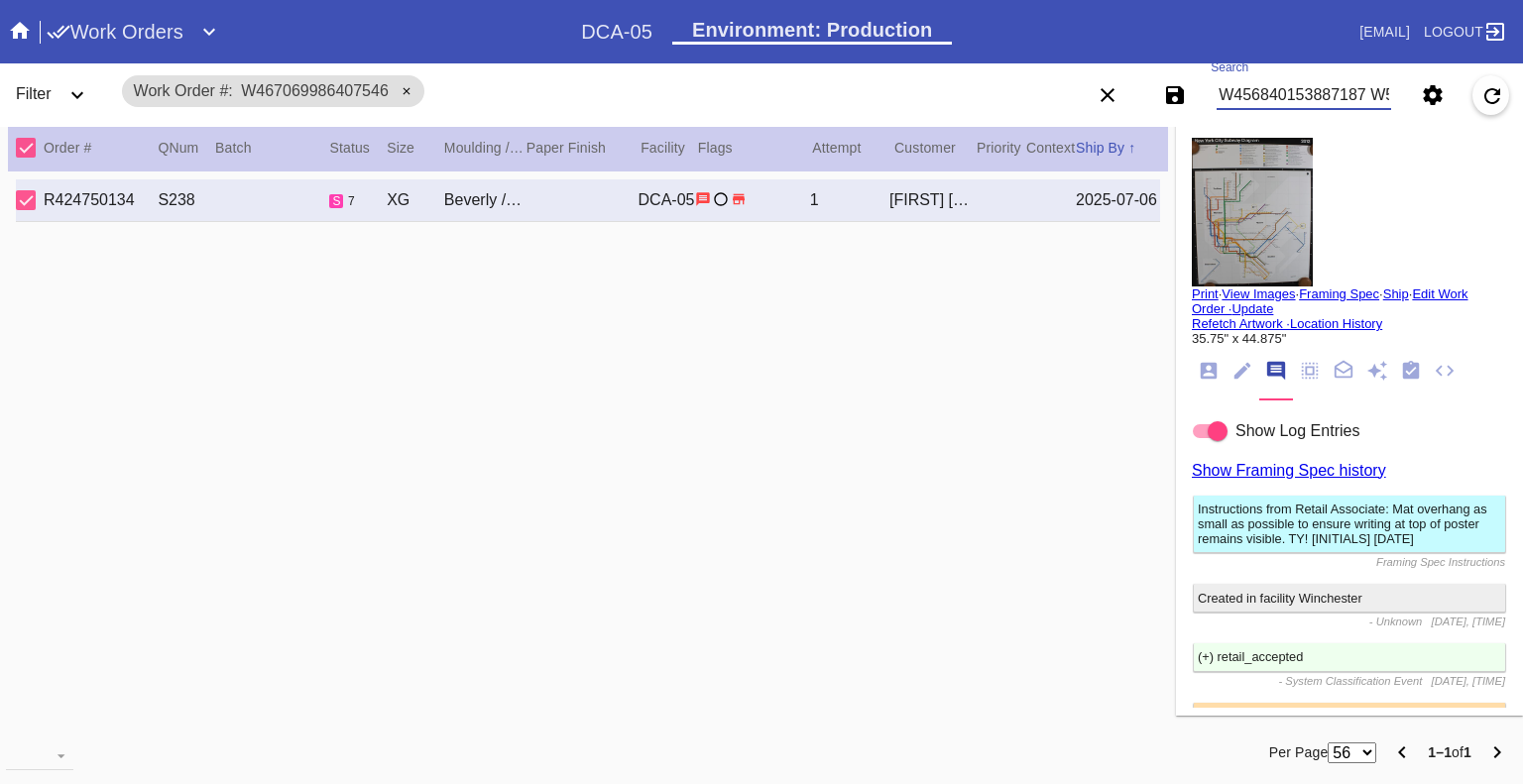 scroll, scrollTop: 0, scrollLeft: 2401, axis: horizontal 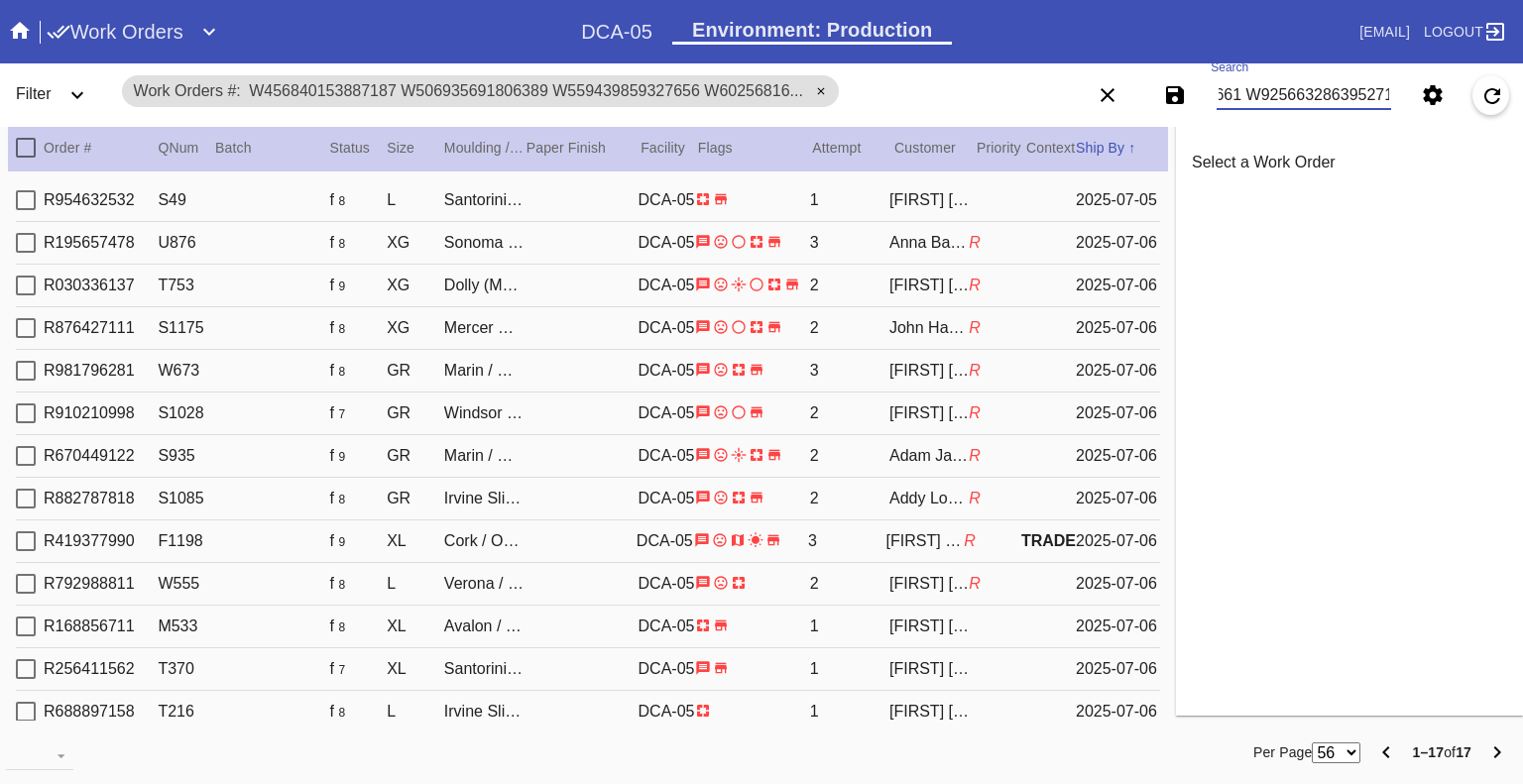 type on "W456840153887187 W506935691806389 W559439859327656 W602568165247623 W104587284484460 W198244155704573 W248845451454326 W513268422551284 W526263289275804 W573025861050734 W573081148642229 W592244915751175 W761599116296717 W806098427089634 W834927615355029 W851635247902661 W925663286395271" 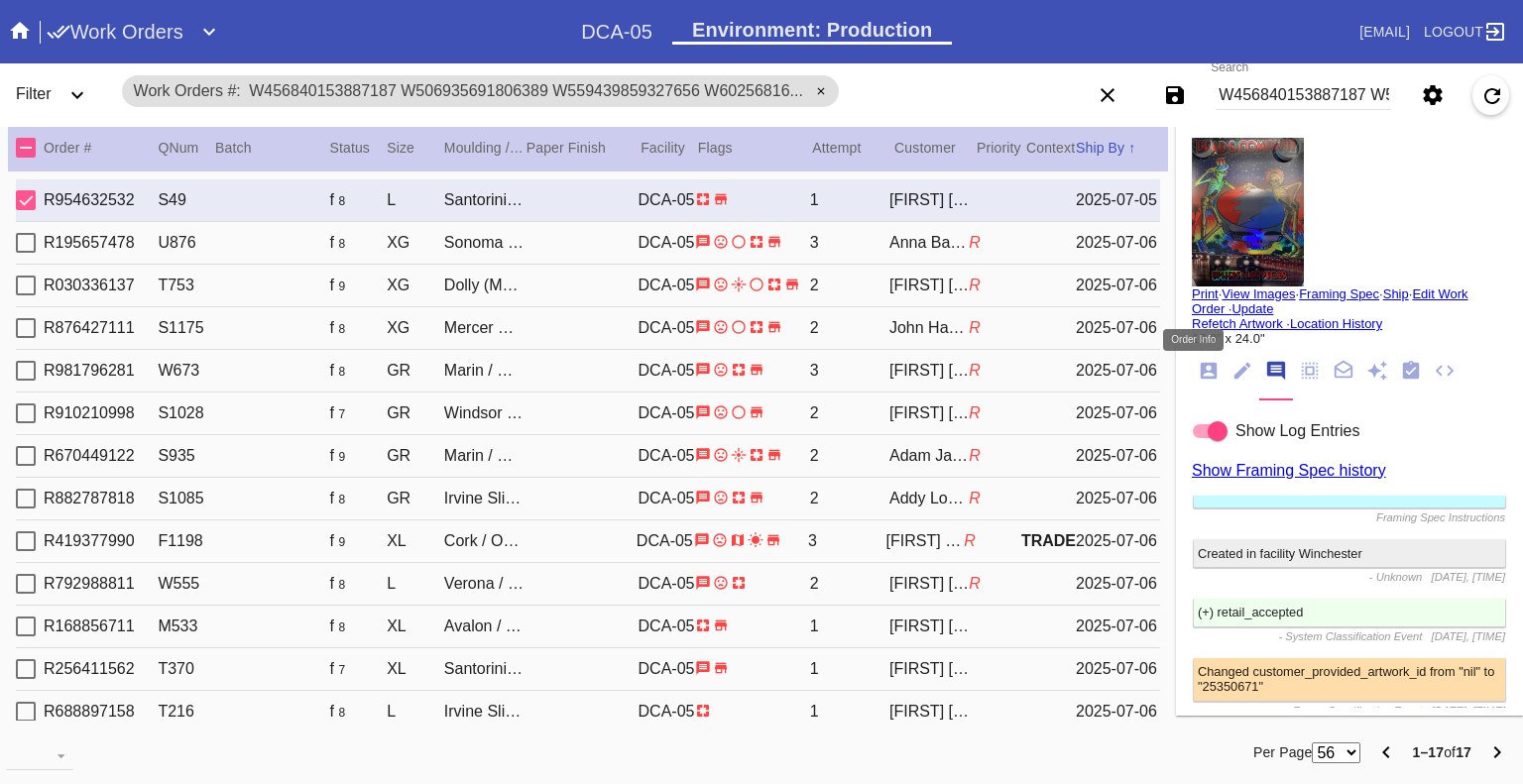click at bounding box center [1209, 371] 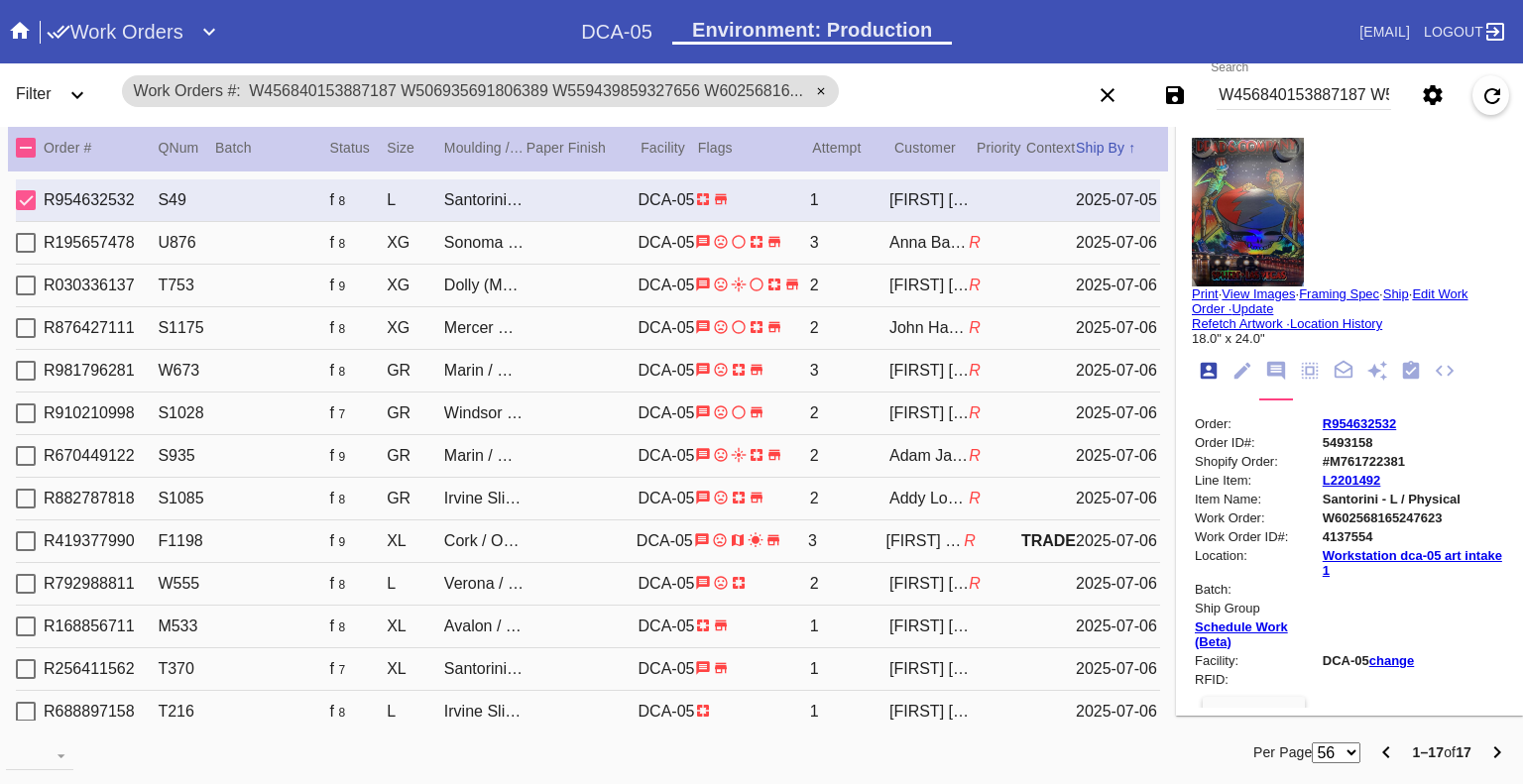 scroll, scrollTop: 24, scrollLeft: 0, axis: vertical 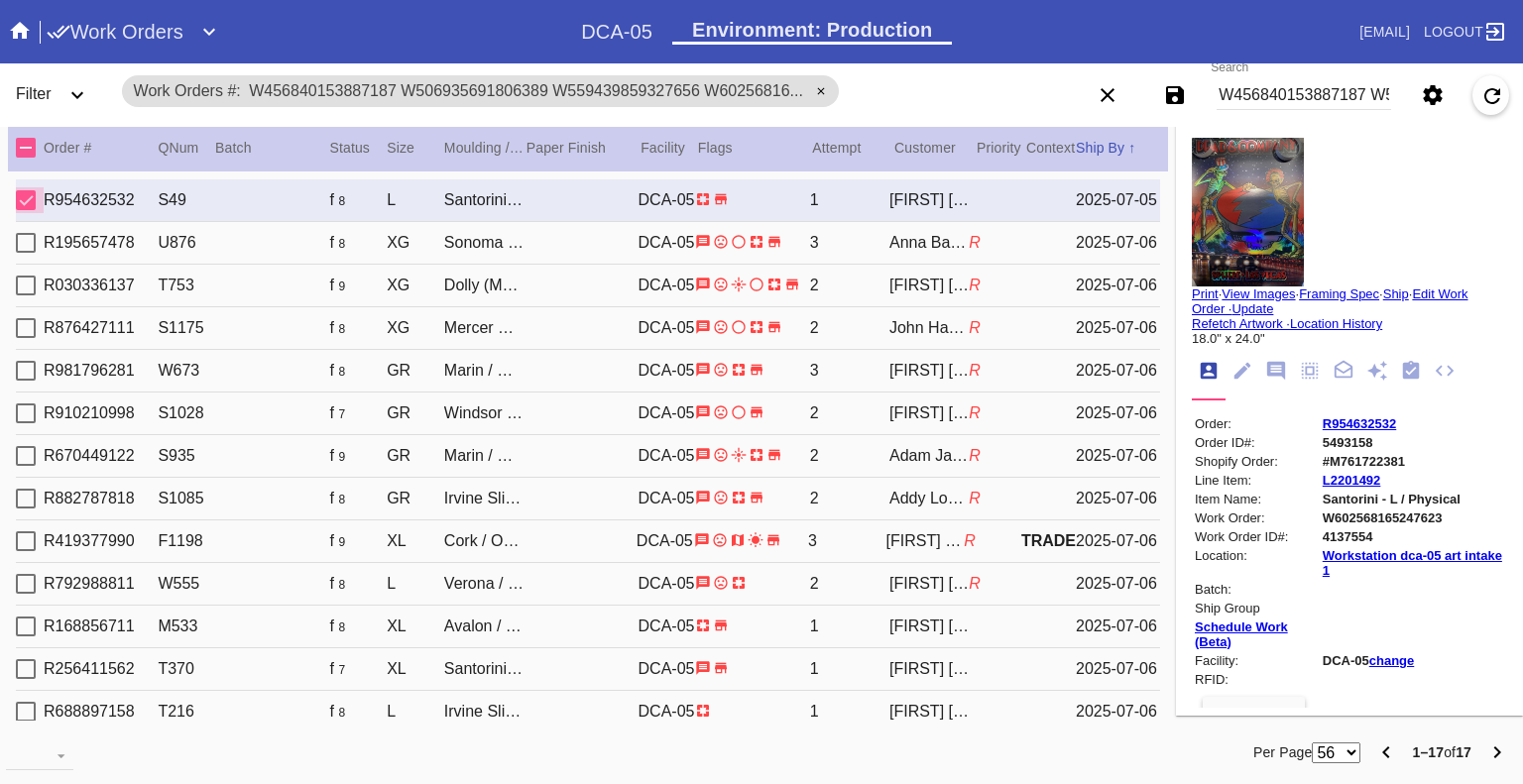 drag, startPoint x: 38, startPoint y: 200, endPoint x: 16, endPoint y: 247, distance: 51.894123 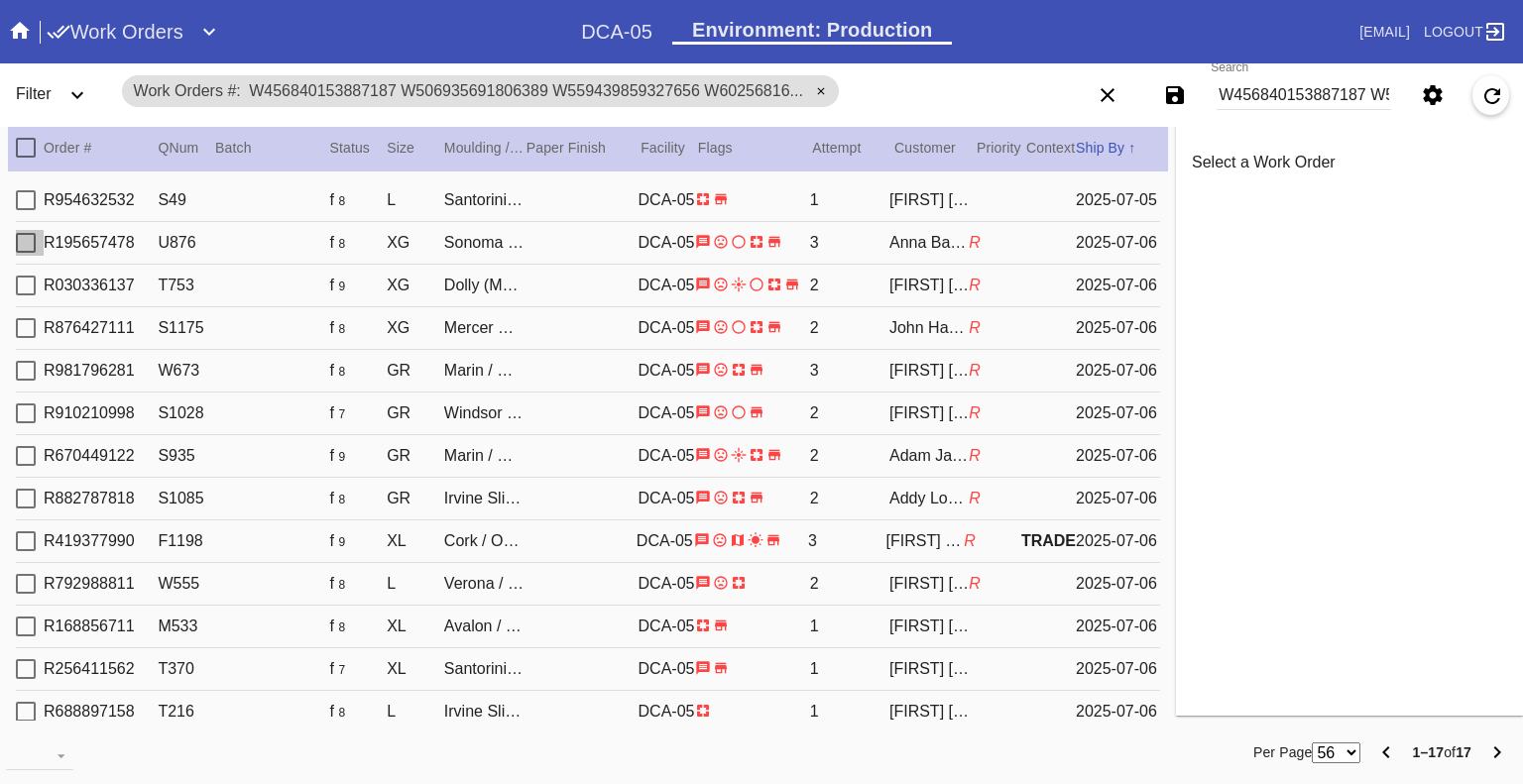 click at bounding box center [26, 243] 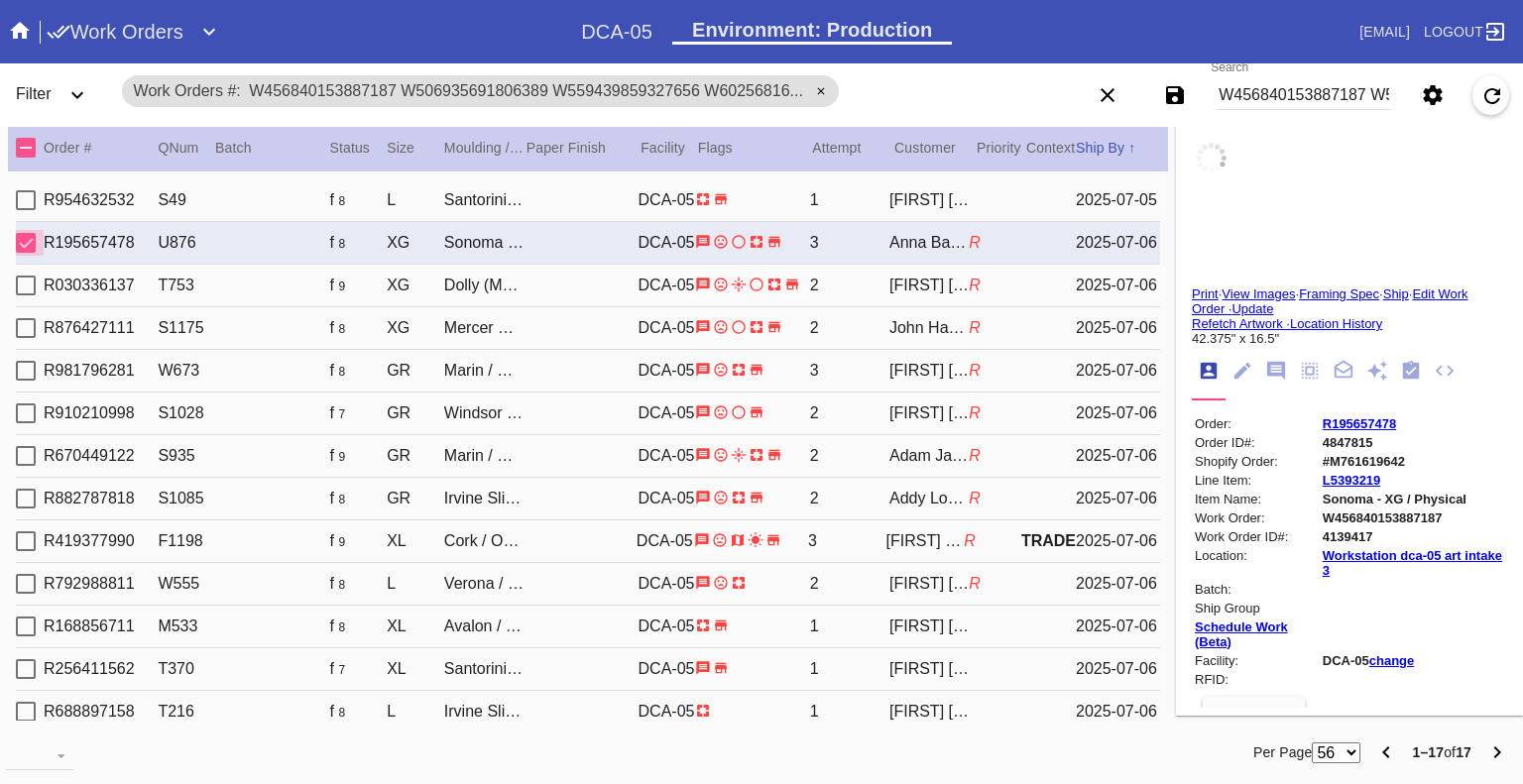 click at bounding box center (26, 243) 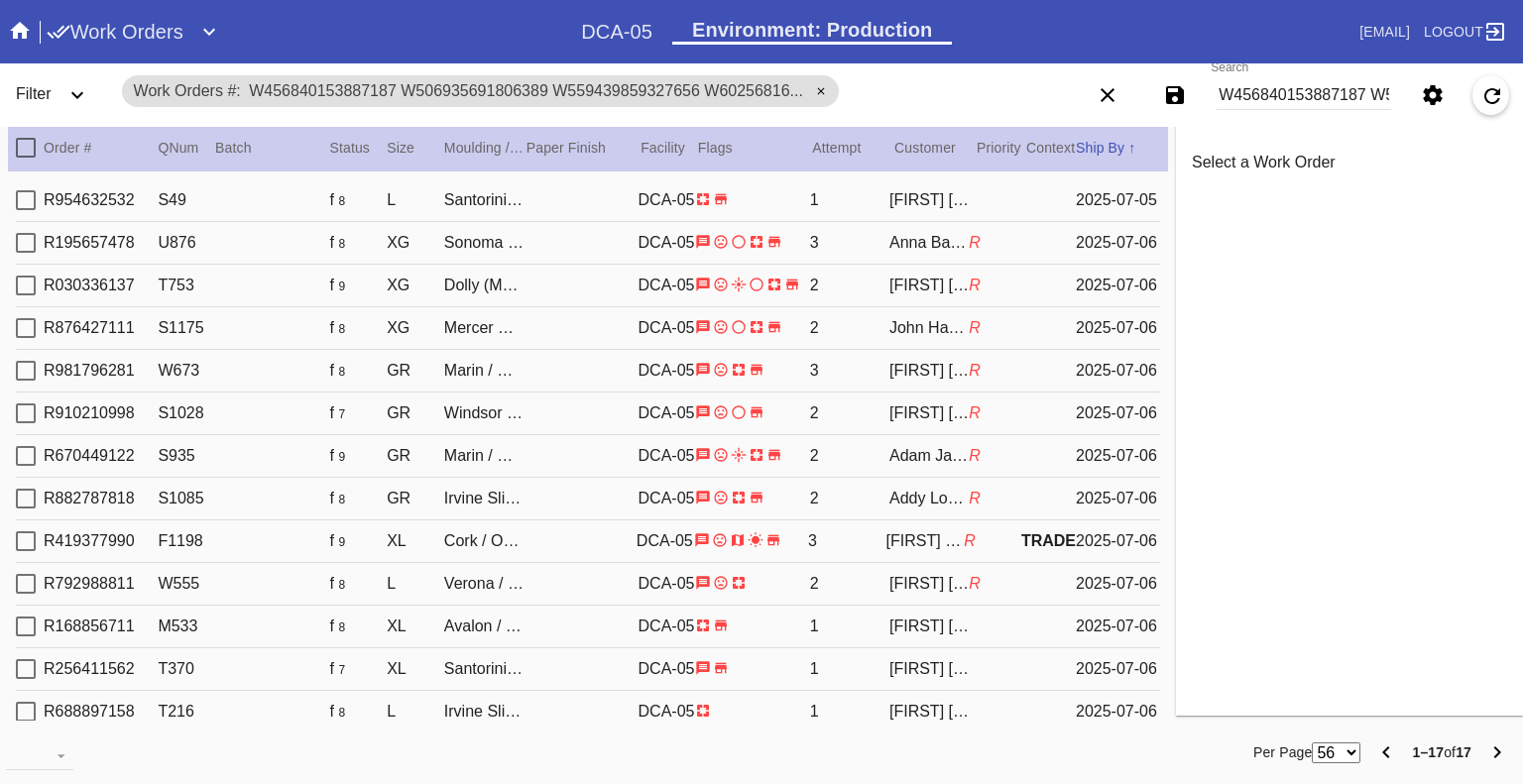 click at bounding box center [26, 285] 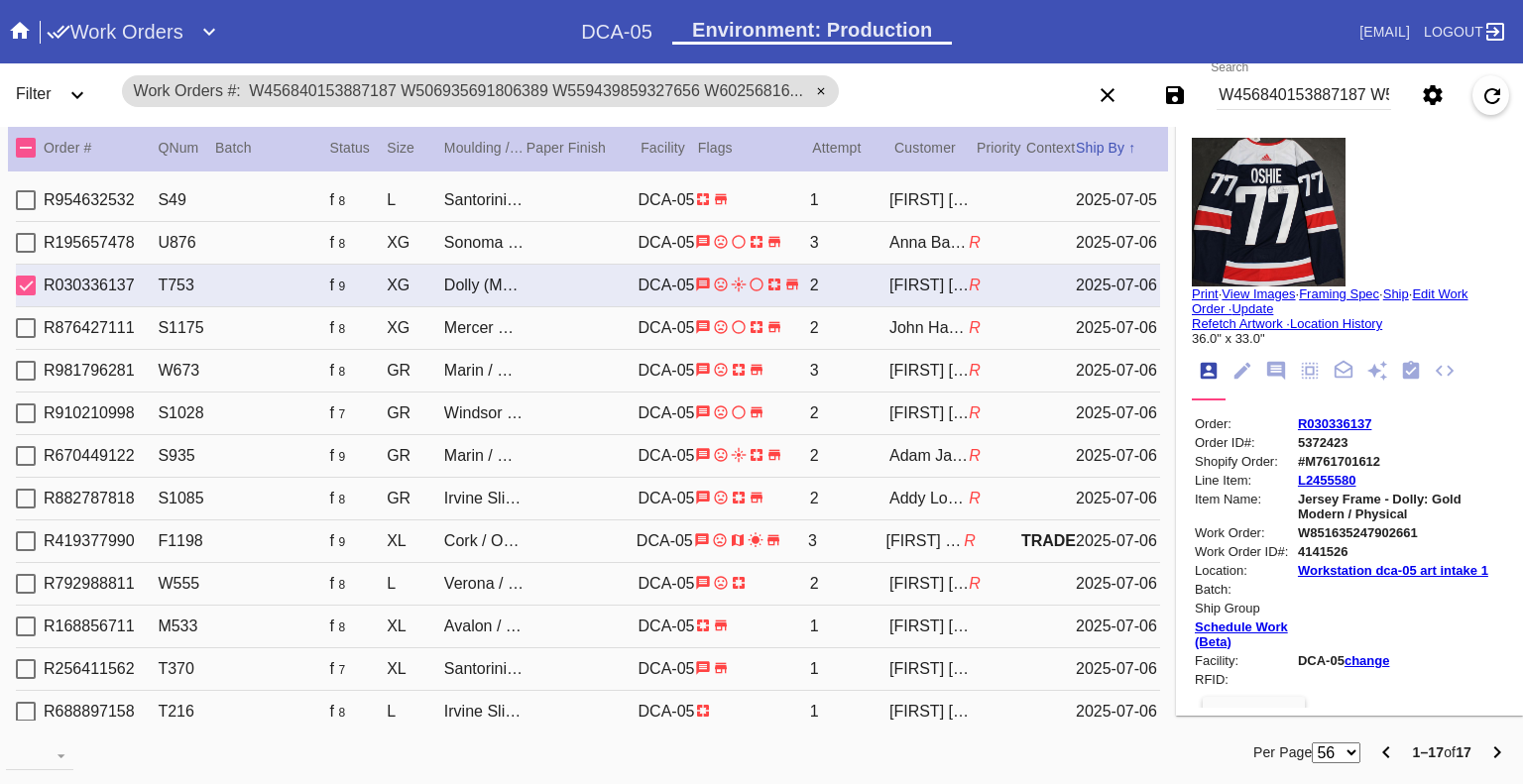 click at bounding box center [26, 285] 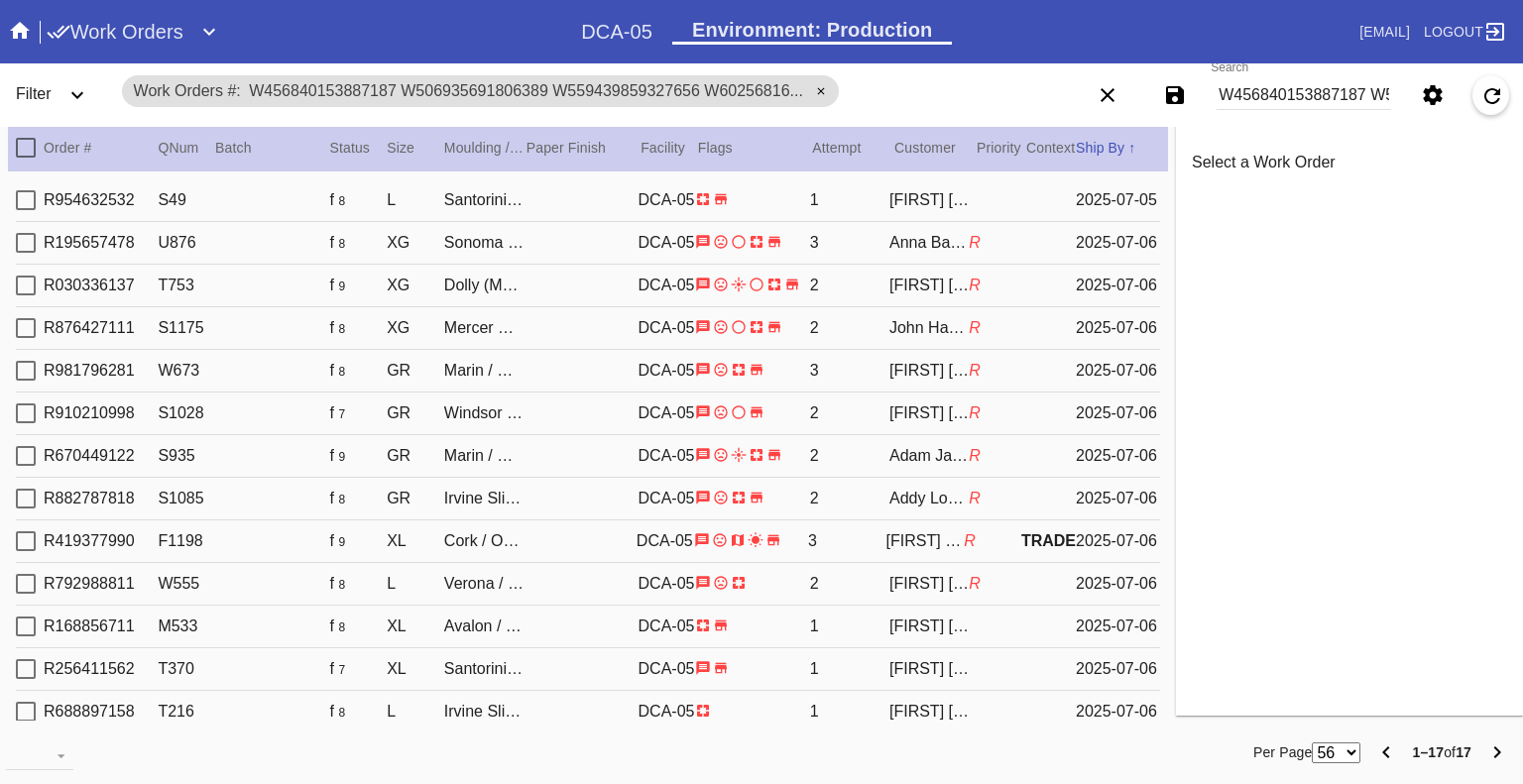 click at bounding box center [26, 328] 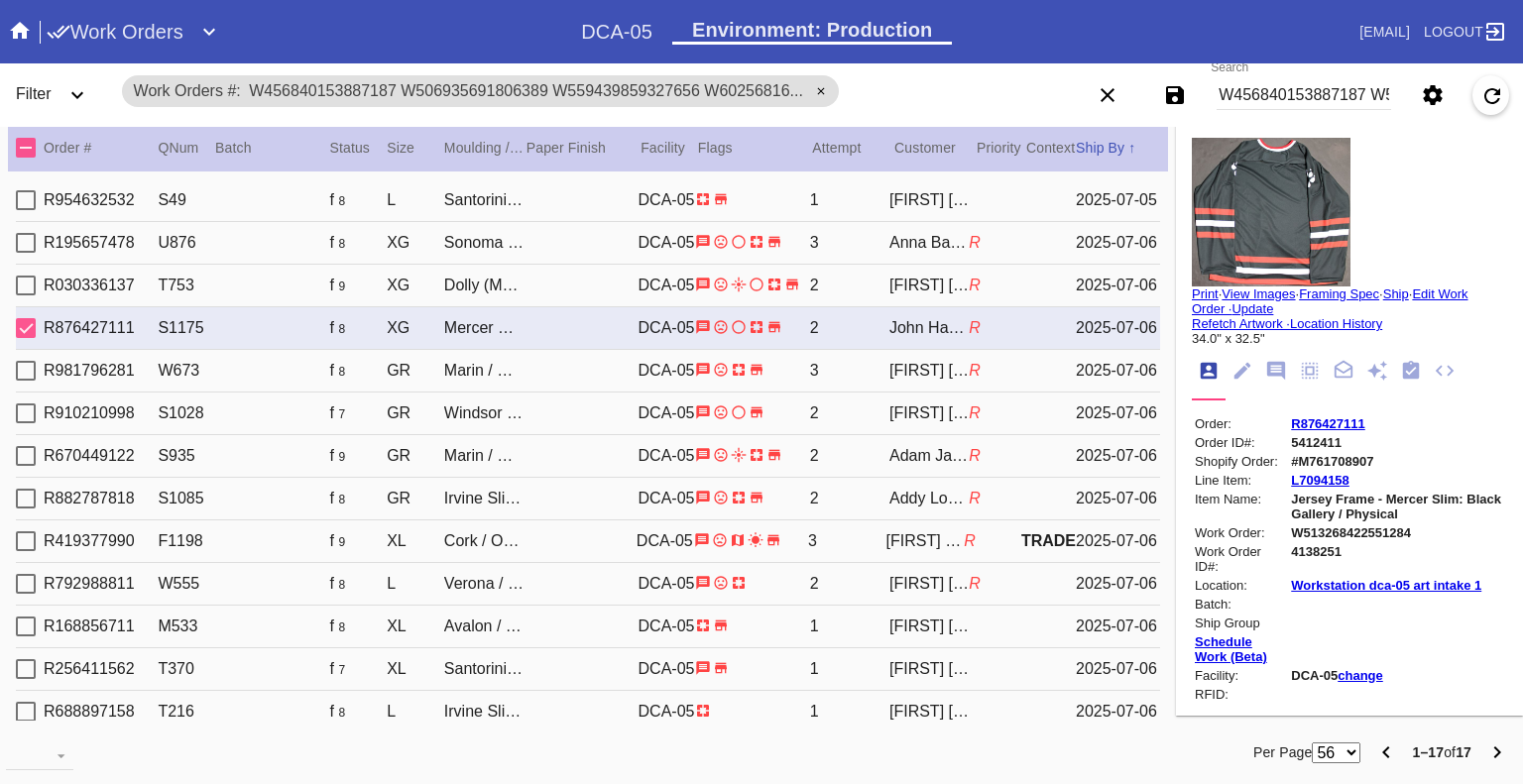click at bounding box center [26, 328] 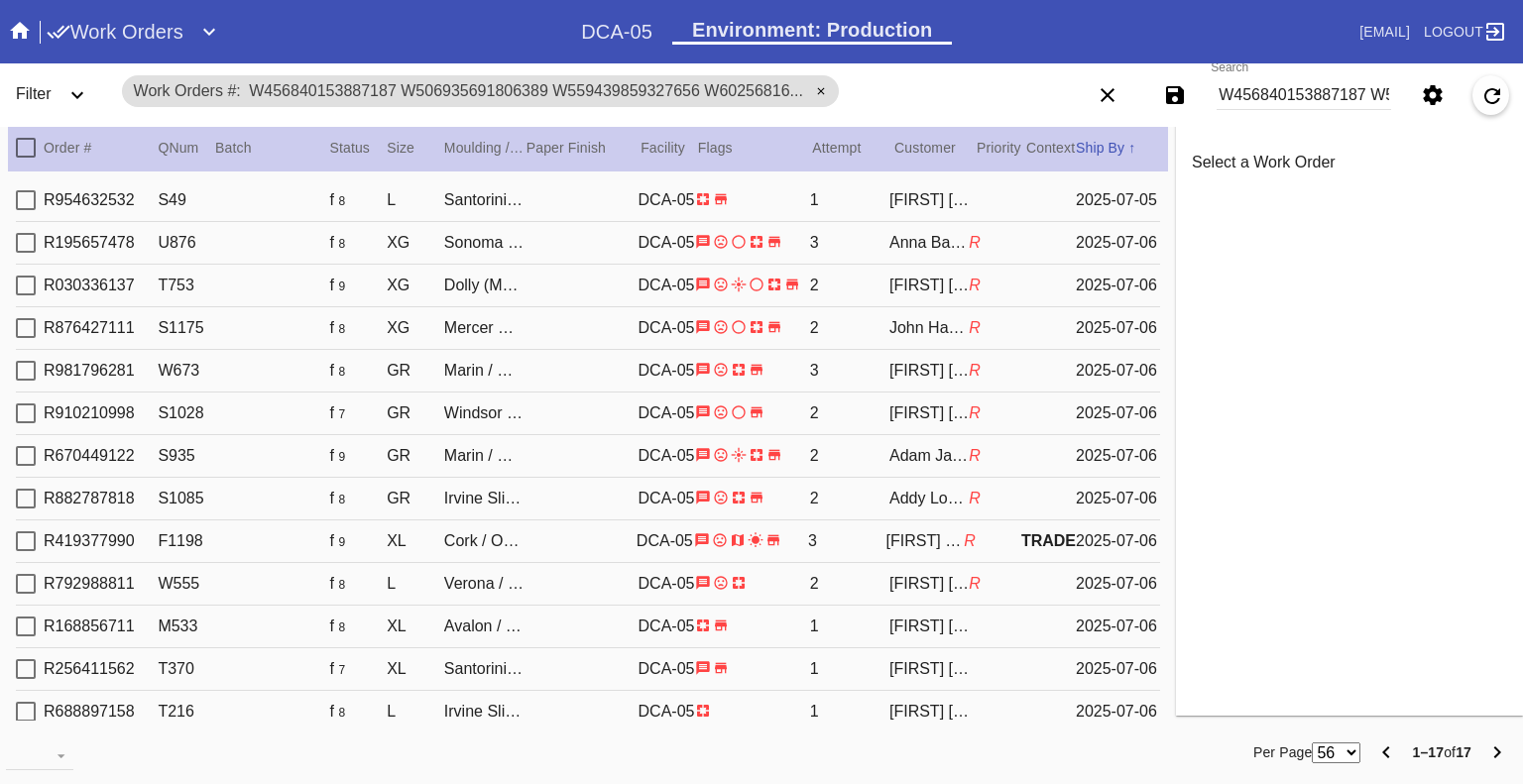 click at bounding box center [26, 371] 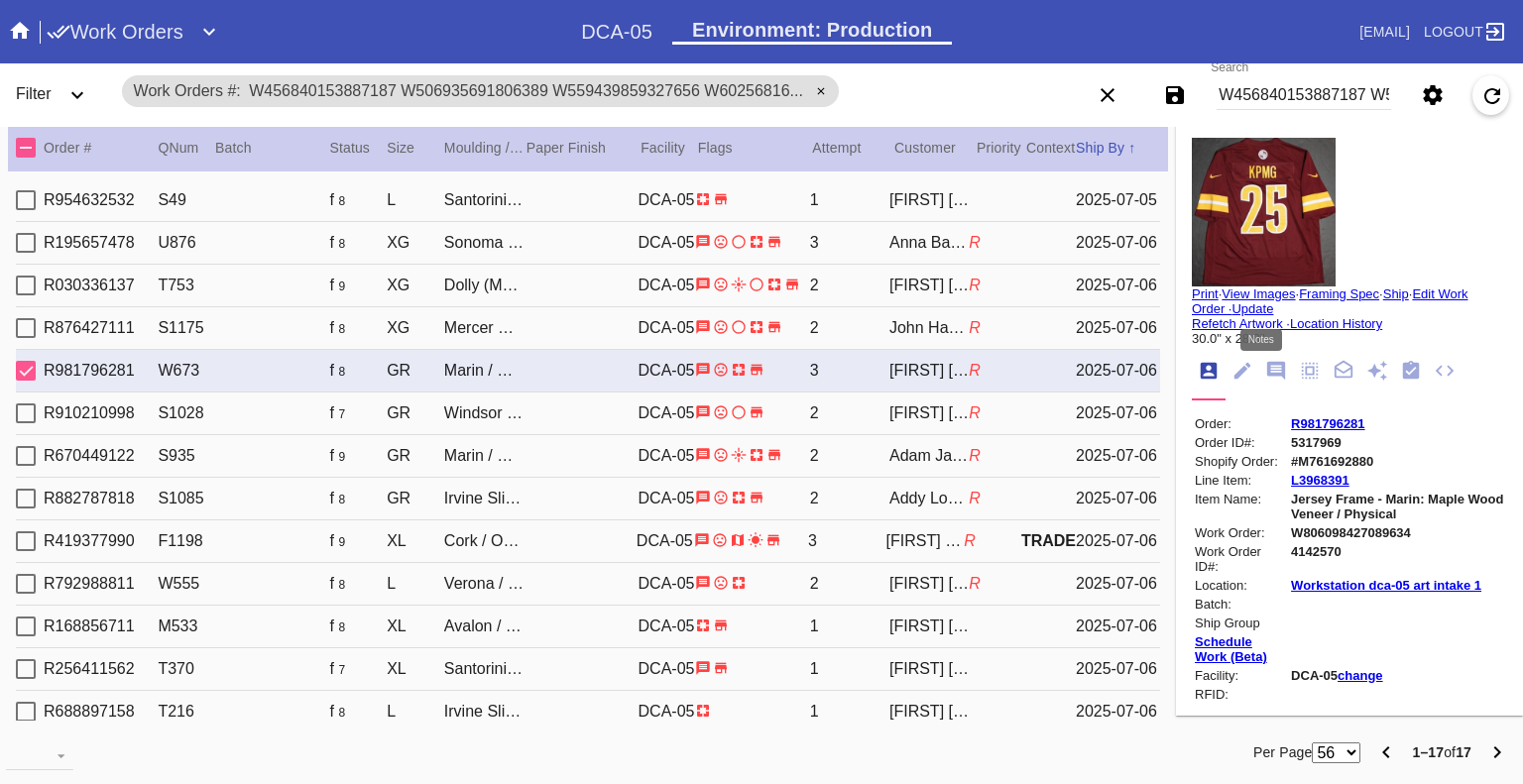 click at bounding box center [1276, 371] 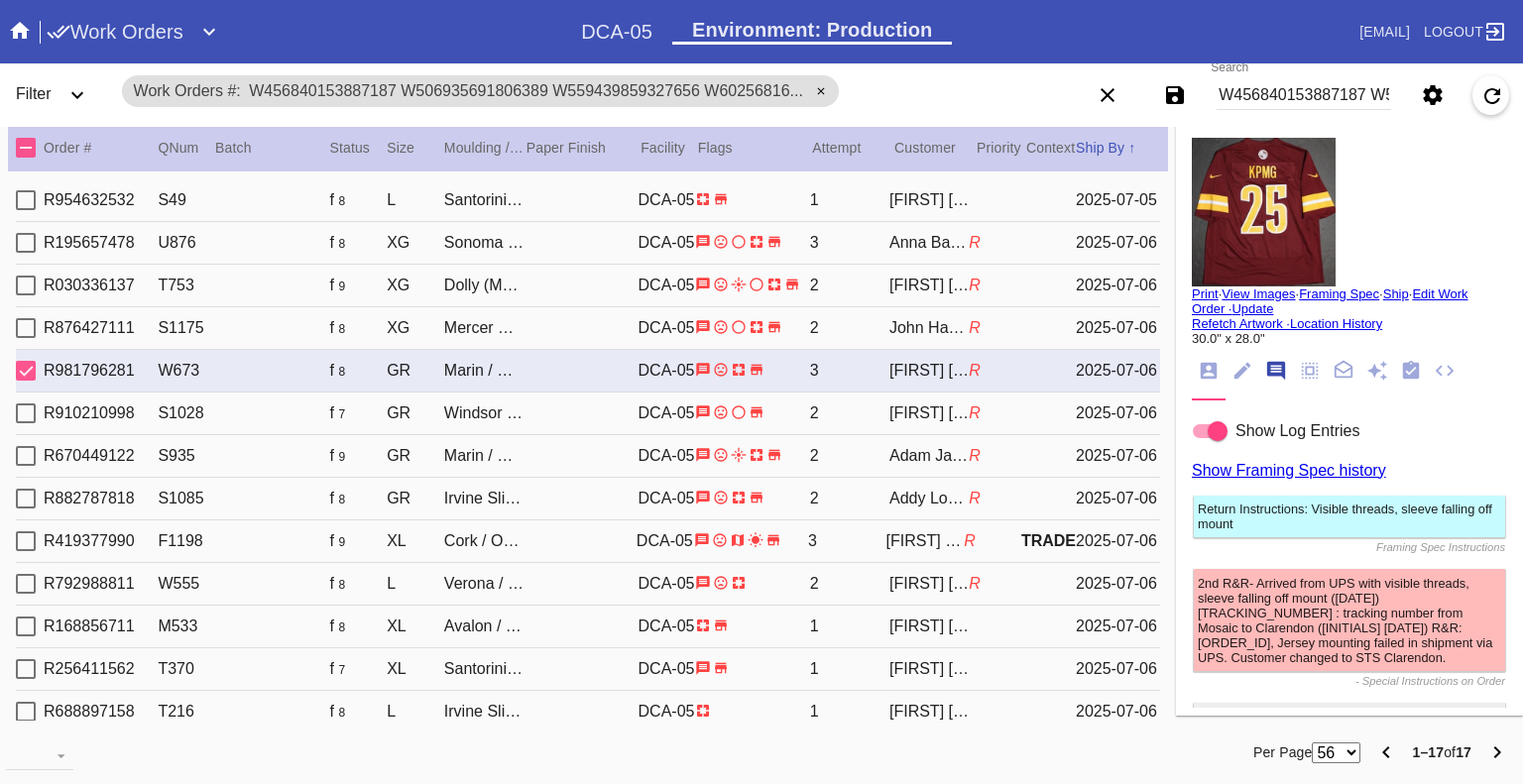 scroll, scrollTop: 122, scrollLeft: 0, axis: vertical 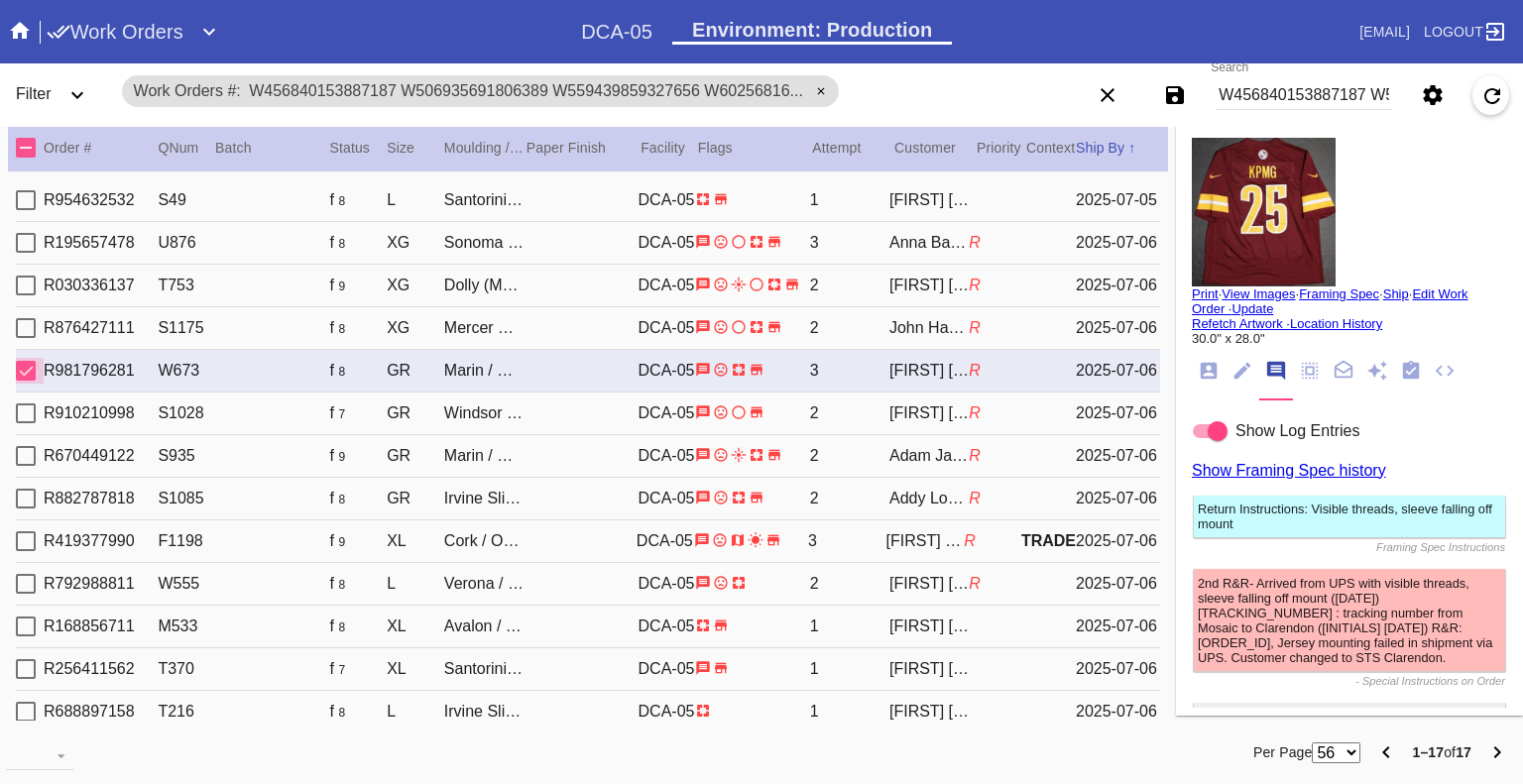 click at bounding box center (26, 371) 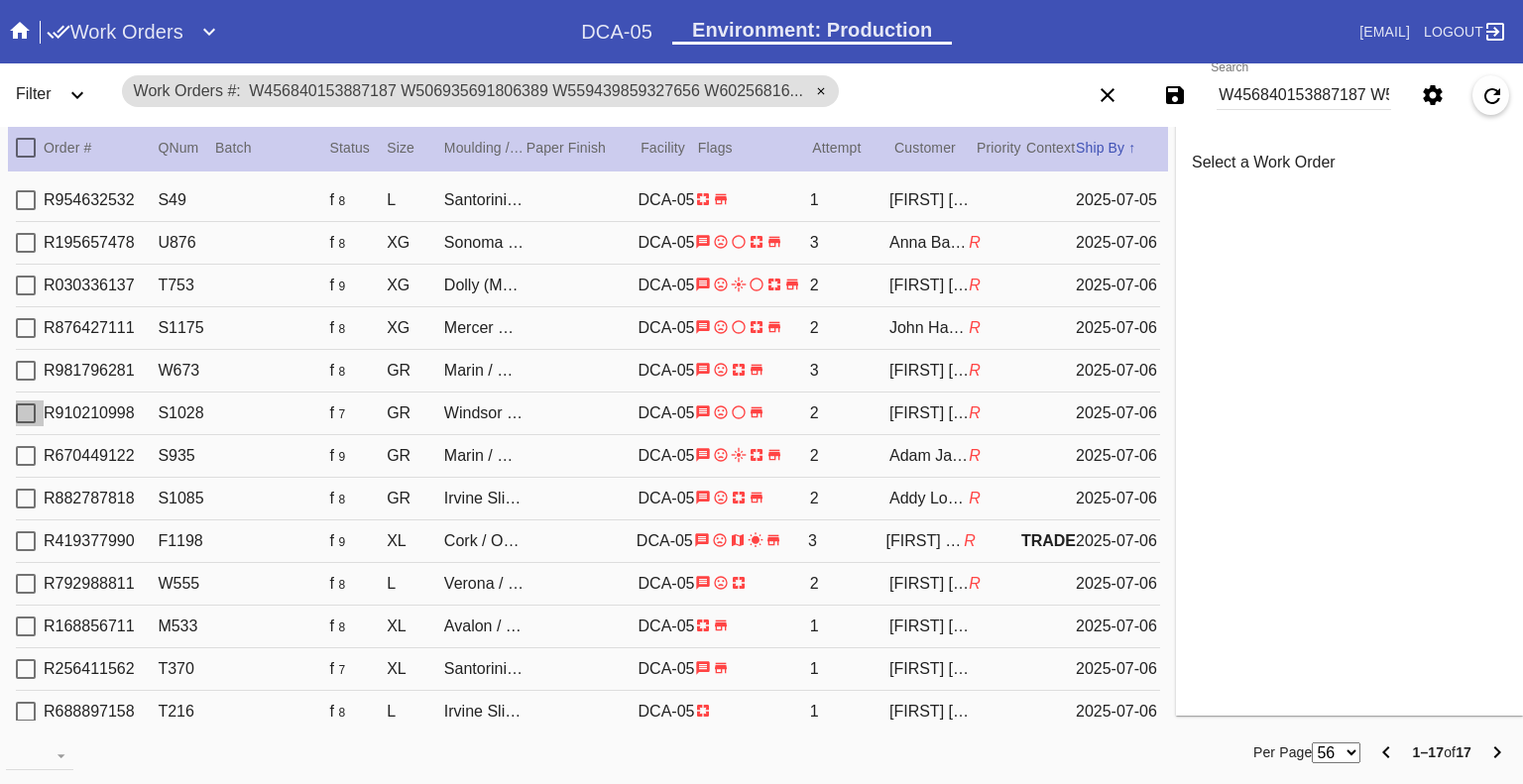 click at bounding box center (26, 413) 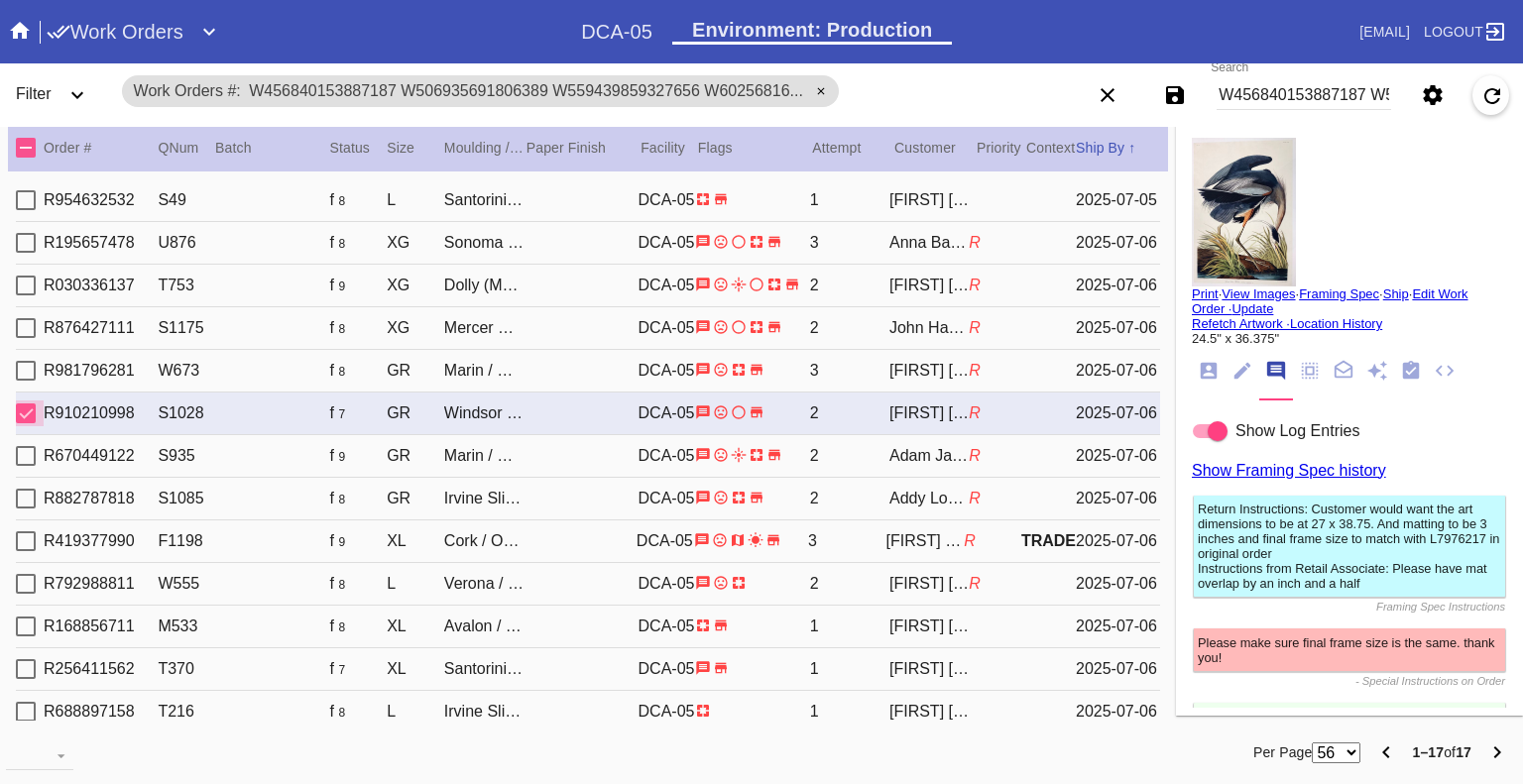 click at bounding box center (26, 413) 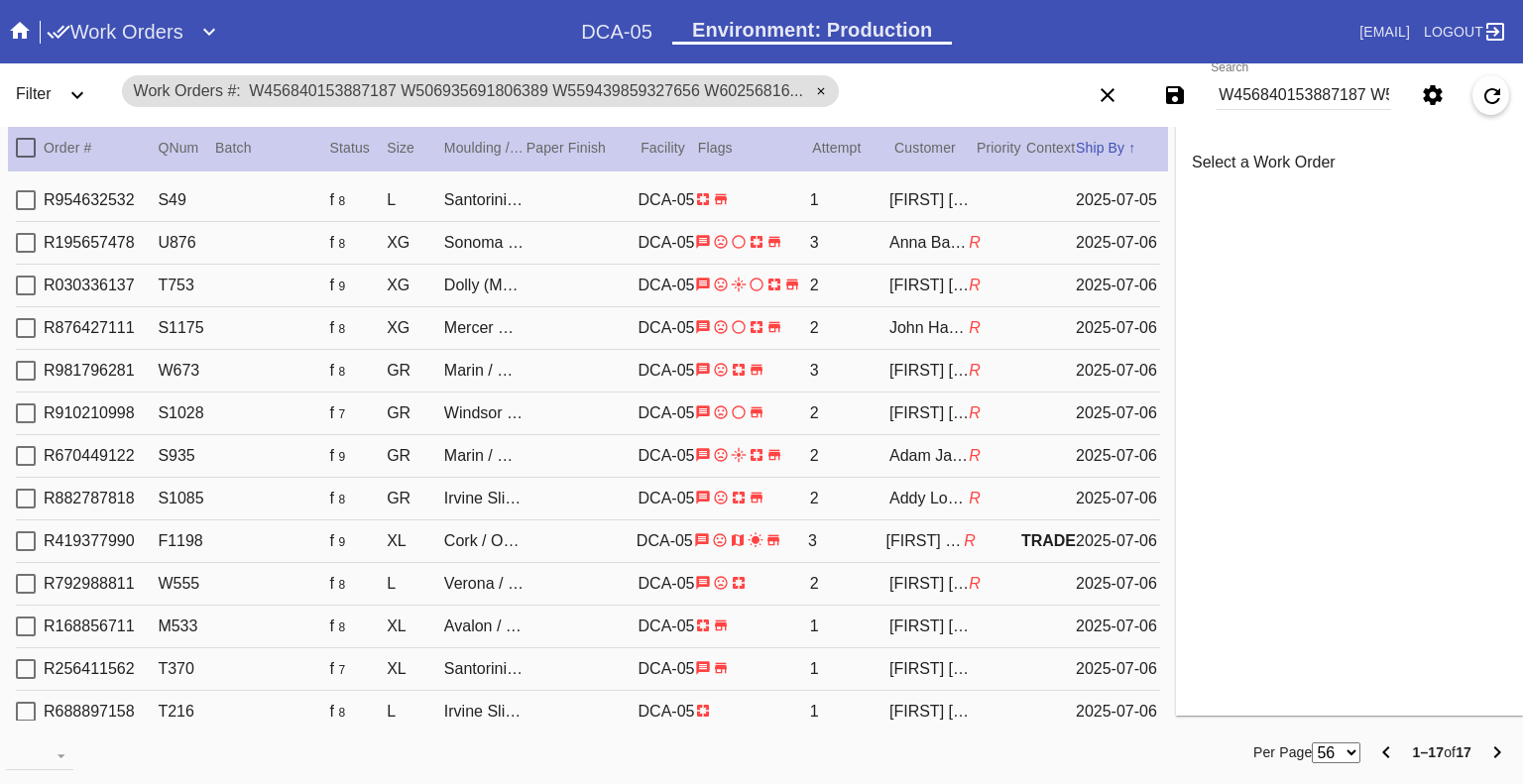 click at bounding box center (26, 456) 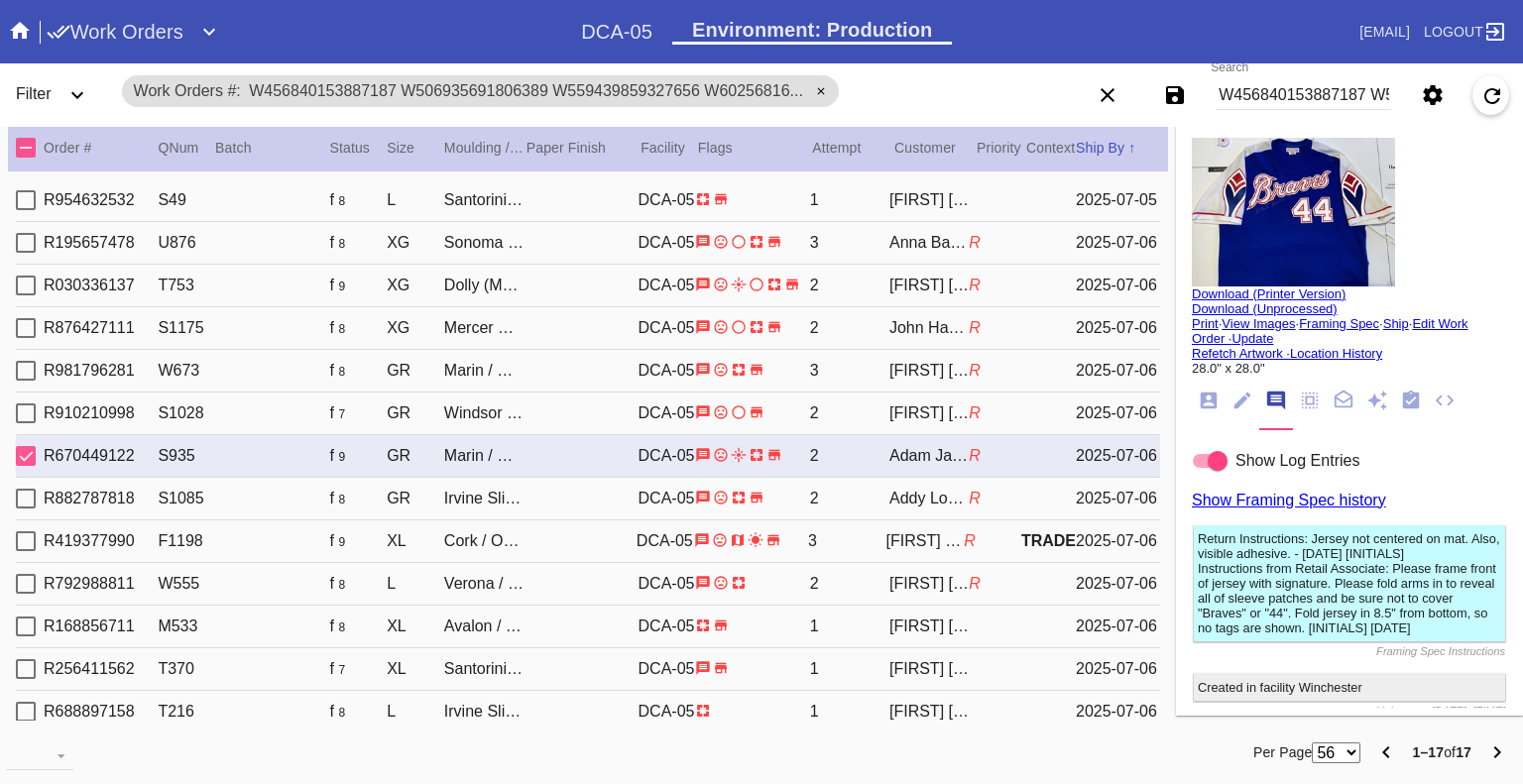 click on "Show Framing Spec history" at bounding box center (1289, 500) 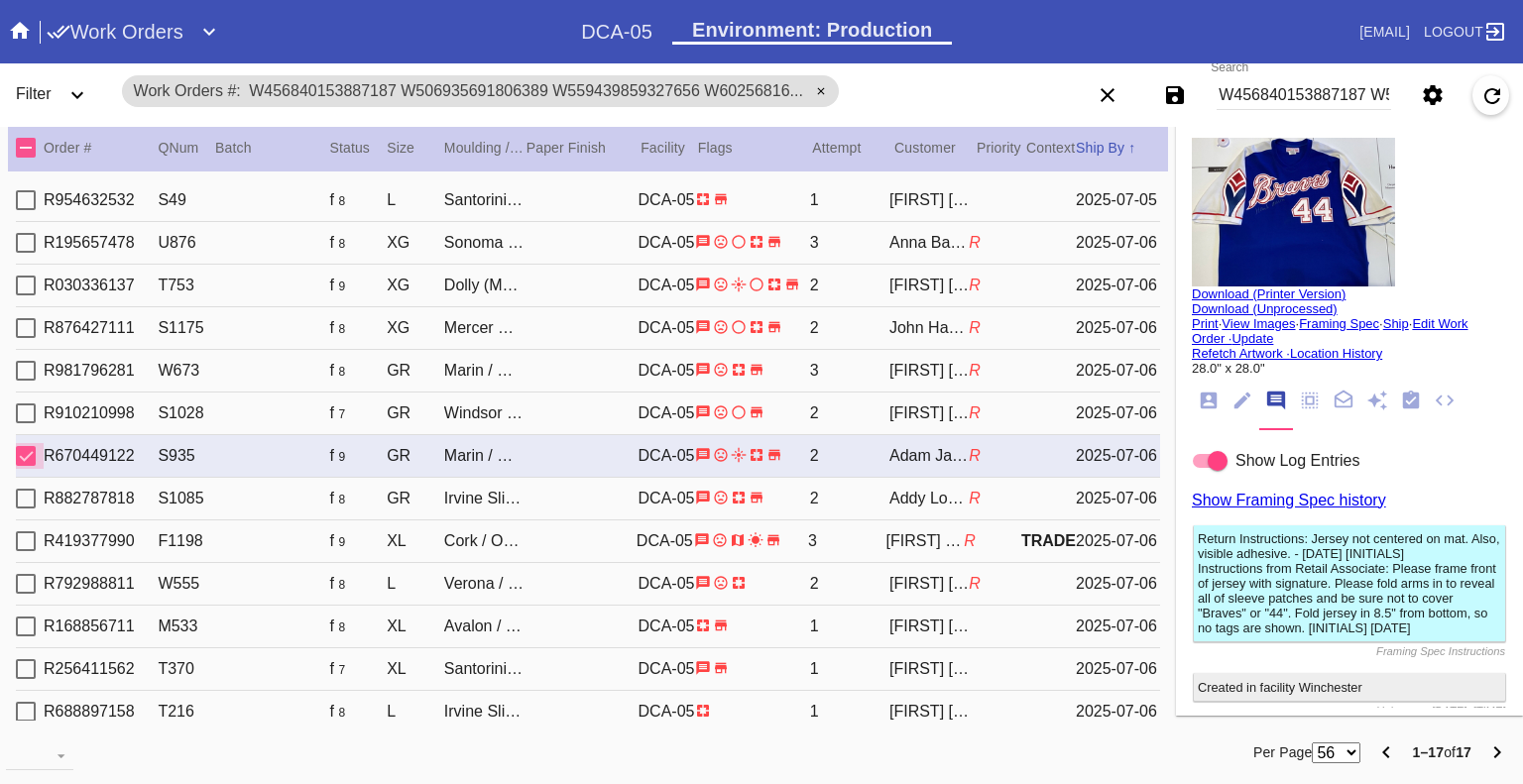 click at bounding box center (26, 456) 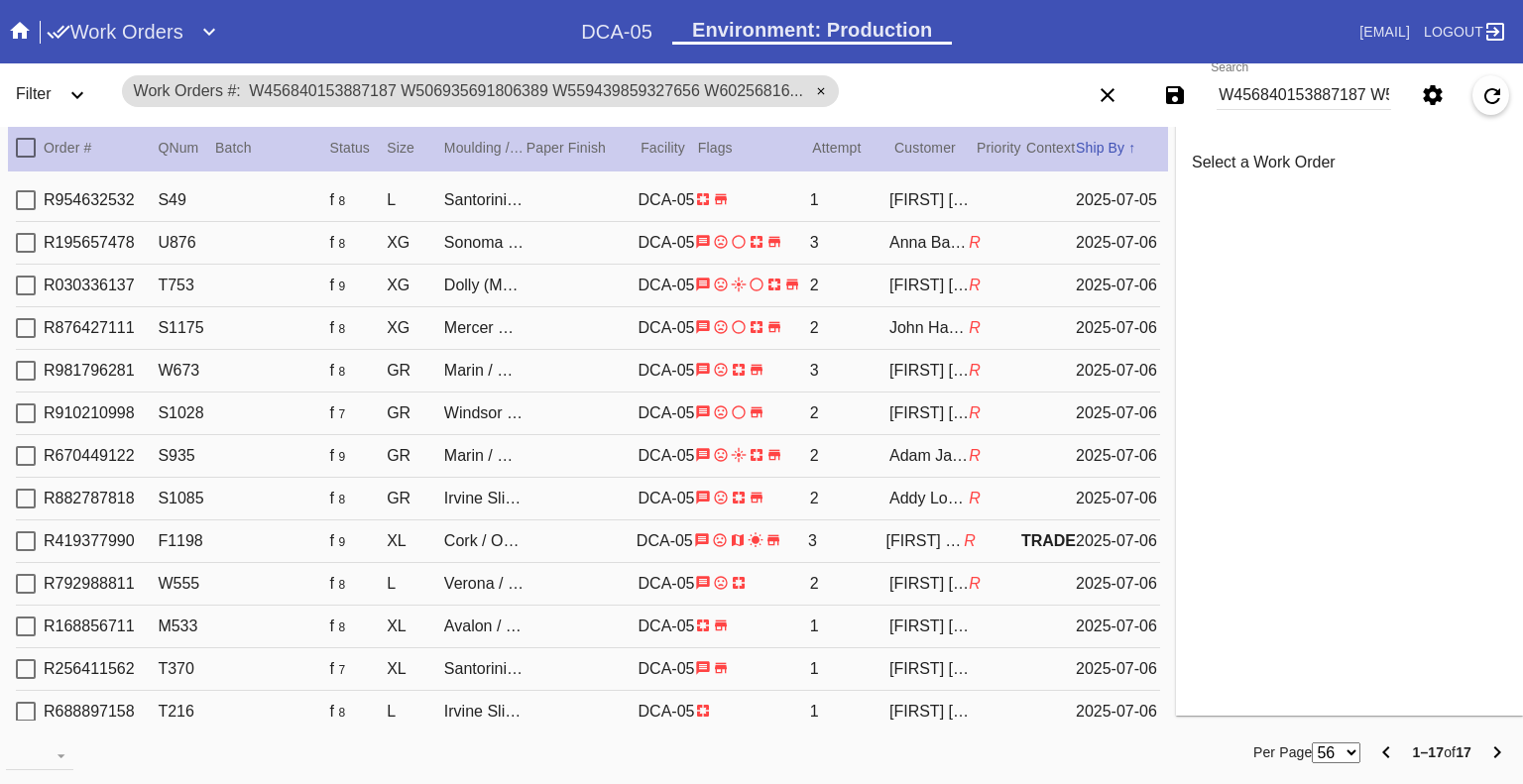 click at bounding box center [26, 499] 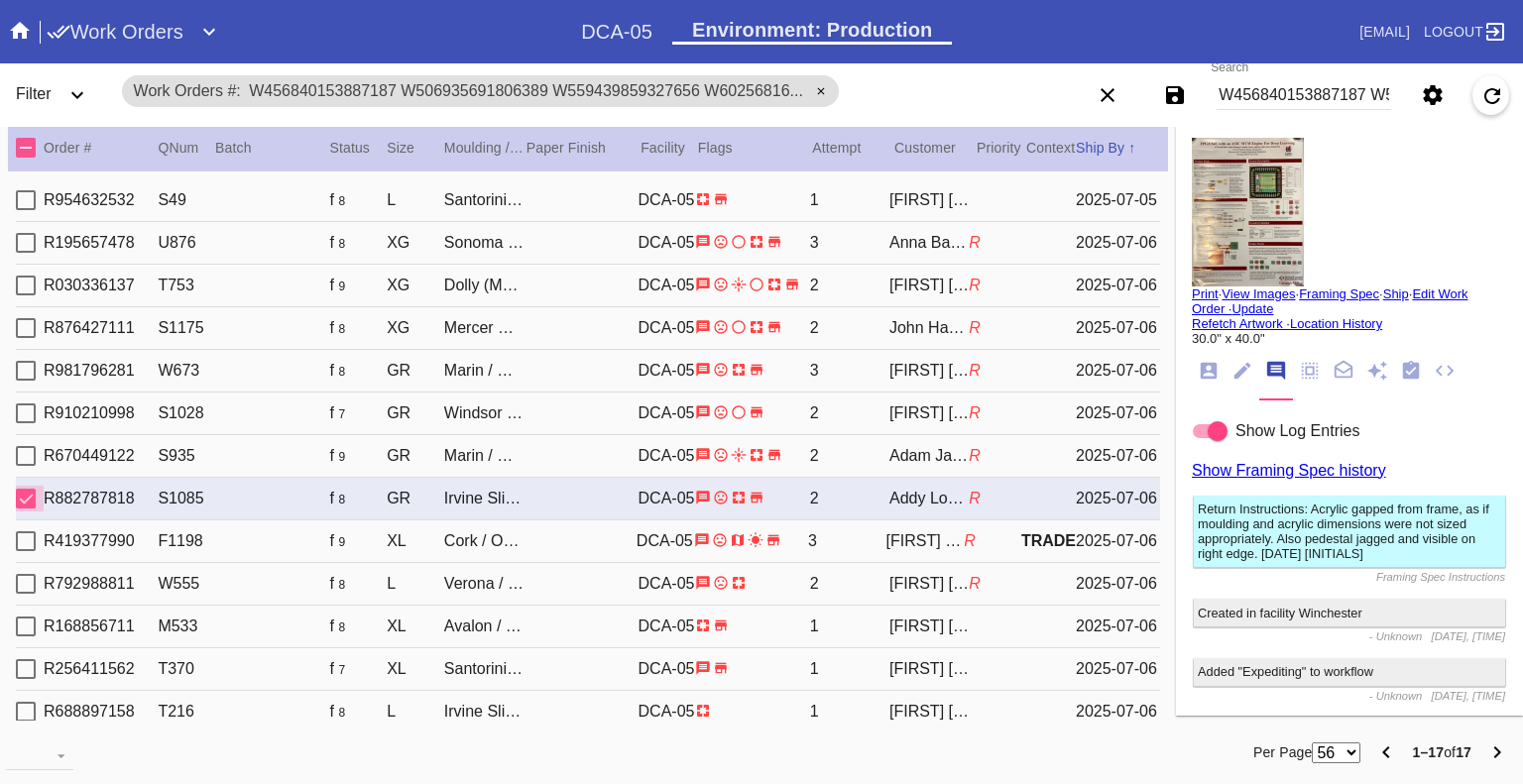 click at bounding box center (26, 499) 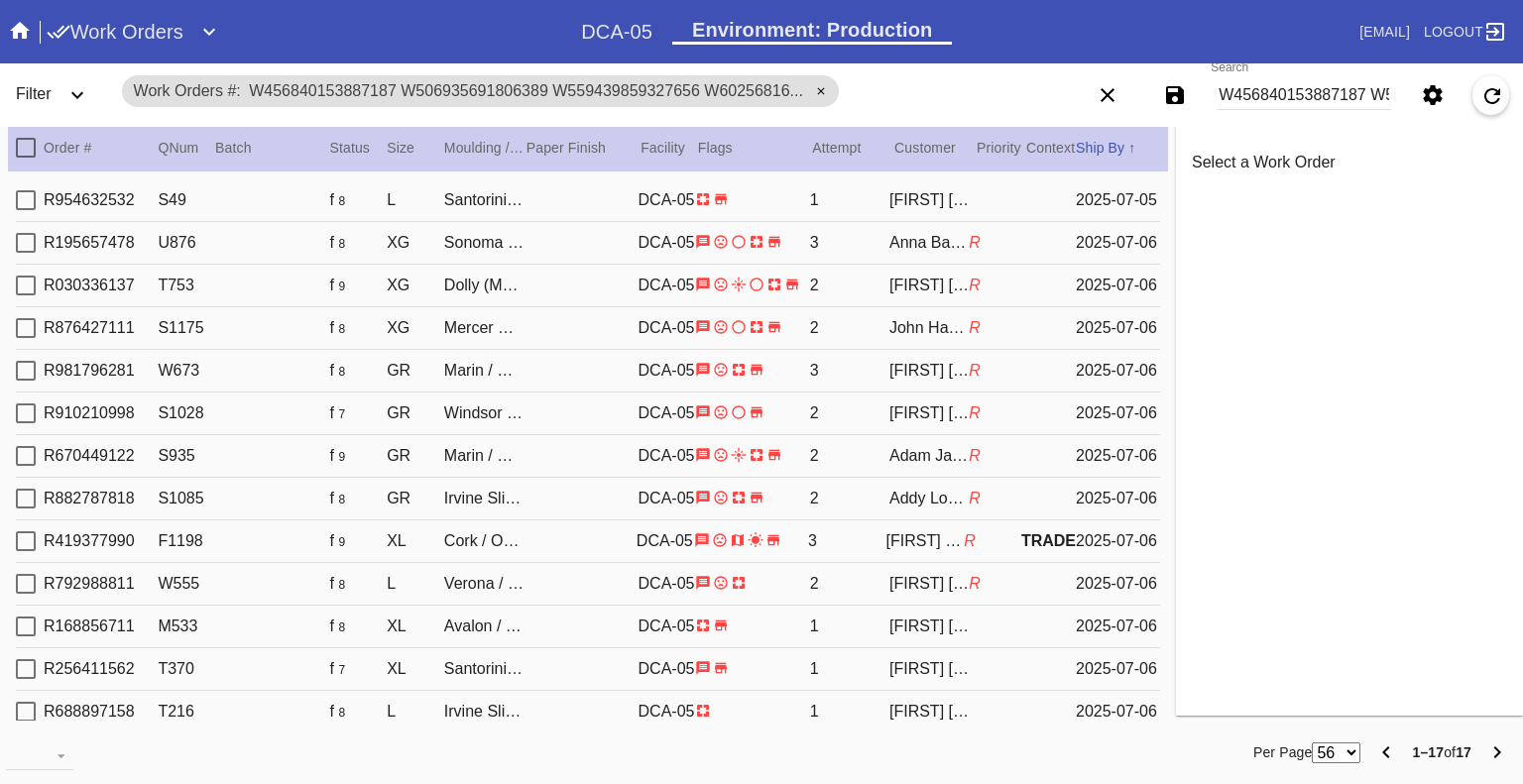 click at bounding box center (26, 541) 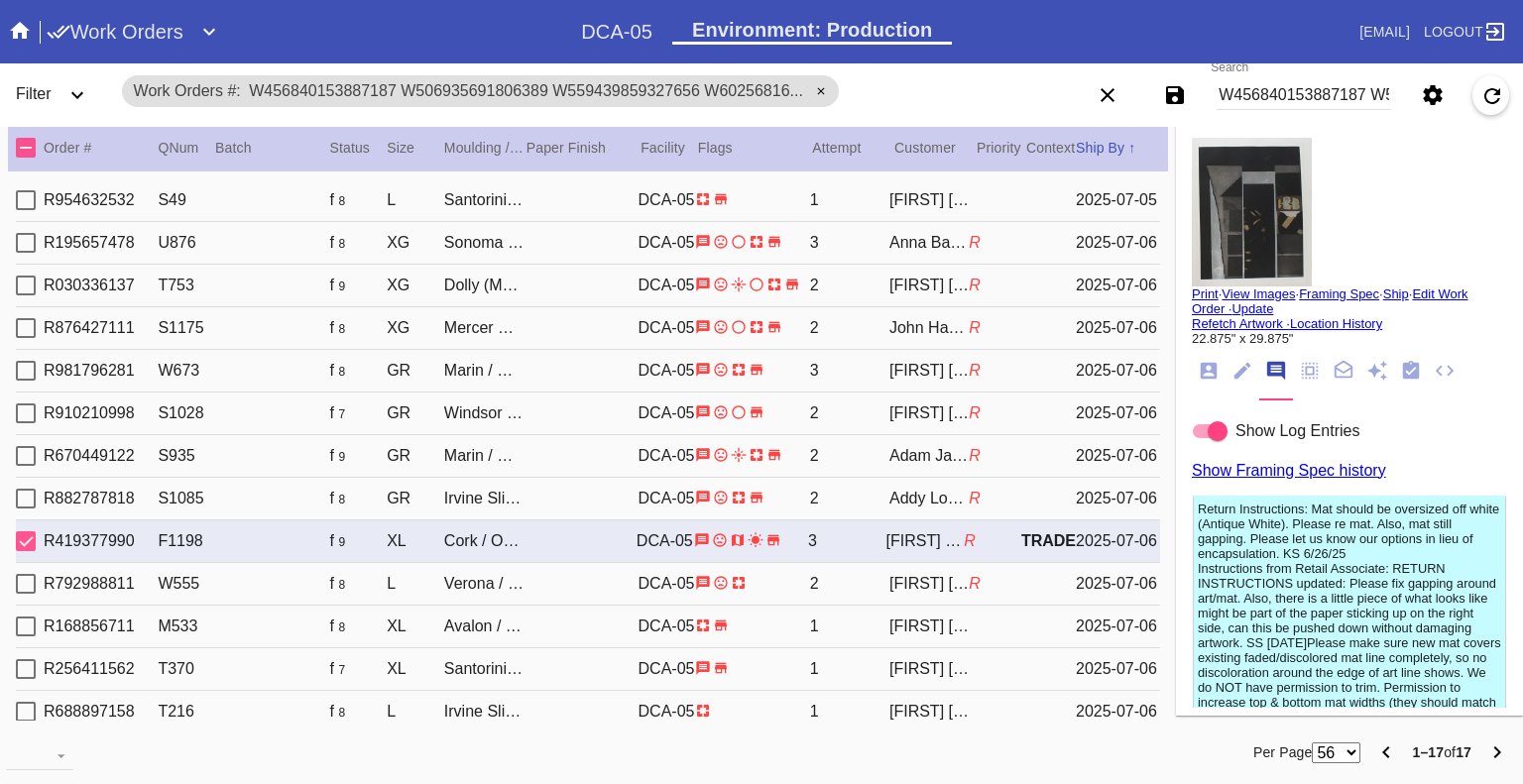 click on "R954632532 S49 f   8 L Santorini / Dove White DCA-05 1 Lou Reda
2025-07-05 R195657478 U876 f   8 XG Sonoma / White DCA-05 3 Anna Barrera
R
2025-07-06 R030336137 T753 f   9 XG Dolly (Medium) / White DCA-05 2 Ashley Wittreich
R
2025-07-06 R876427111 S1175 f   8 XG Mercer Slim / White DCA-05 2 John Hayes
R
2025-07-06 R981796281 W673 f   8 GR Marin / White DCA-05 3 Adam Wise
R
2025-07-06 R910210998 S1028 f   7 GR Windsor / Sugar Oversized DCA-05 2 Anne Boyajian
R
2025-07-06 R670449122 S935 f   9 GR Marin / White DCA-05 2 Adam Jackson
R
2025-07-06 R882787818 S1085 f   8 GR Irvine Slim / White DCA-05 2 Addy Locke
R
2025-07-06 R419377990 F1198 f   9 XL Cork / Off White Oversized DCA-05 3 Samantha Saltzman
R
TRADE 2025-07-06 R792988811 W555 f   8 L Verona / White DCA-05 2 Kathleen Hamm
R
2025-07-06 R168856711 M533 f   8 XL Avalon / White DCA-05 1 Cassady Cohick
2025-07-06 R256411562 T370 f   7 XL Santorini / No Mat DCA-05 1" at bounding box center [588, 446] 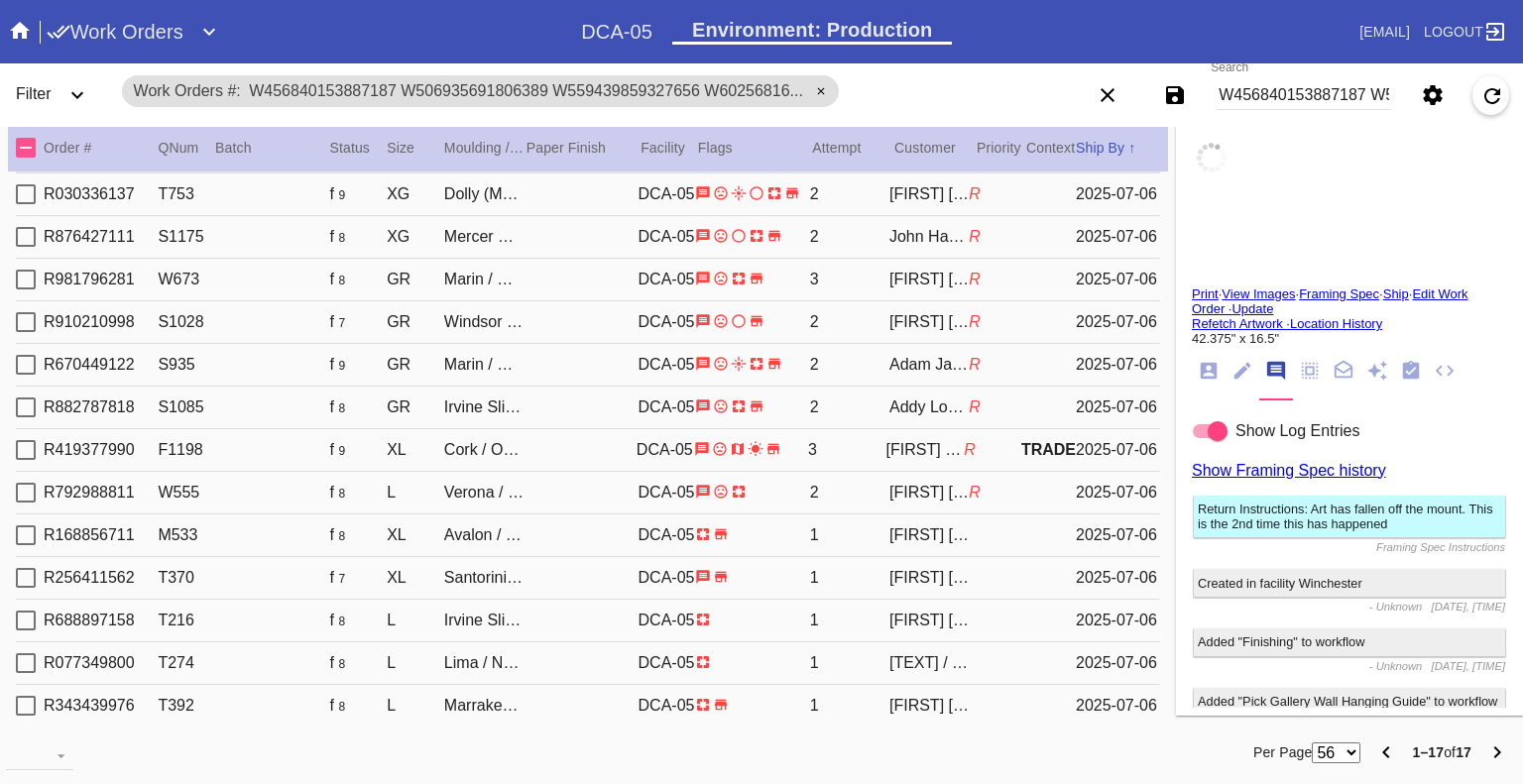scroll, scrollTop: 193, scrollLeft: 0, axis: vertical 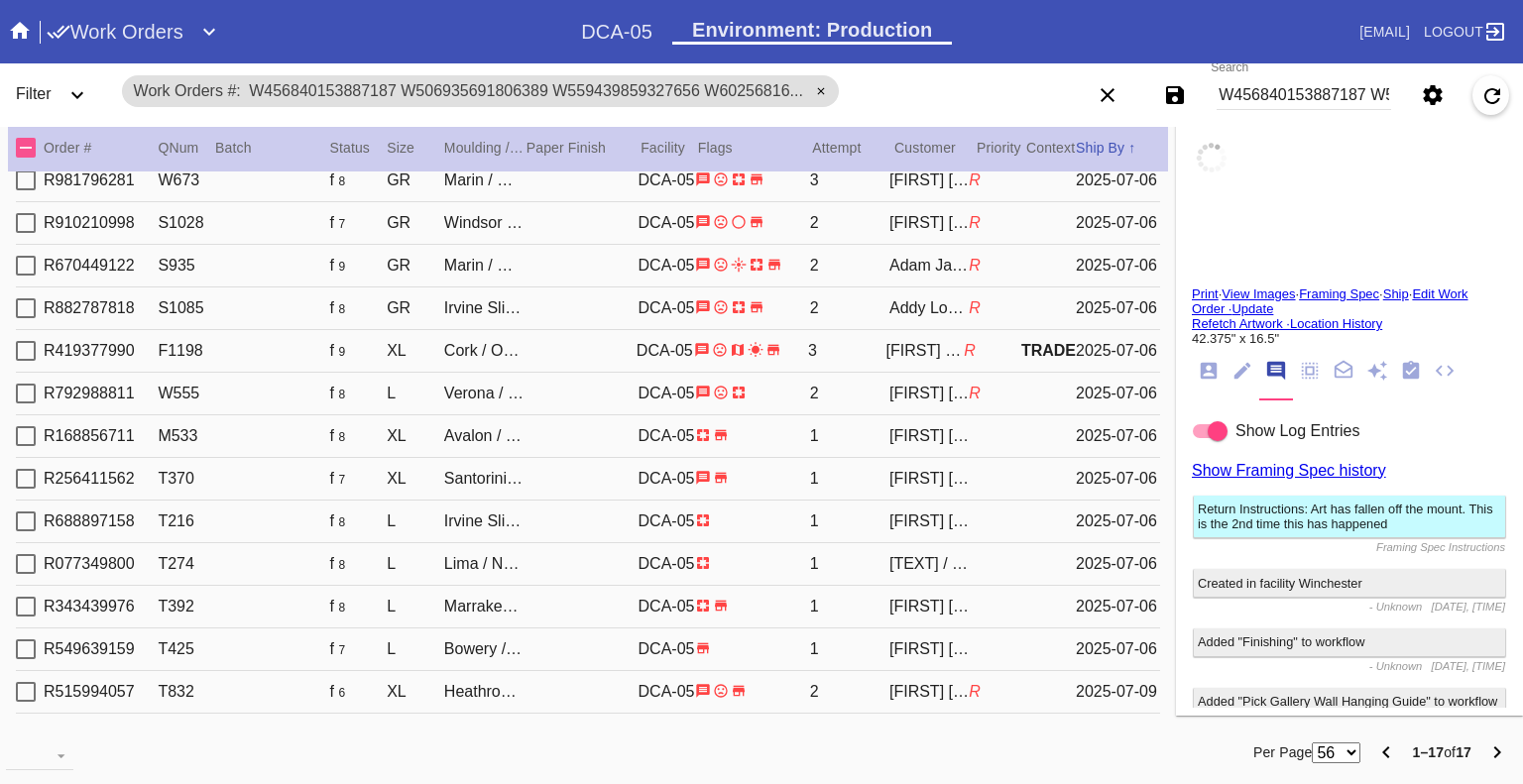 click on "W456840153887187 W506935691806389 W559439859327656 W602568165247623 W104587284484460 W198244155704573 W248845451454326 W513268422551284 W526263289275804 W573025861050734 W573081148642229 W592244915751175 W761599116296717 W806098427089634 W834927615355029 W851635247902661 W925663286395271" at bounding box center (1304, 95) 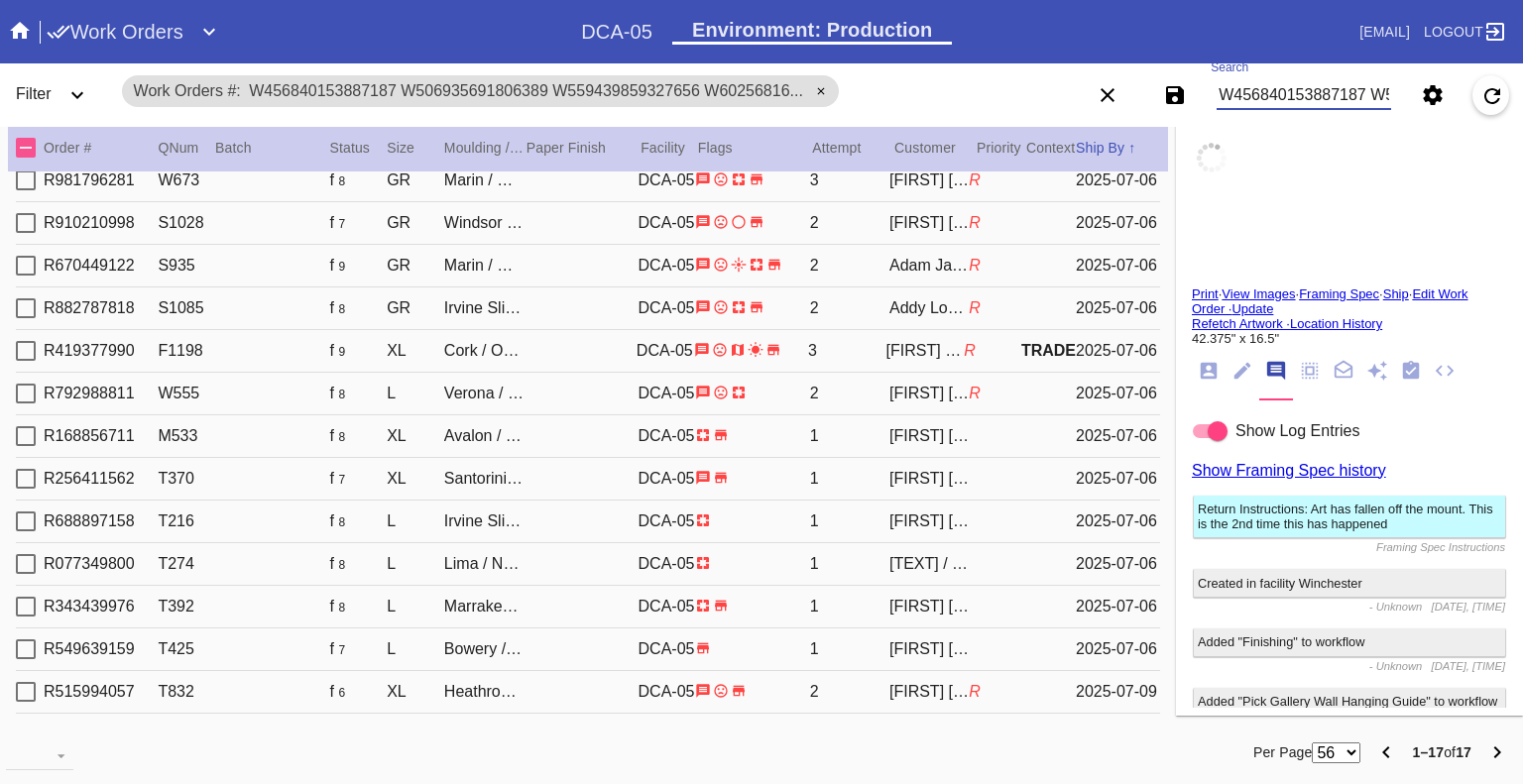 click on "W456840153887187 W506935691806389 W559439859327656 W602568165247623 W104587284484460 W198244155704573 W248845451454326 W513268422551284 W526263289275804 W573025861050734 W573081148642229 W592244915751175 W761599116296717 W806098427089634 W834927615355029 W851635247902661 W925663286395271" at bounding box center (1304, 95) 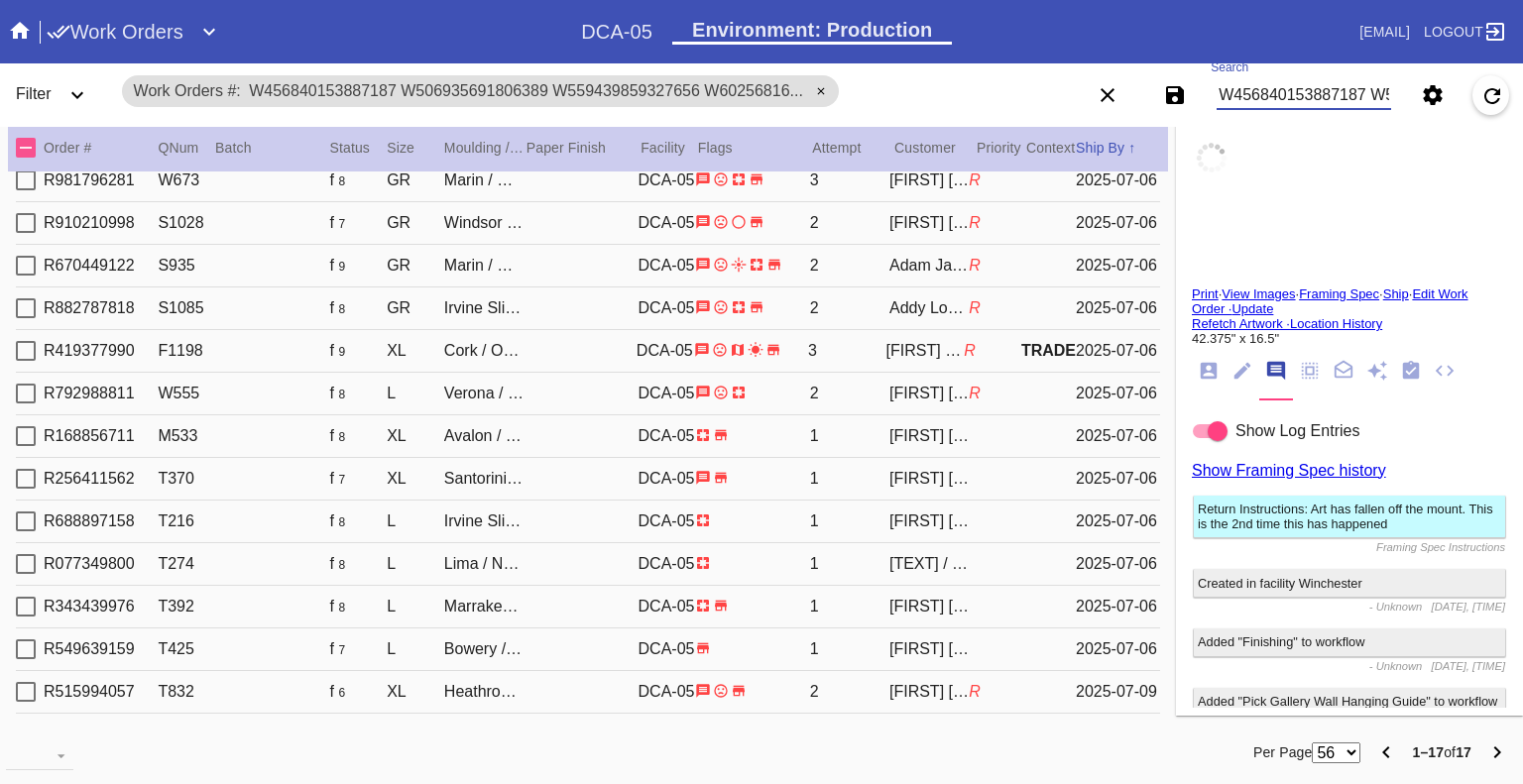 click on "W456840153887187 W506935691806389 W559439859327656 W602568165247623 W104587284484460 W198244155704573 W248845451454326 W513268422551284 W526263289275804 W573025861050734 W573081148642229 W592244915751175 W761599116296717 W806098427089634 W834927615355029 W851635247902661 W925663286395271" at bounding box center (1304, 95) 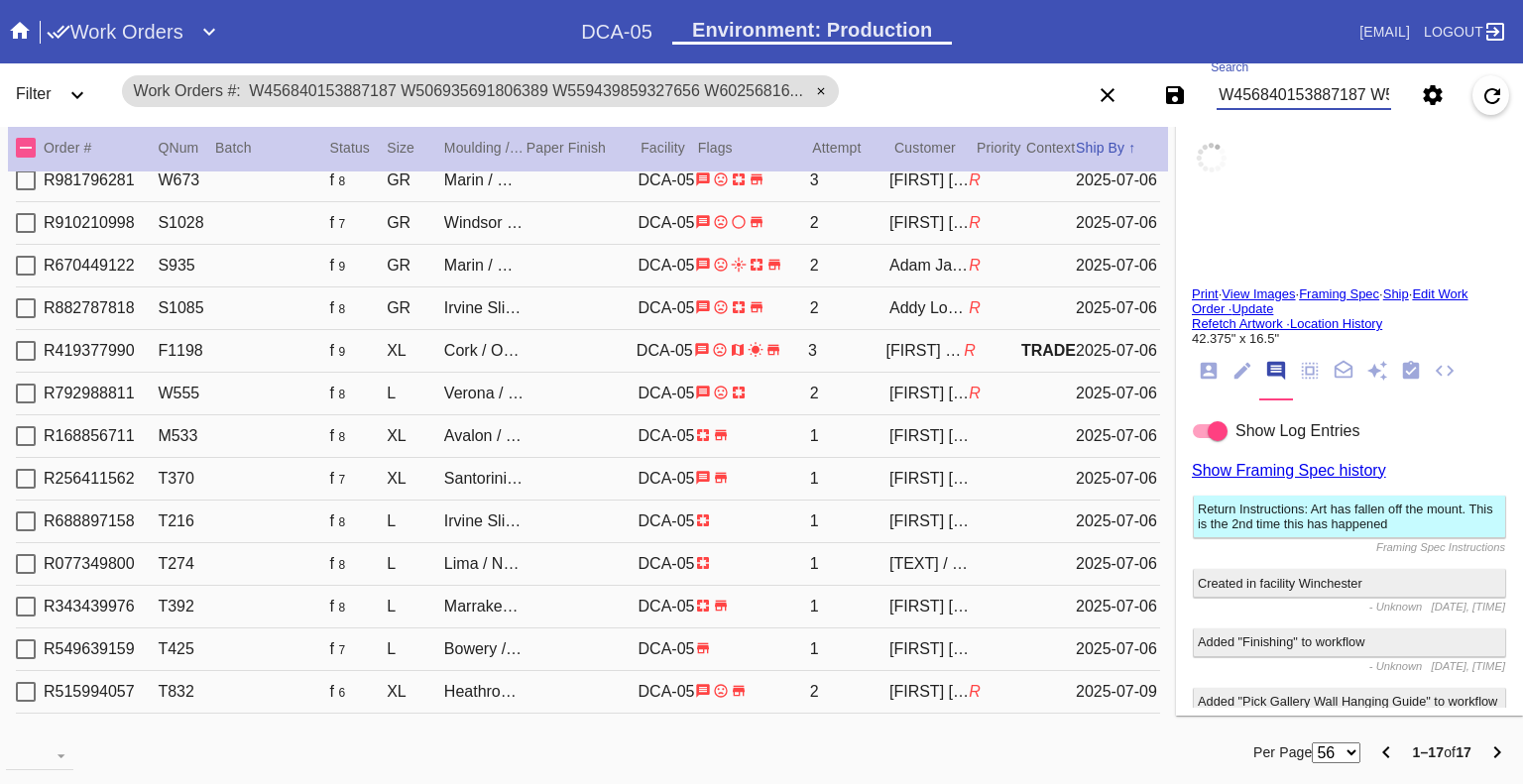click on "W456840153887187 W506935691806389 W559439859327656 W602568165247623 W104587284484460 W198244155704573 W248845451454326 W513268422551284 W526263289275804 W573025861050734 W573081148642229 W592244915751175 W761599116296717 W806098427089634 W834927615355029 W851635247902661 W925663286395271" at bounding box center (1304, 95) 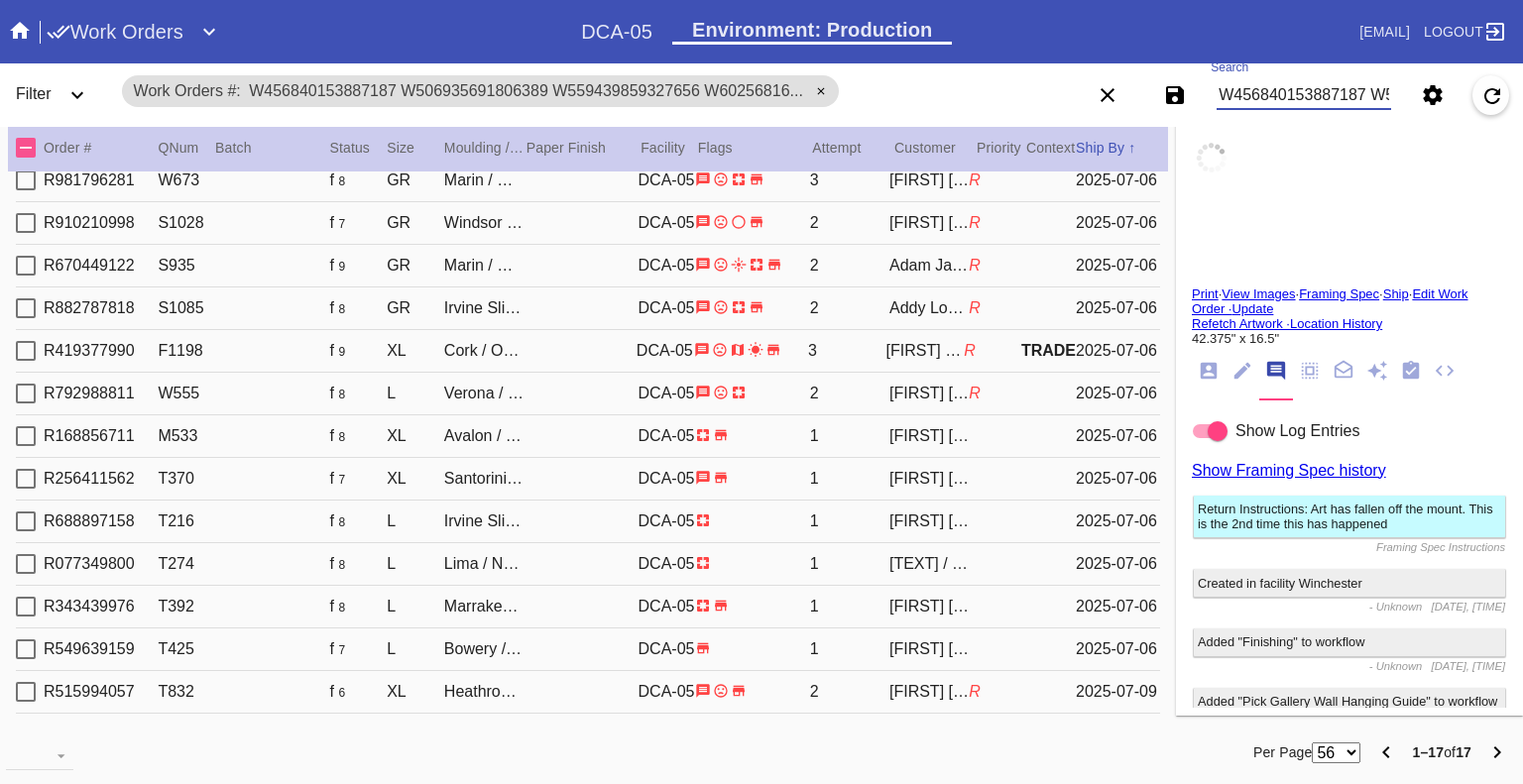 scroll, scrollTop: 0, scrollLeft: 2401, axis: horizontal 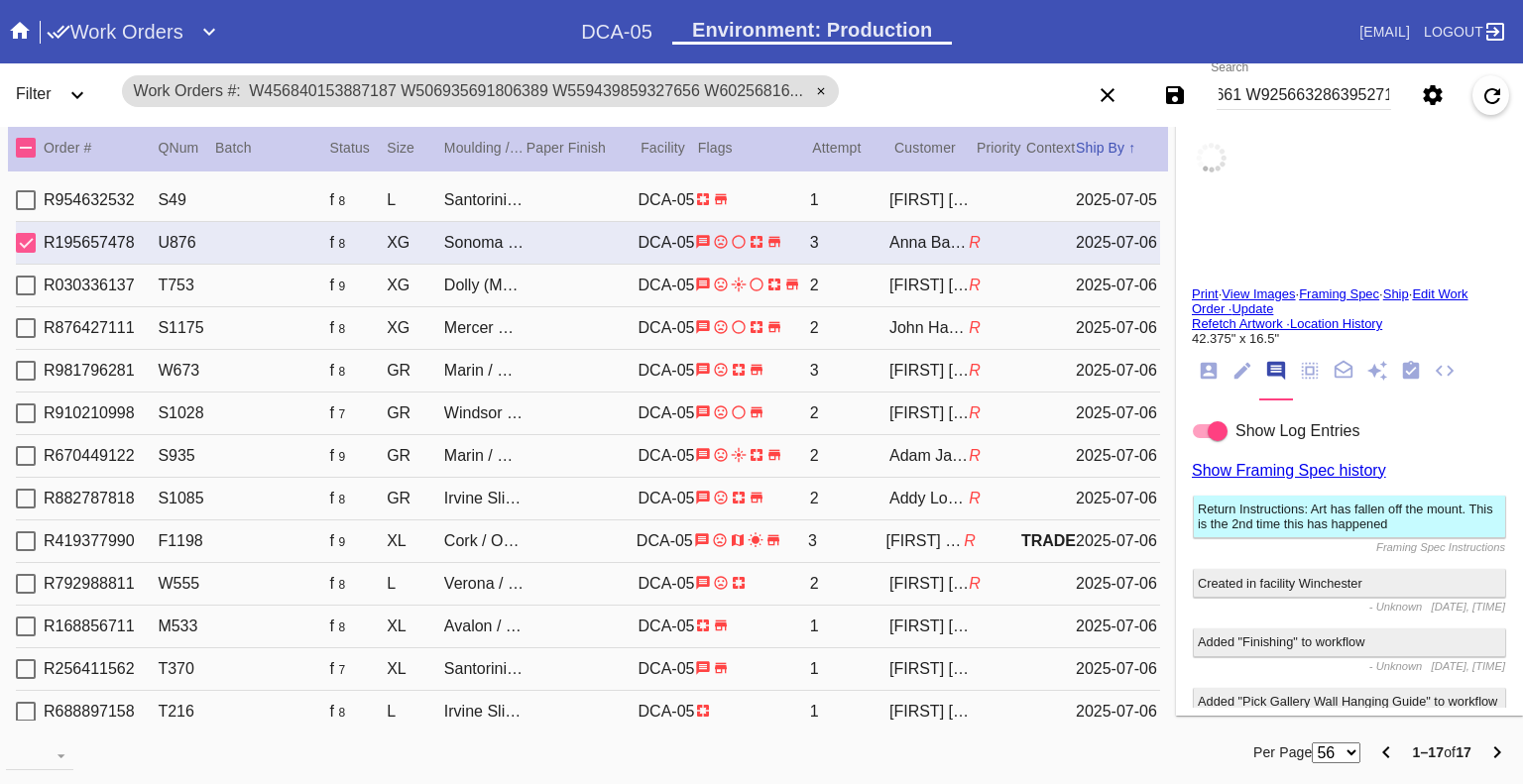 click at bounding box center (20, 31) 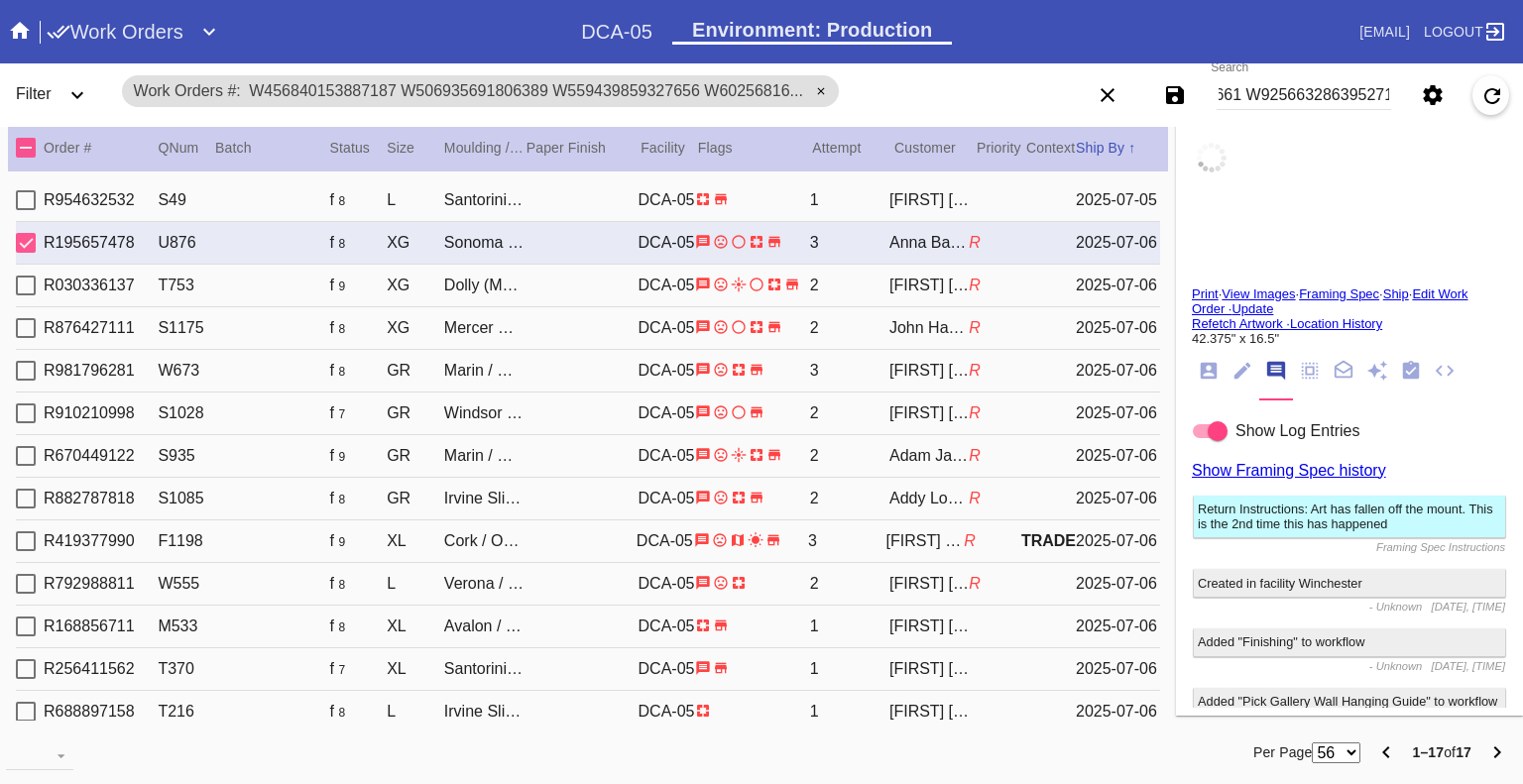 scroll, scrollTop: 0, scrollLeft: 0, axis: both 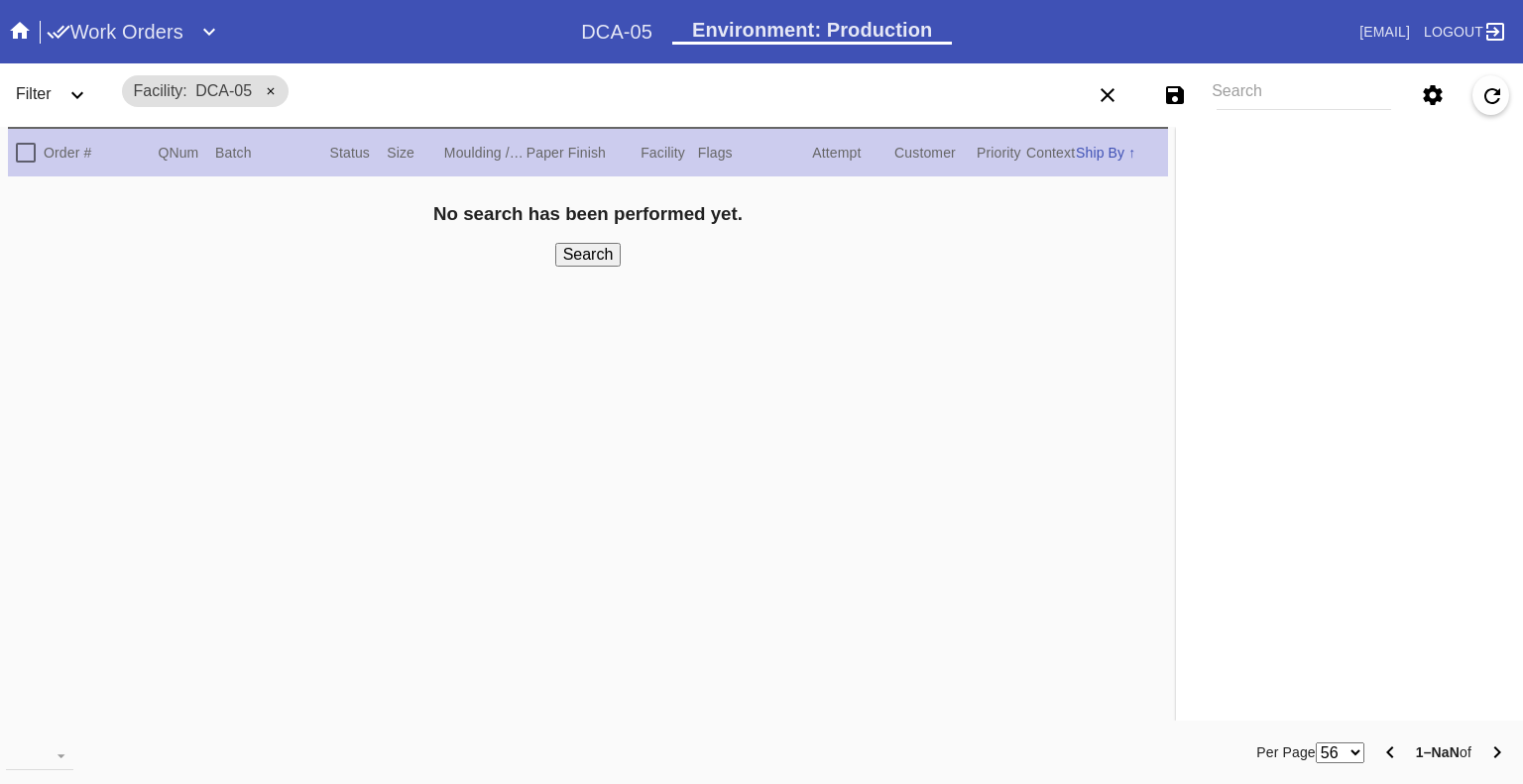 click on "Search" at bounding box center (1304, 95) 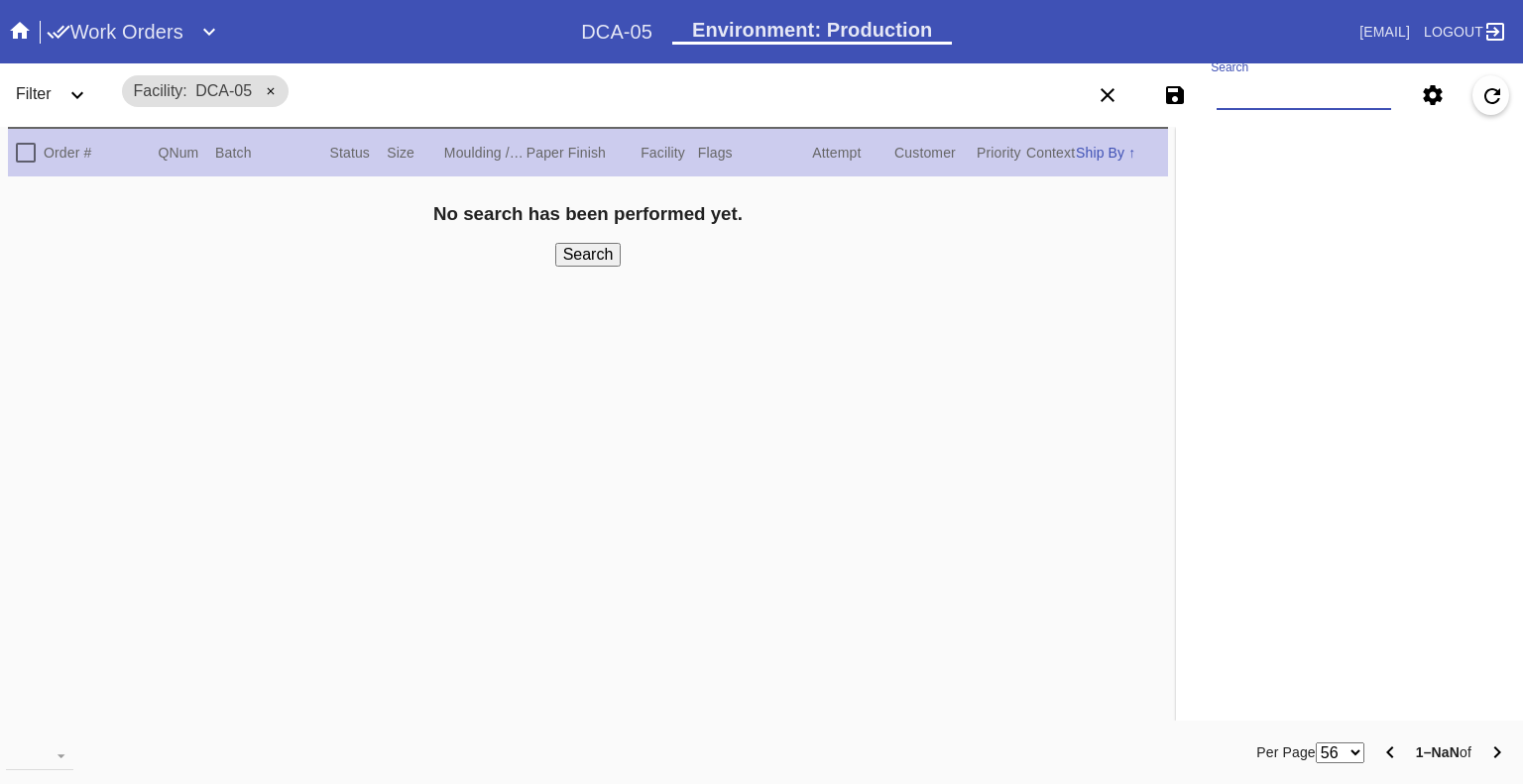 paste on "W260120036468460 W260589979217560 W242315390305484 W602568165247623 W674793651169373 W189259917201467 W679037968157142 W364412599233174 W334065914446007 W178988662390611 W939177897463117 W875284204798848 W309801233264830 W652650050158934 W467069986407546 W573025861050734 W253691288692261 W925663286395271 W767550503894003 W506935691806389" 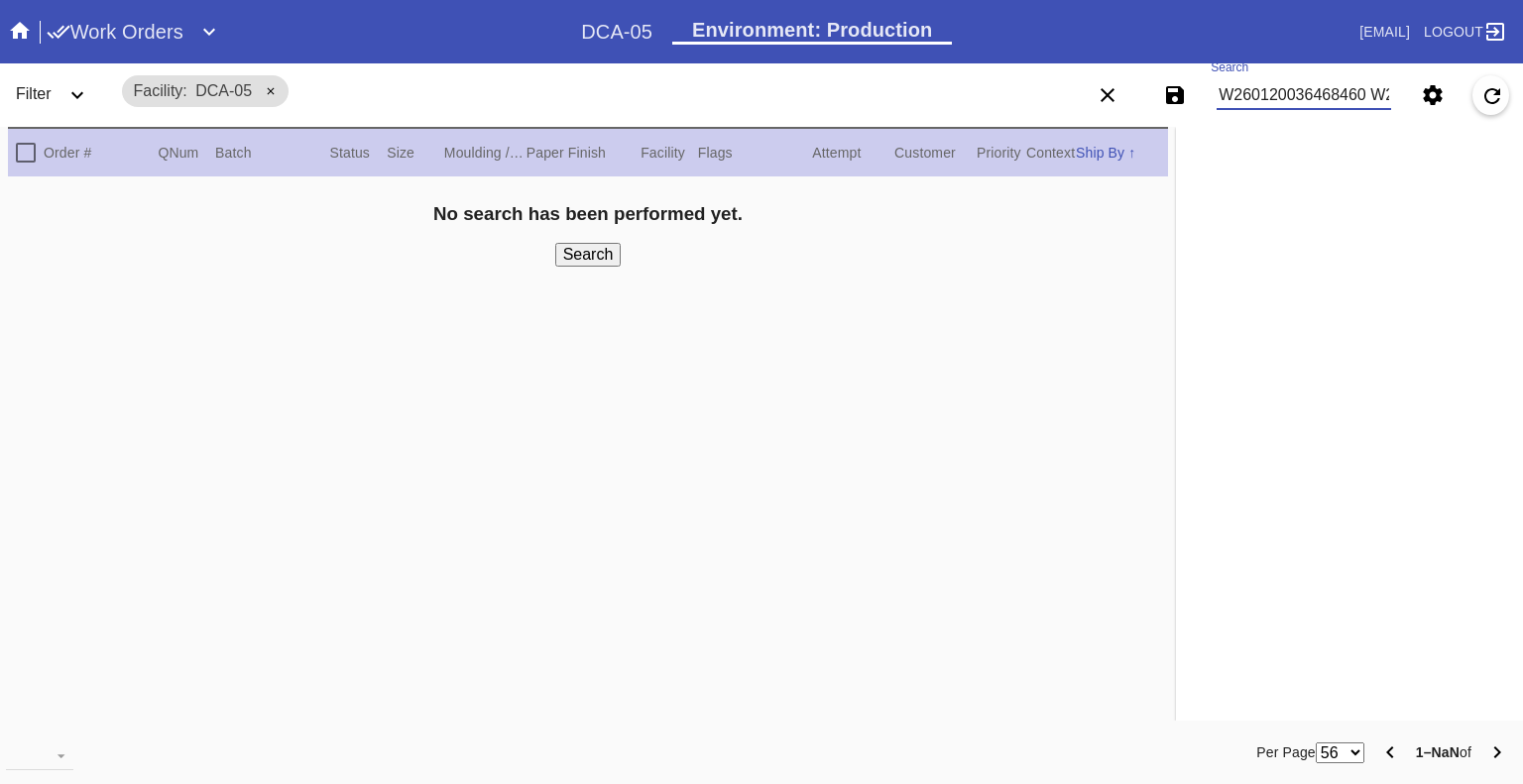 scroll, scrollTop: 0, scrollLeft: 2856, axis: horizontal 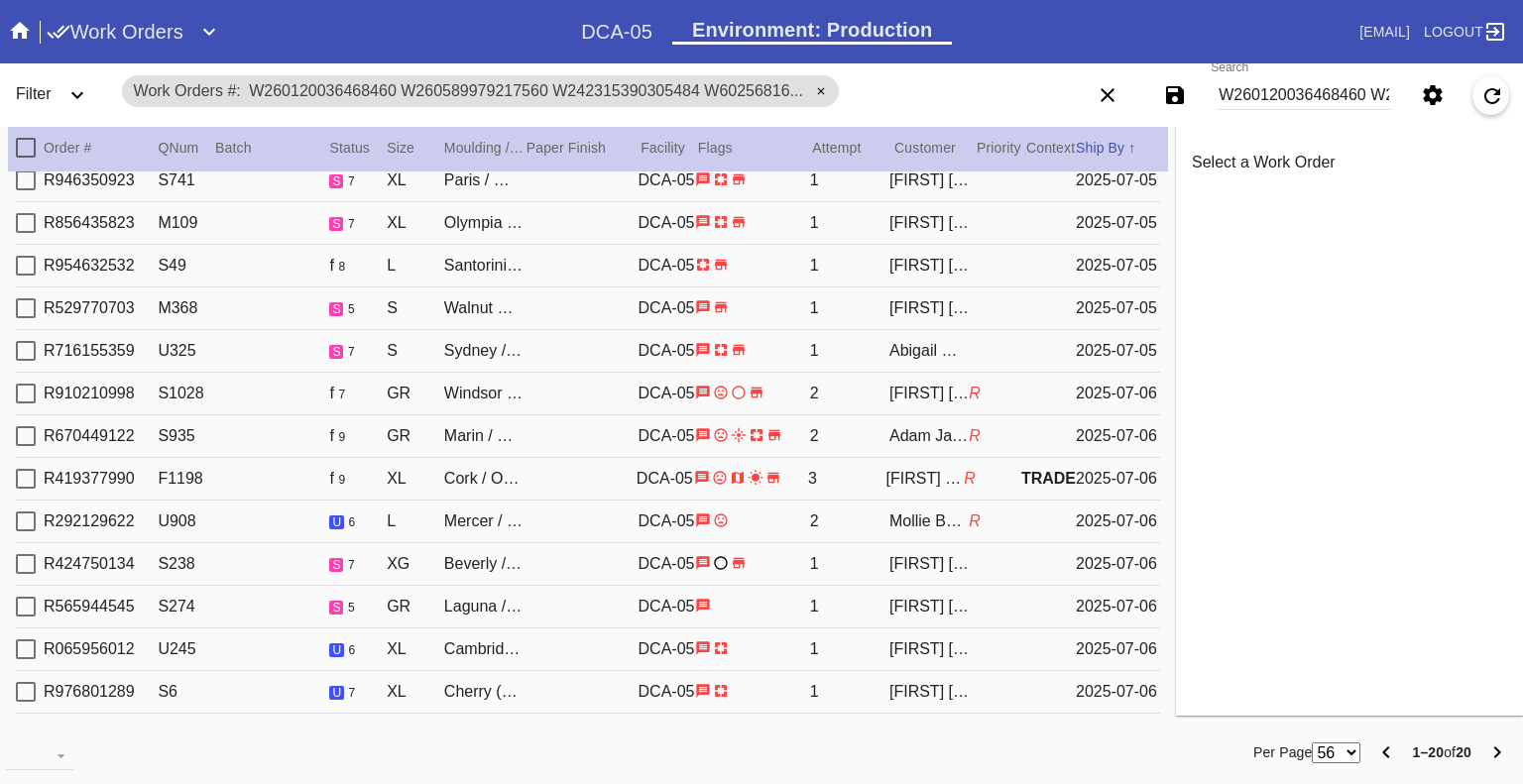 click on "W260120036468460 W260589979217560 W242315390305484 W602568165247623 W674793651169373 W189259917201467 W679037968157142 W364412599233174 W334065914446007 W178988662390611 W939177897463117 W875284204798848 W309801233264830 W652650050158934 W467069986407546 W573025861050734 W253691288692261 W925663286395271 W767550503894003 W506935691806389" at bounding box center (1304, 95) 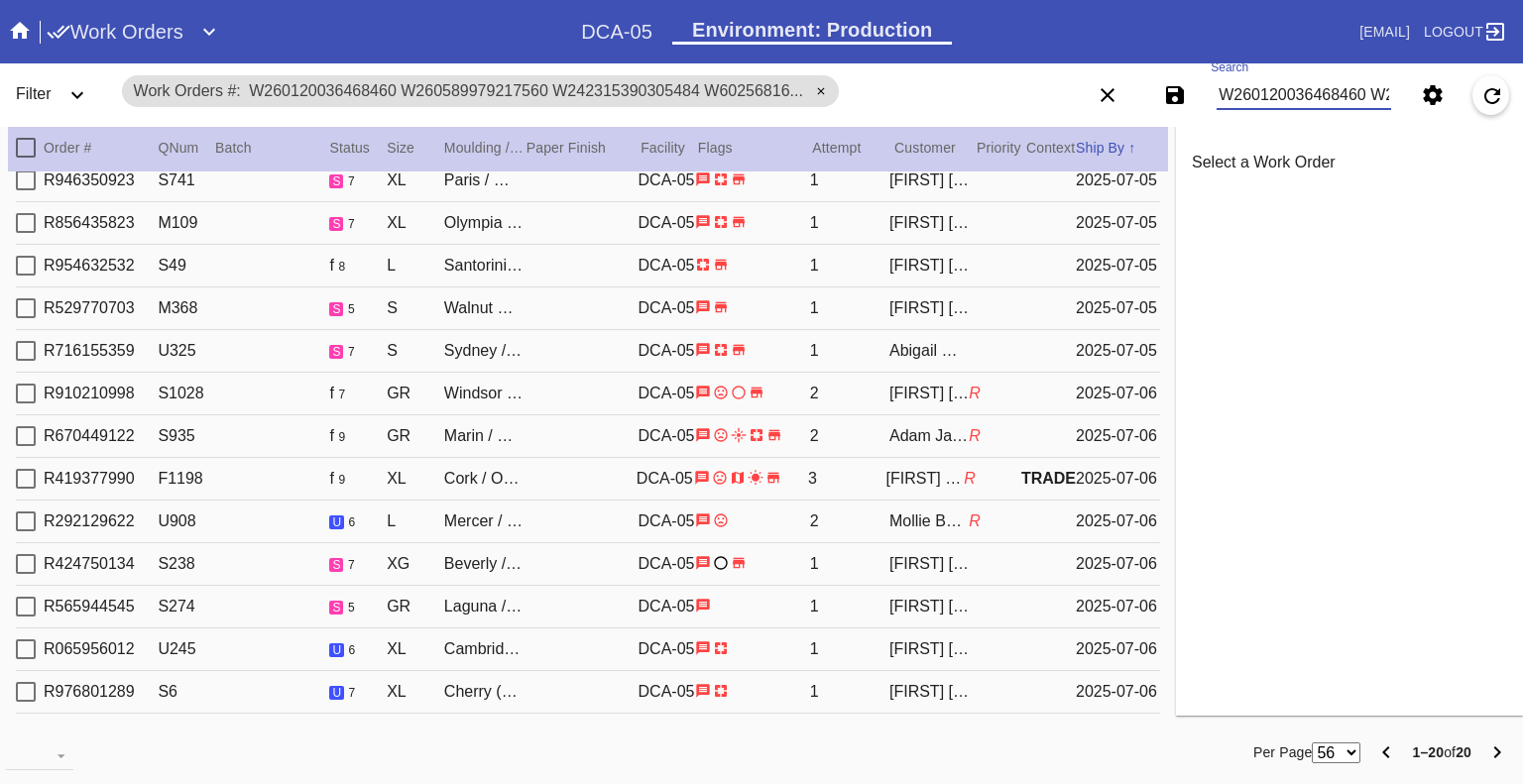 click on "W260120036468460 W260589979217560 W242315390305484 W602568165247623 W674793651169373 W189259917201467 W679037968157142 W364412599233174 W334065914446007 W178988662390611 W939177897463117 W875284204798848 W309801233264830 W652650050158934 W467069986407546 W573025861050734 W253691288692261 W925663286395271 W767550503894003 W506935691806389" at bounding box center (1304, 95) 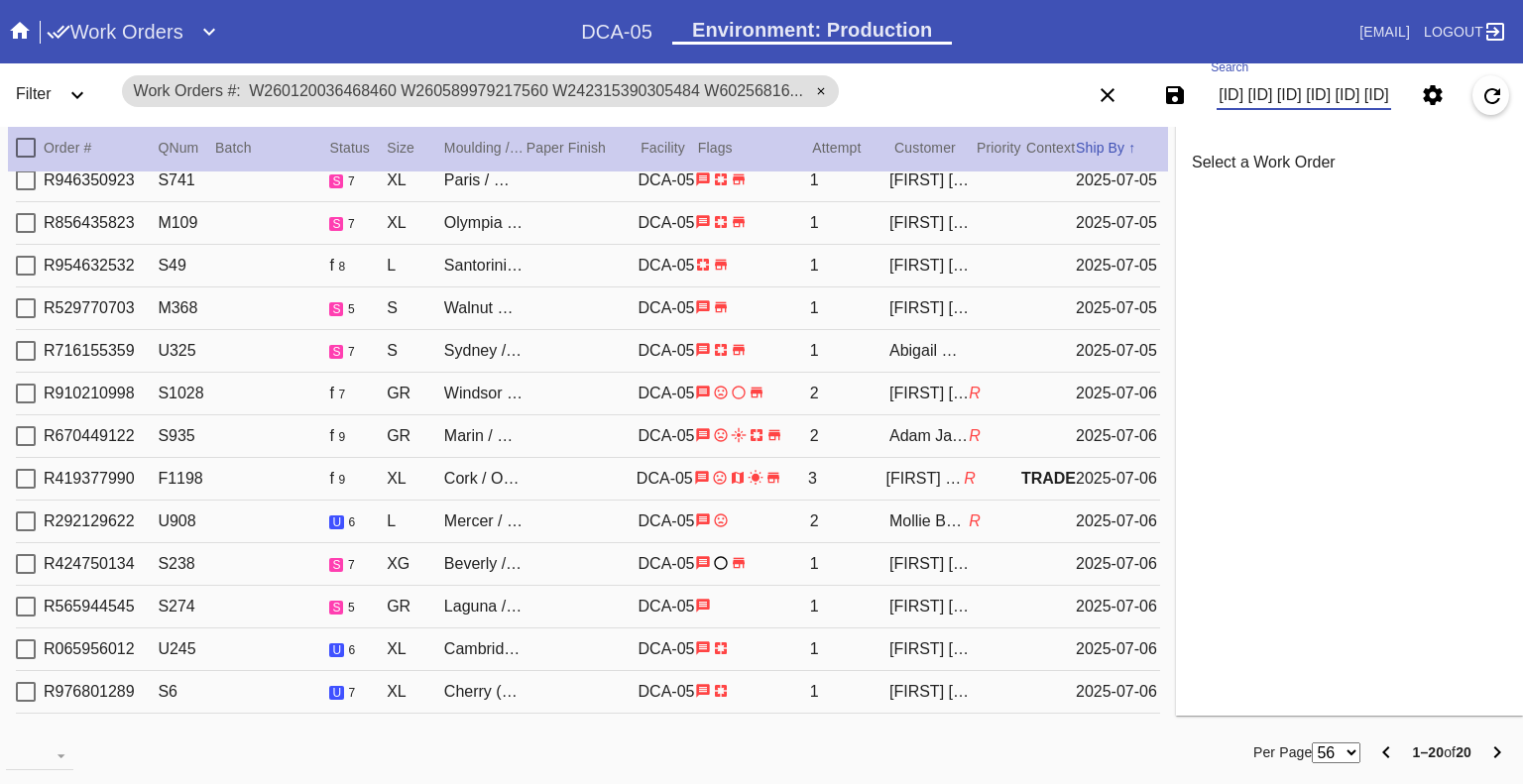 scroll, scrollTop: 0, scrollLeft: 3007, axis: horizontal 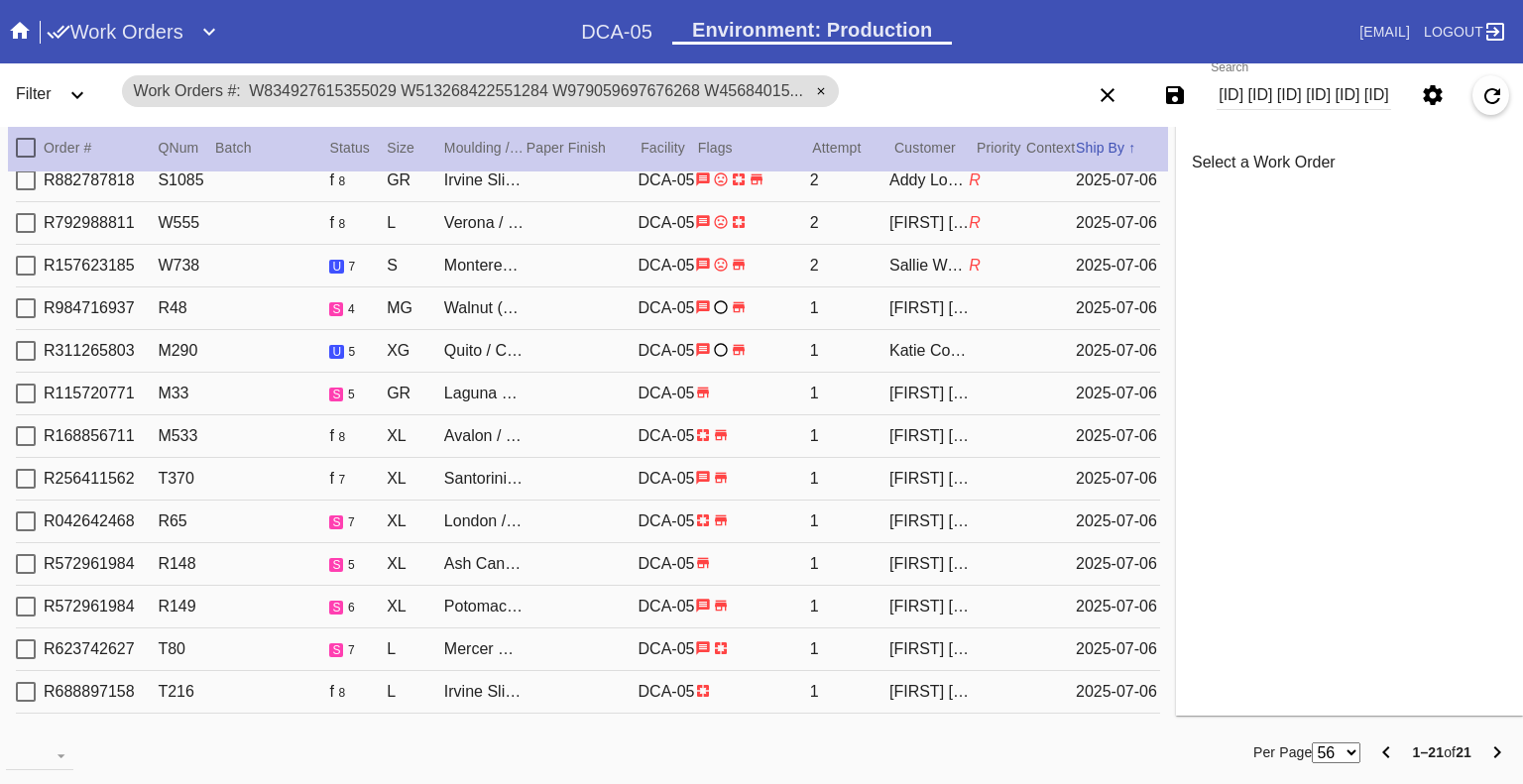 click on "W834927615355029 W513268422551284 W979059697676268 W456840153887187 W581869061373668 W519021406224339 W589292400466283 W559439859327656 W609298771403981 W592244915751175 W851635247902661 W175319628897580 W198244155704573 W761599116296717 W806098427089634 W917098461404750 W683662682407926 W513465315582484 W277617305134815 W359508583699269 W119296303506040" at bounding box center (1304, 95) 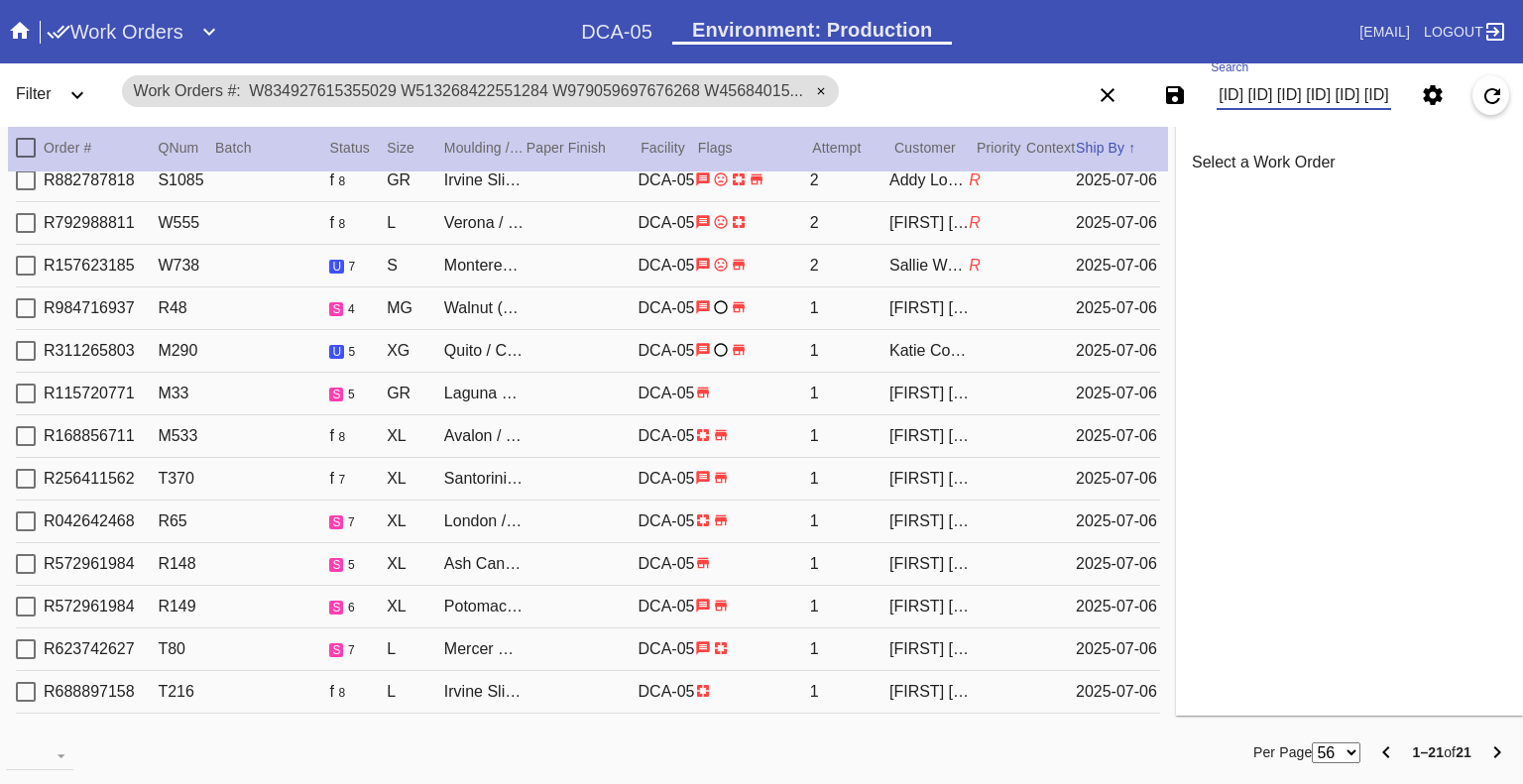 click on "W834927615355029 W513268422551284 W979059697676268 W456840153887187 W581869061373668 W519021406224339 W589292400466283 W559439859327656 W609298771403981 W592244915751175 W851635247902661 W175319628897580 W198244155704573 W761599116296717 W806098427089634 W917098461404750 W683662682407926 W513465315582484 W277617305134815 W359508583699269 W119296303506040" at bounding box center [1304, 95] 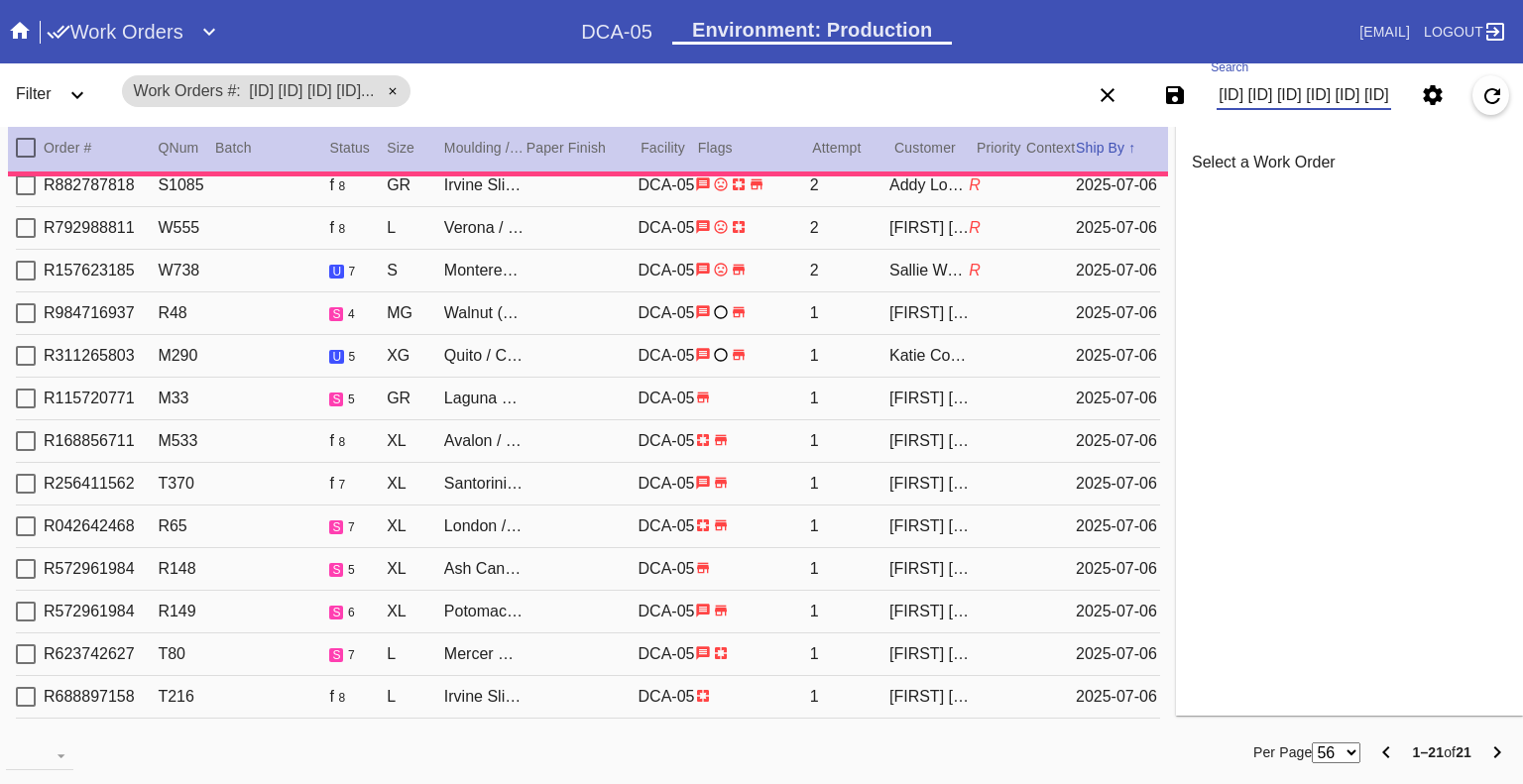 scroll, scrollTop: 0, scrollLeft: 0, axis: both 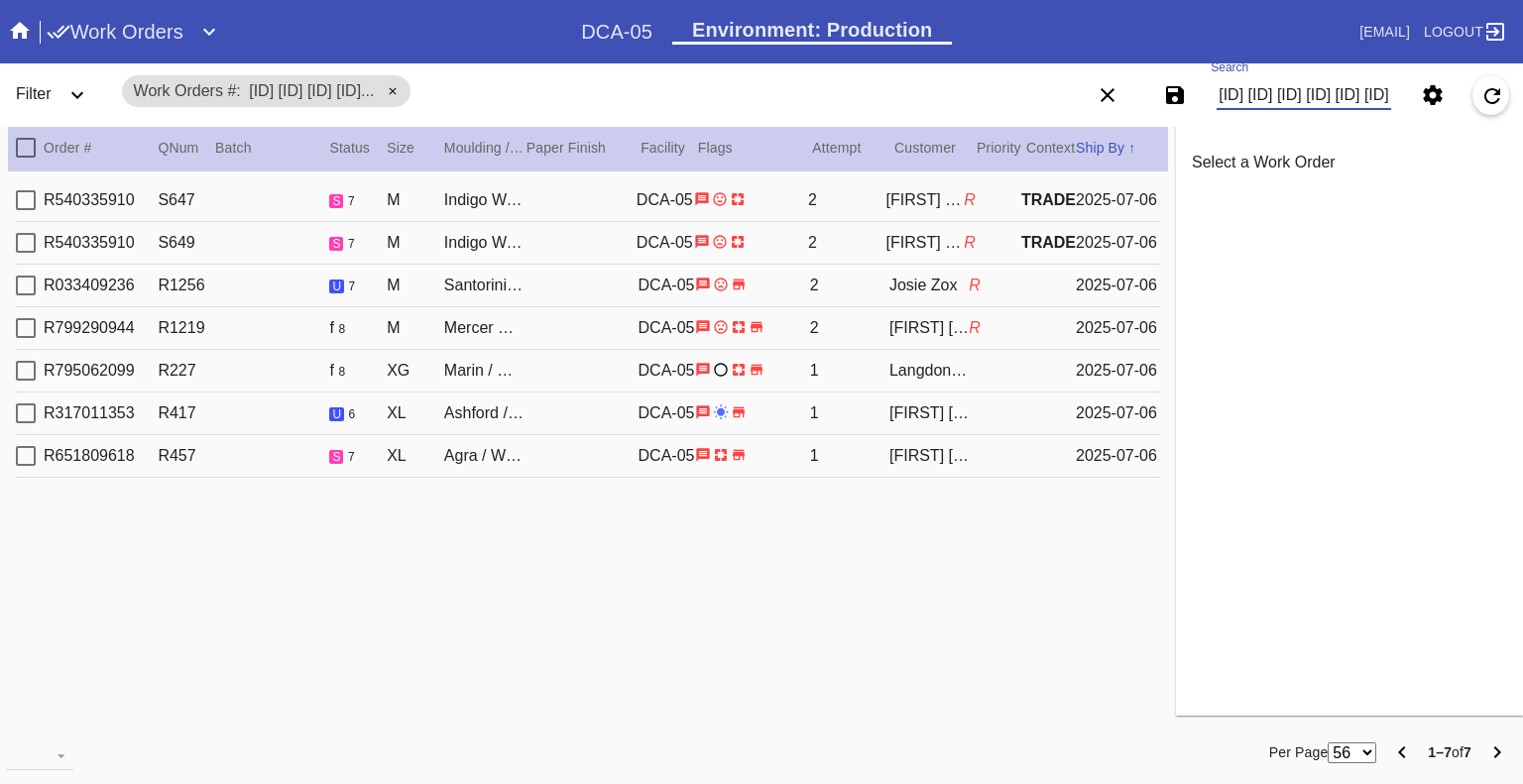 type on "W343461131933591 W946078818252772 W380205559268361 W287698265562036 W145277900904500 W302817820578909 W442813564941227" 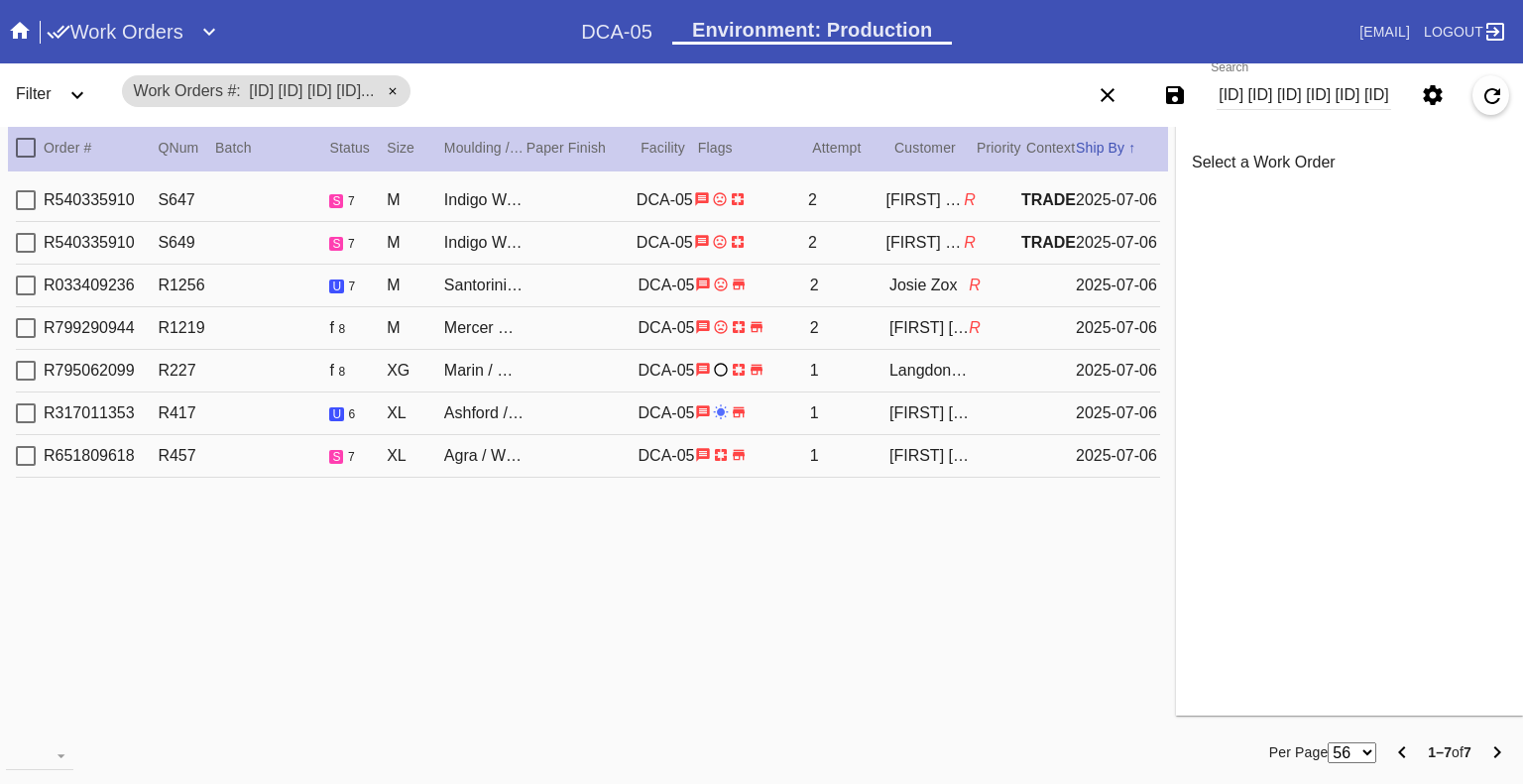 scroll, scrollTop: 0, scrollLeft: 0, axis: both 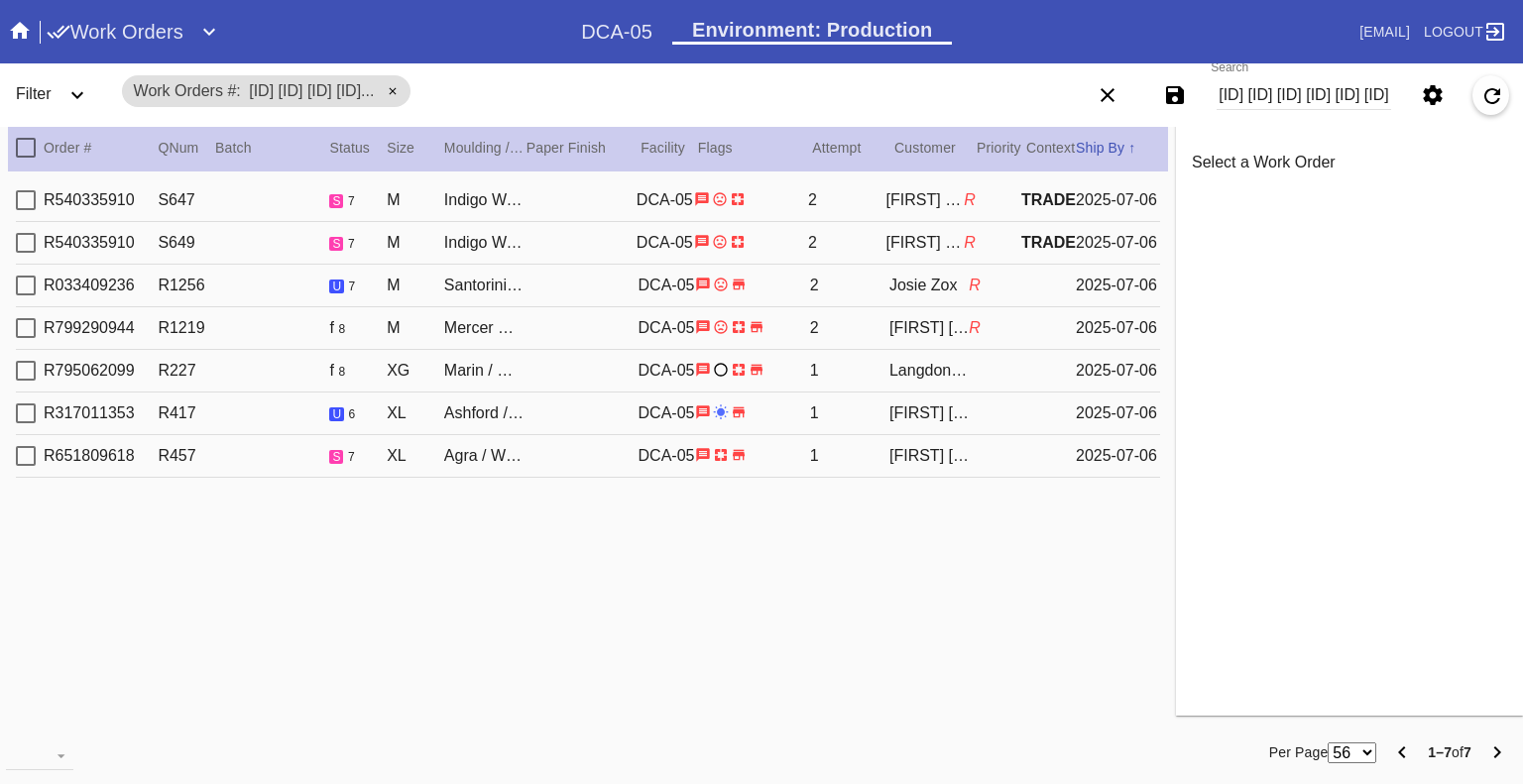 click at bounding box center (20, 30) 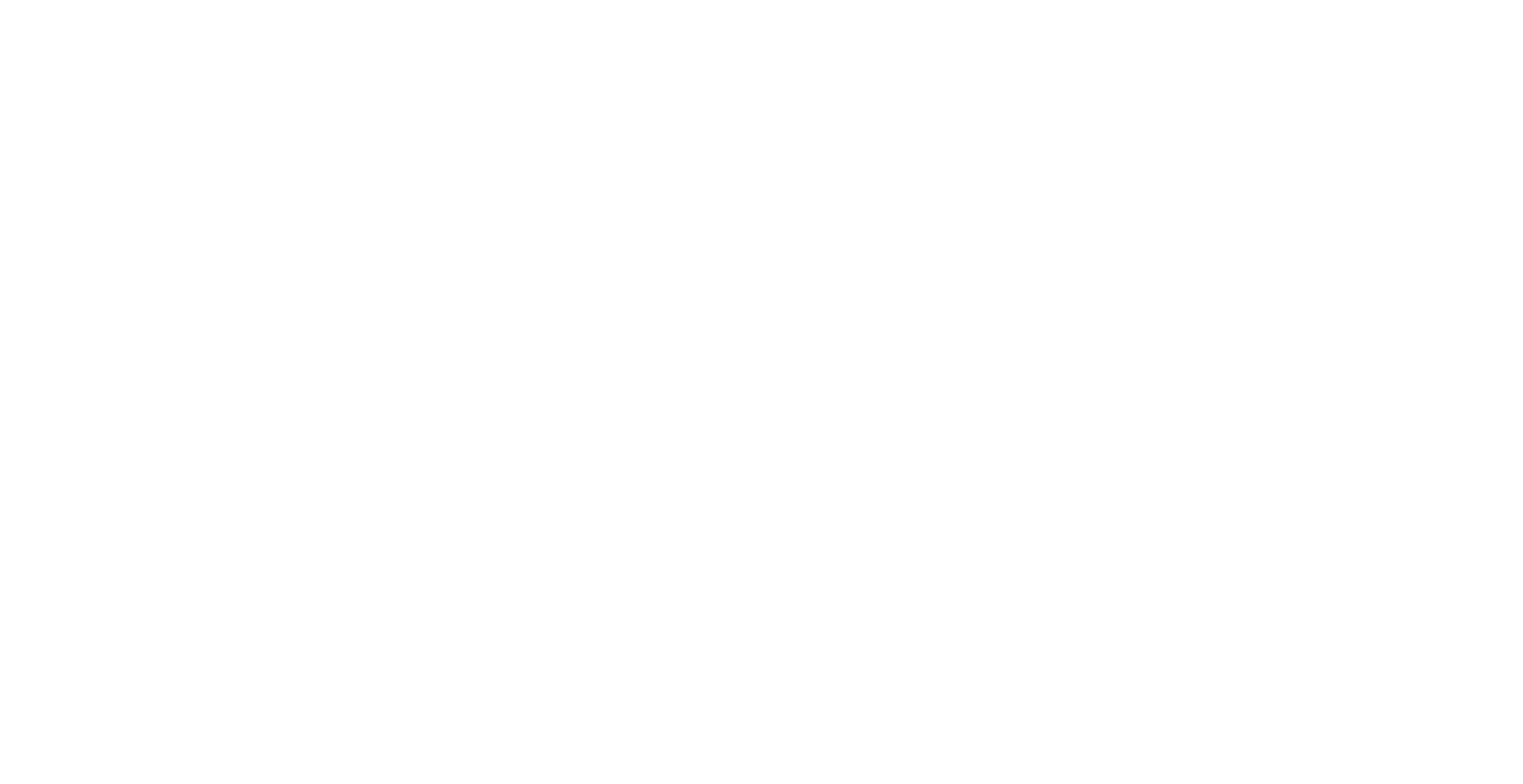 scroll, scrollTop: 0, scrollLeft: 0, axis: both 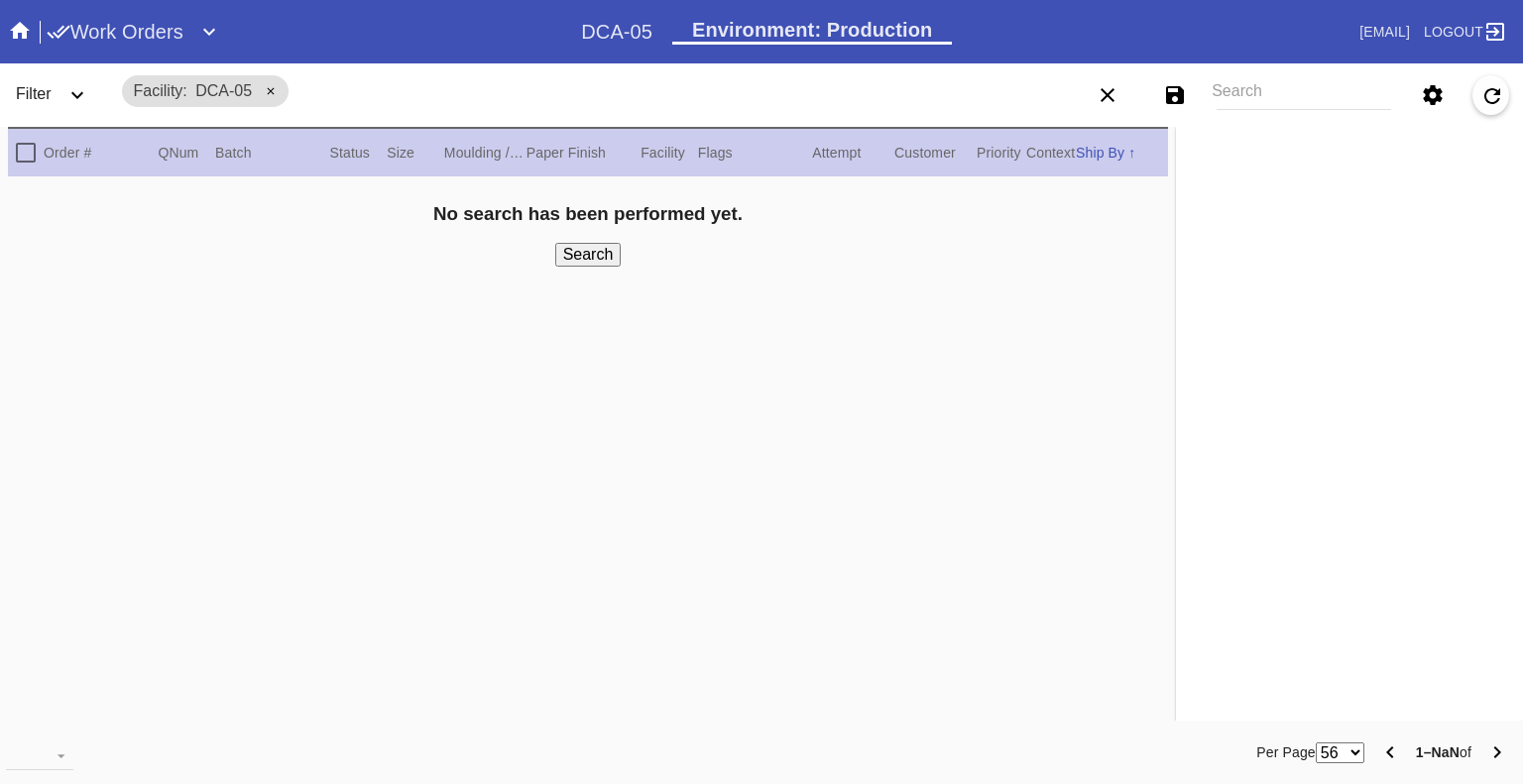 click on "Work Orders DCA-05 Environment: Production [EMAIL] Logout" at bounding box center (762, 32) 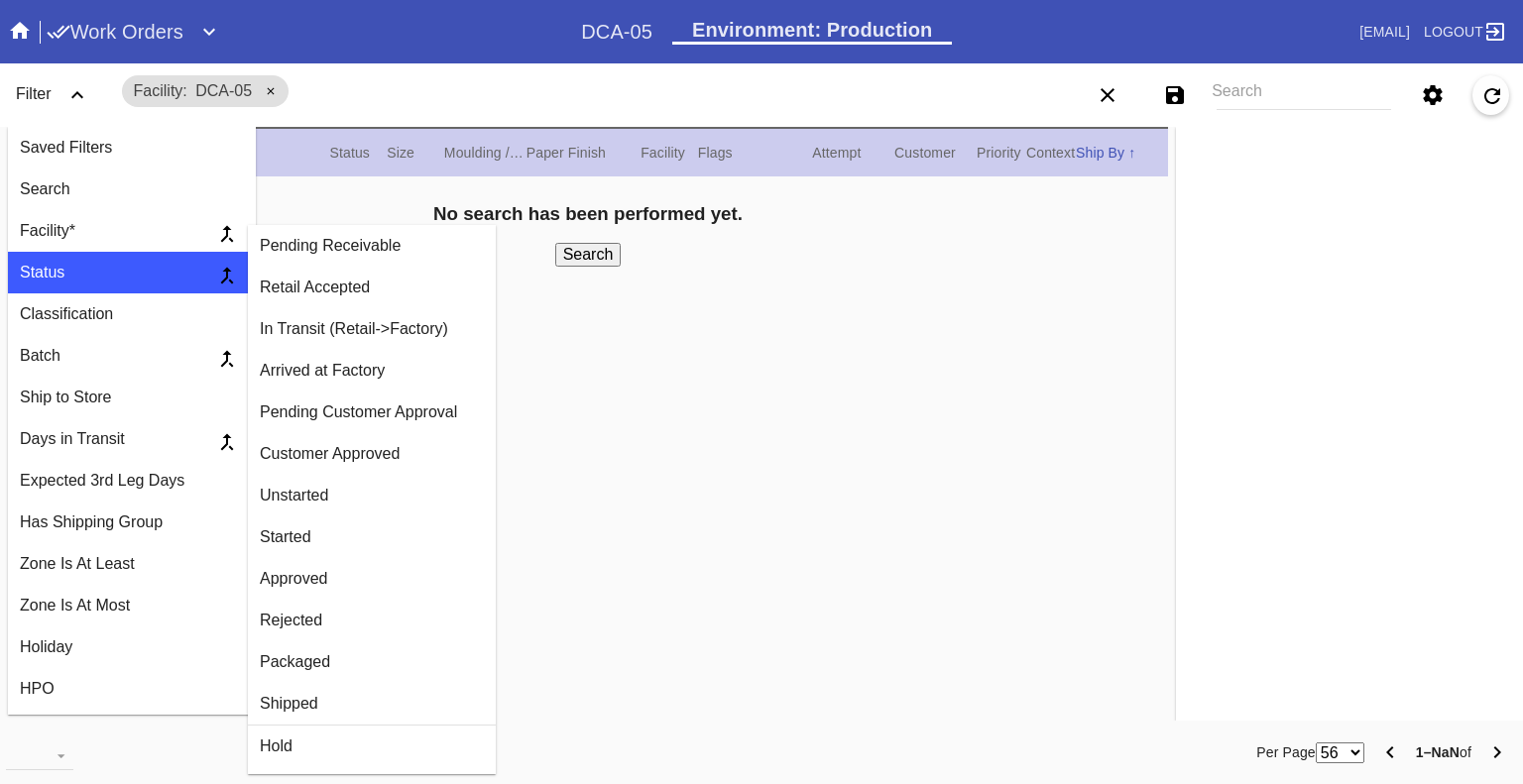 click on "Arrived at Factory" at bounding box center [372, 246] 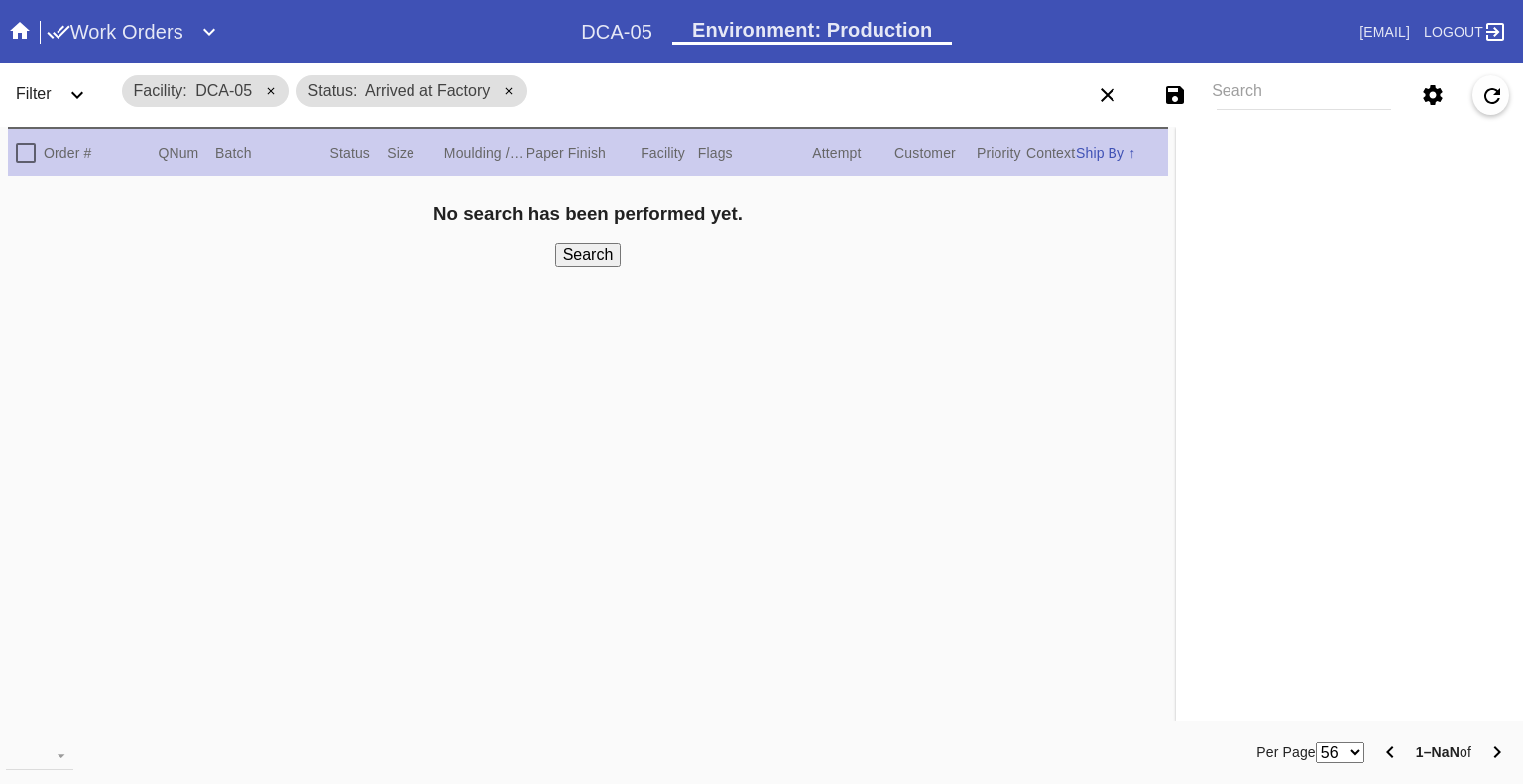 click on "Filter" at bounding box center (34, 93) 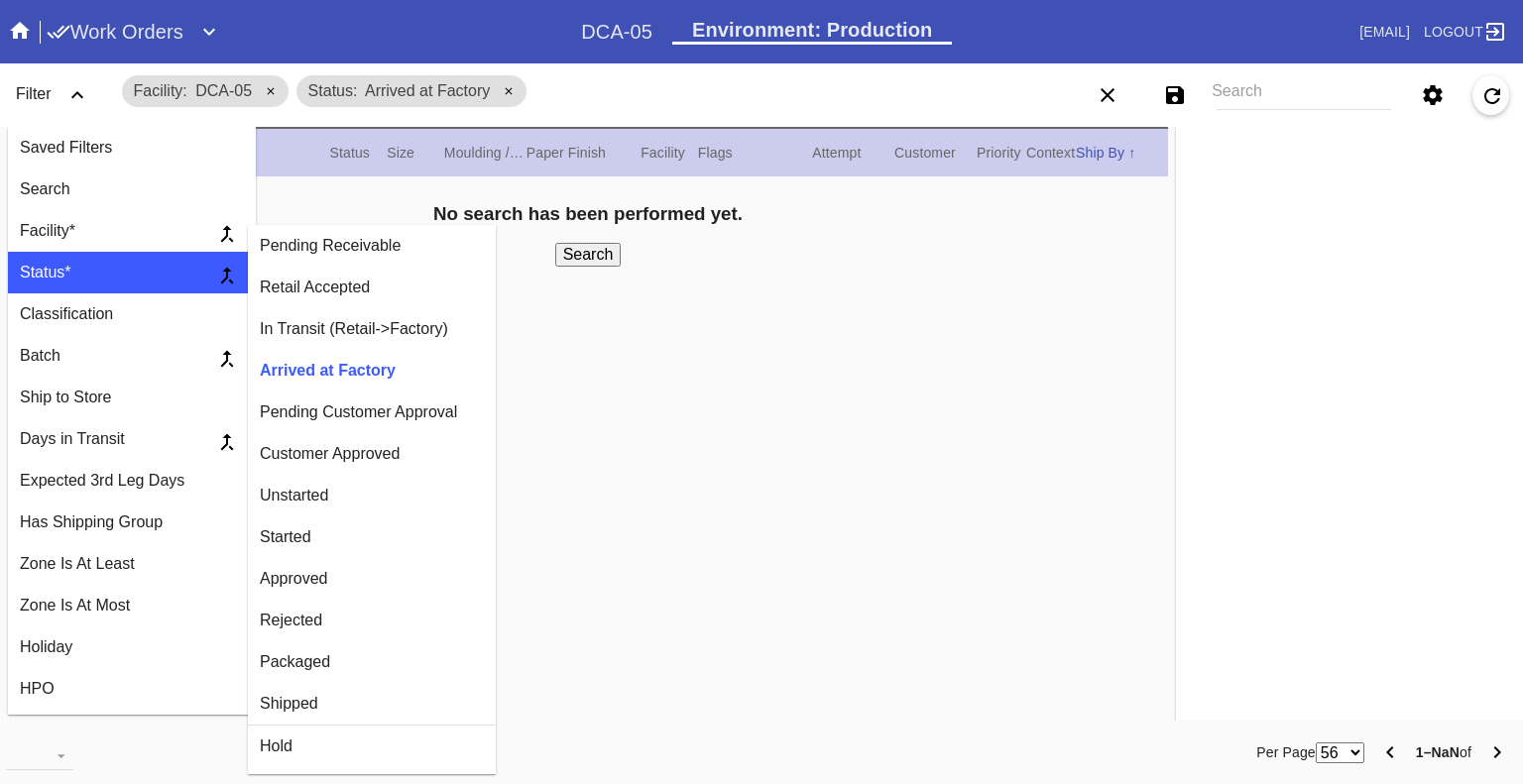 click on "Customer Approved" at bounding box center (372, 246) 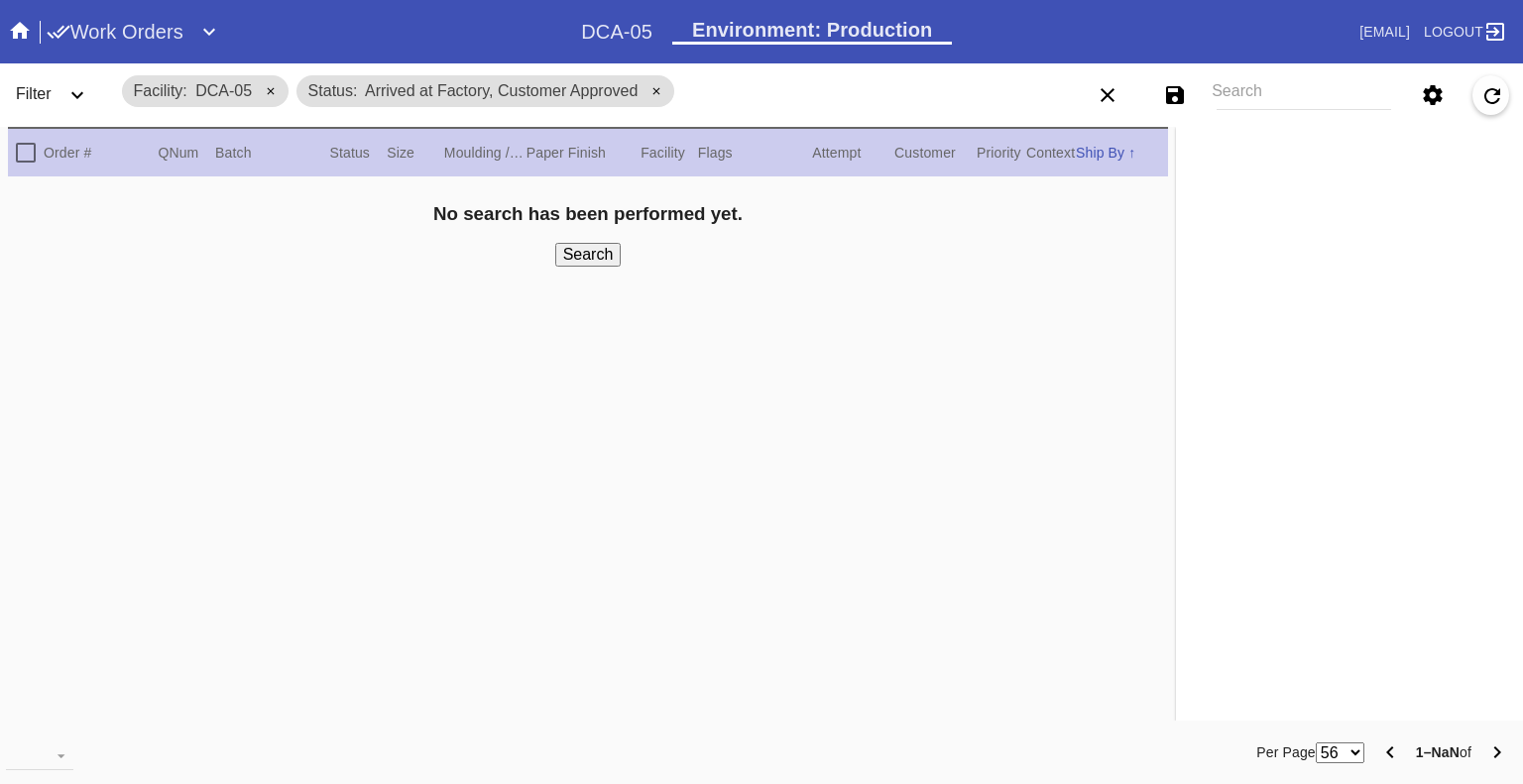 click on "Filter" at bounding box center (59, 95) 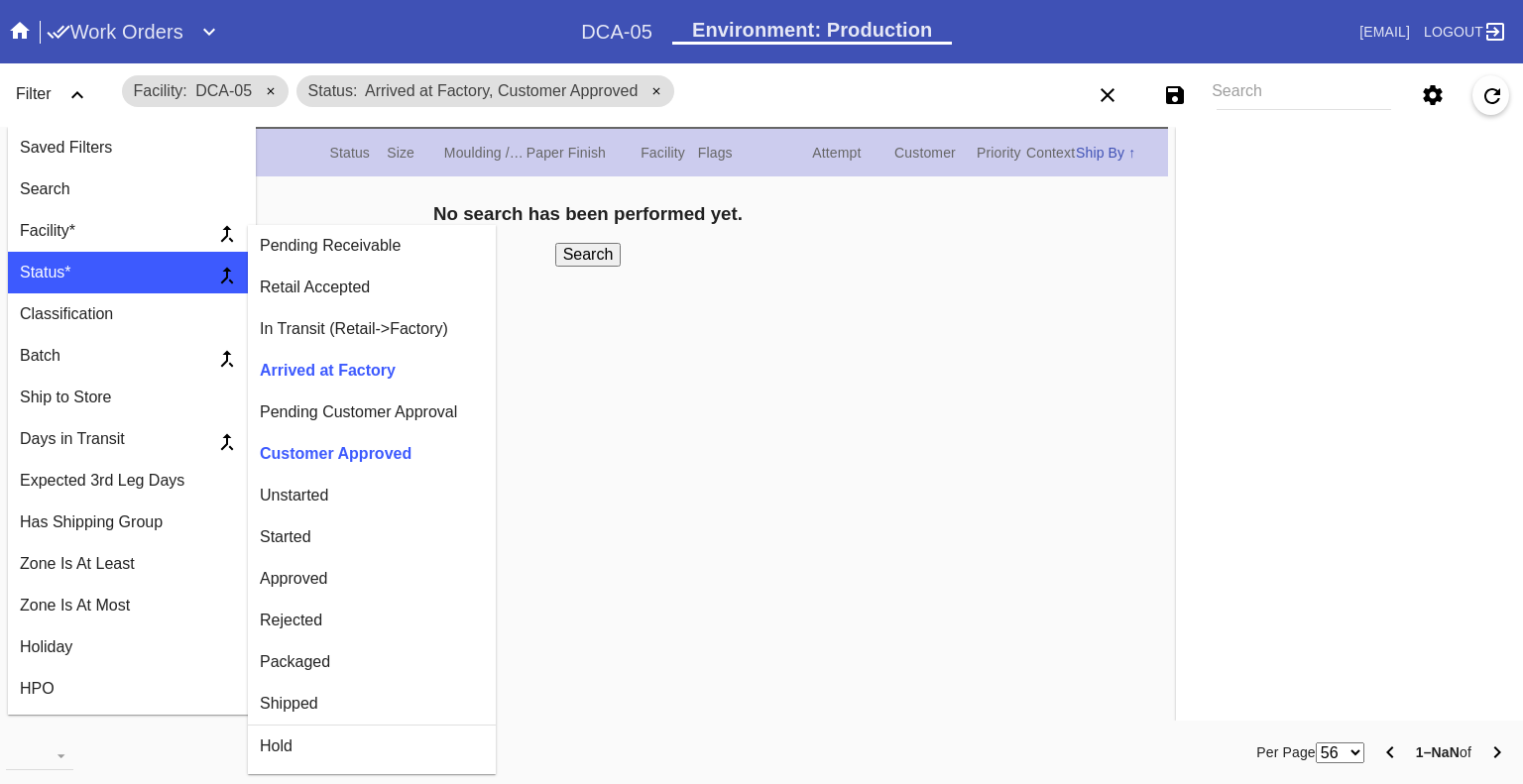 click on "Unstarted" at bounding box center [372, 246] 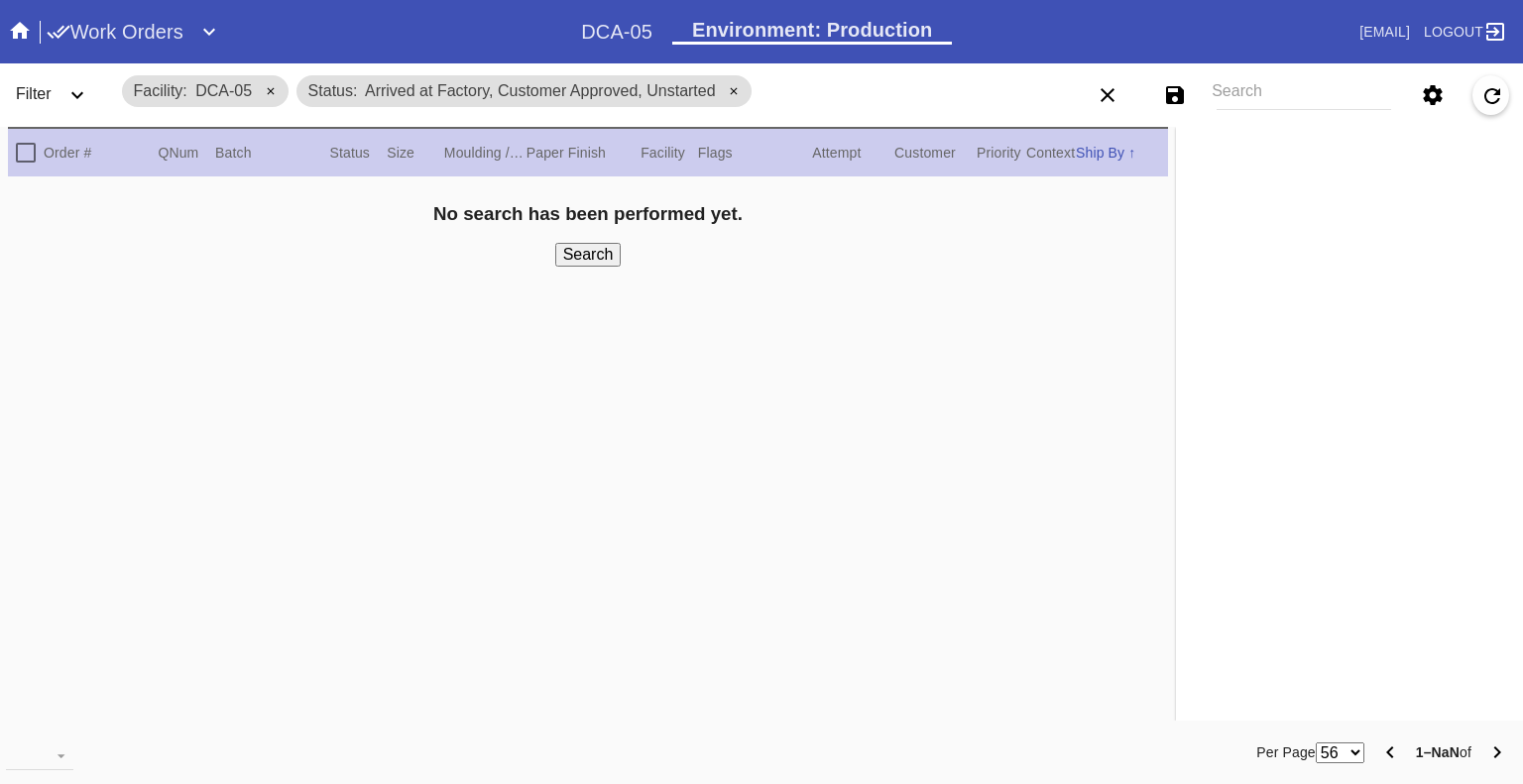 click on "Filter" at bounding box center [59, 95] 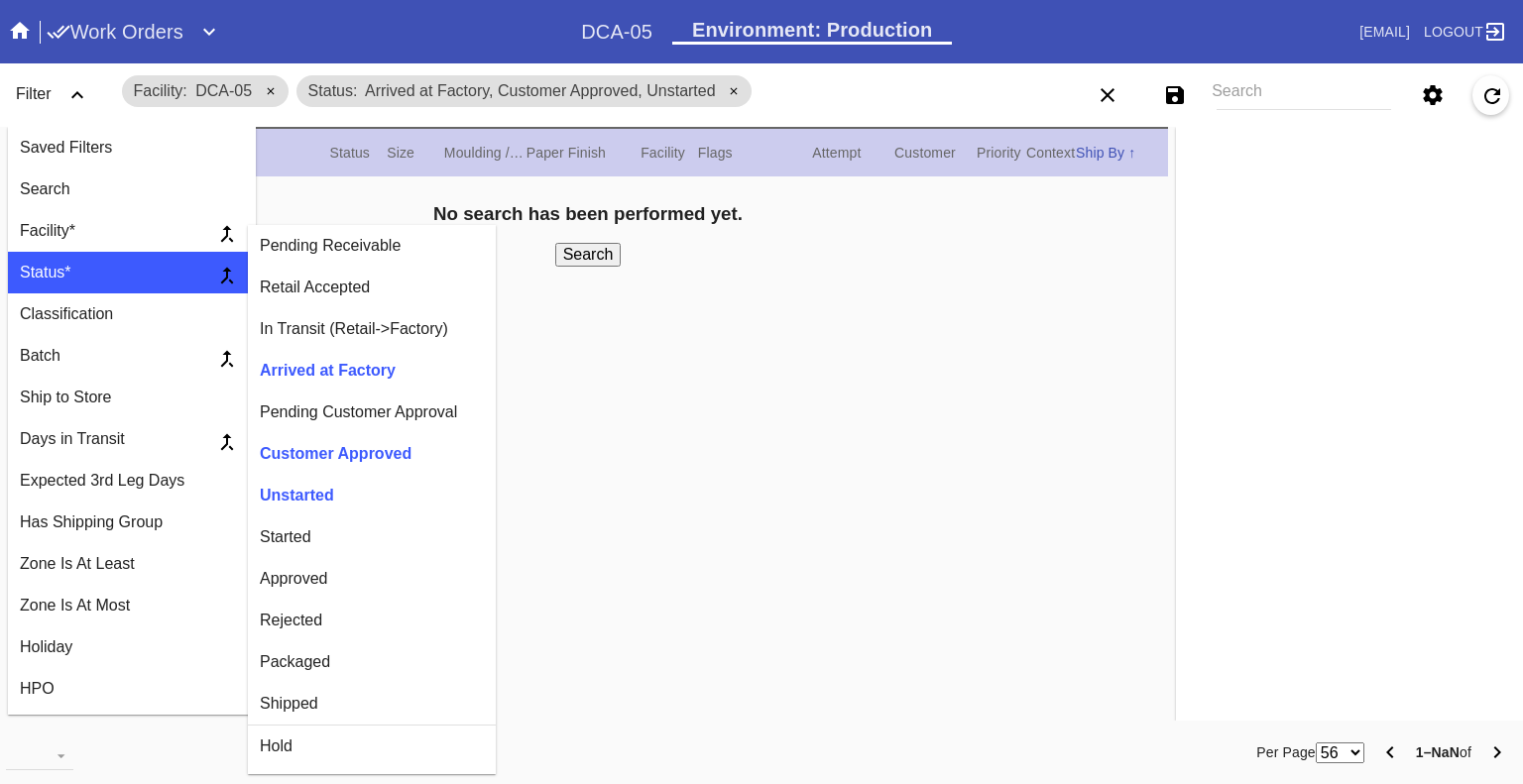 click on "Started" at bounding box center (372, 246) 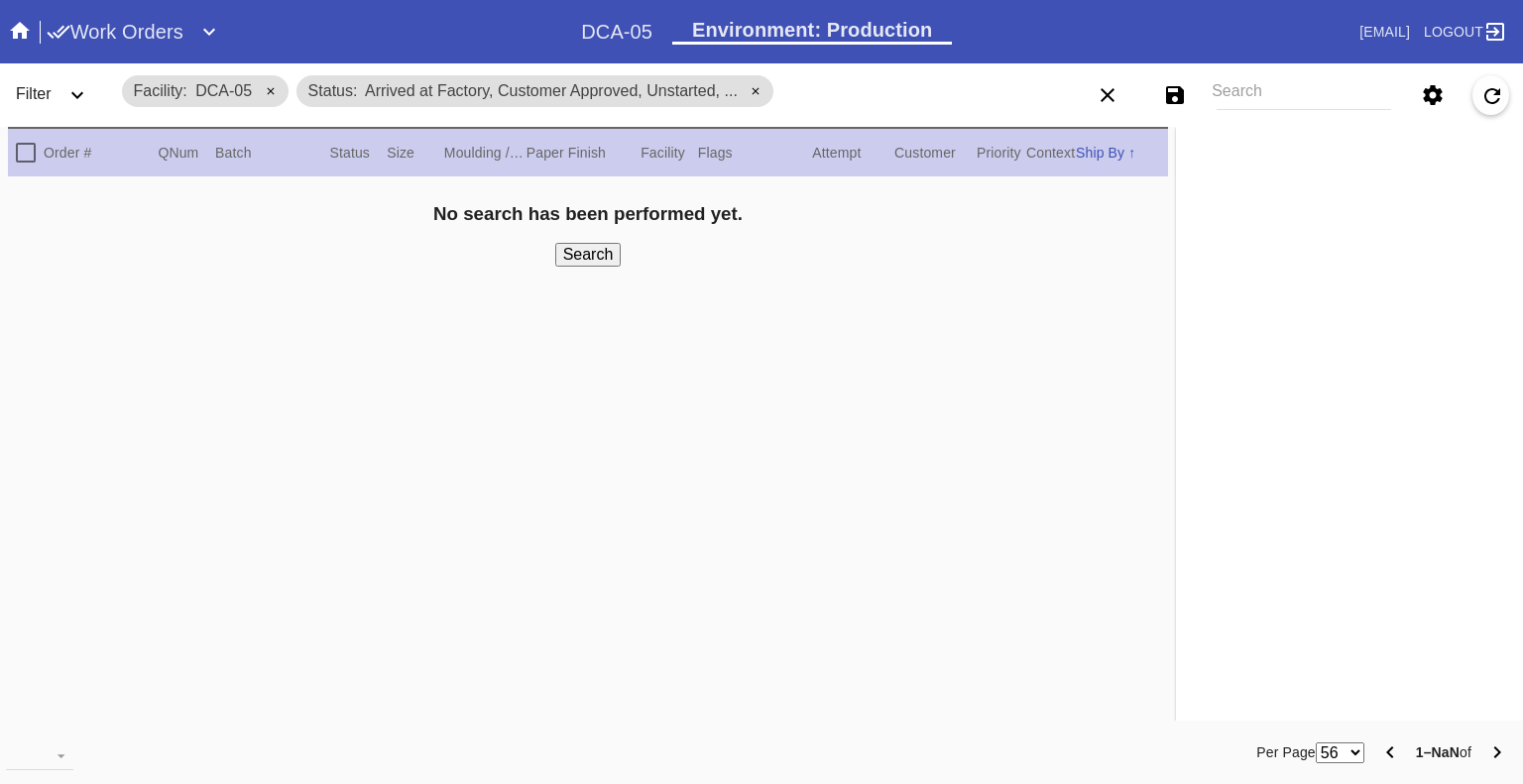click on "Filter" at bounding box center (59, 95) 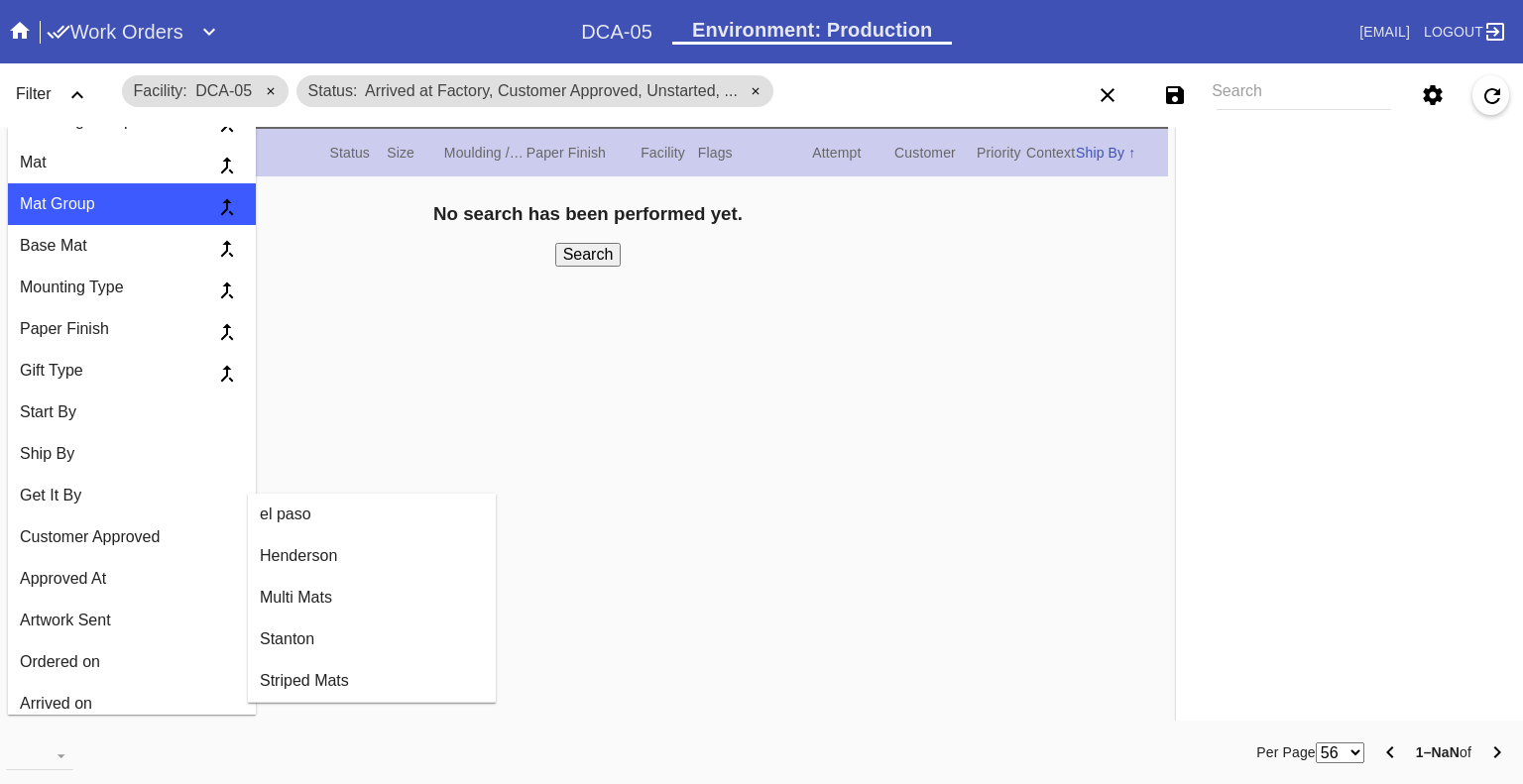 scroll, scrollTop: 1487, scrollLeft: 0, axis: vertical 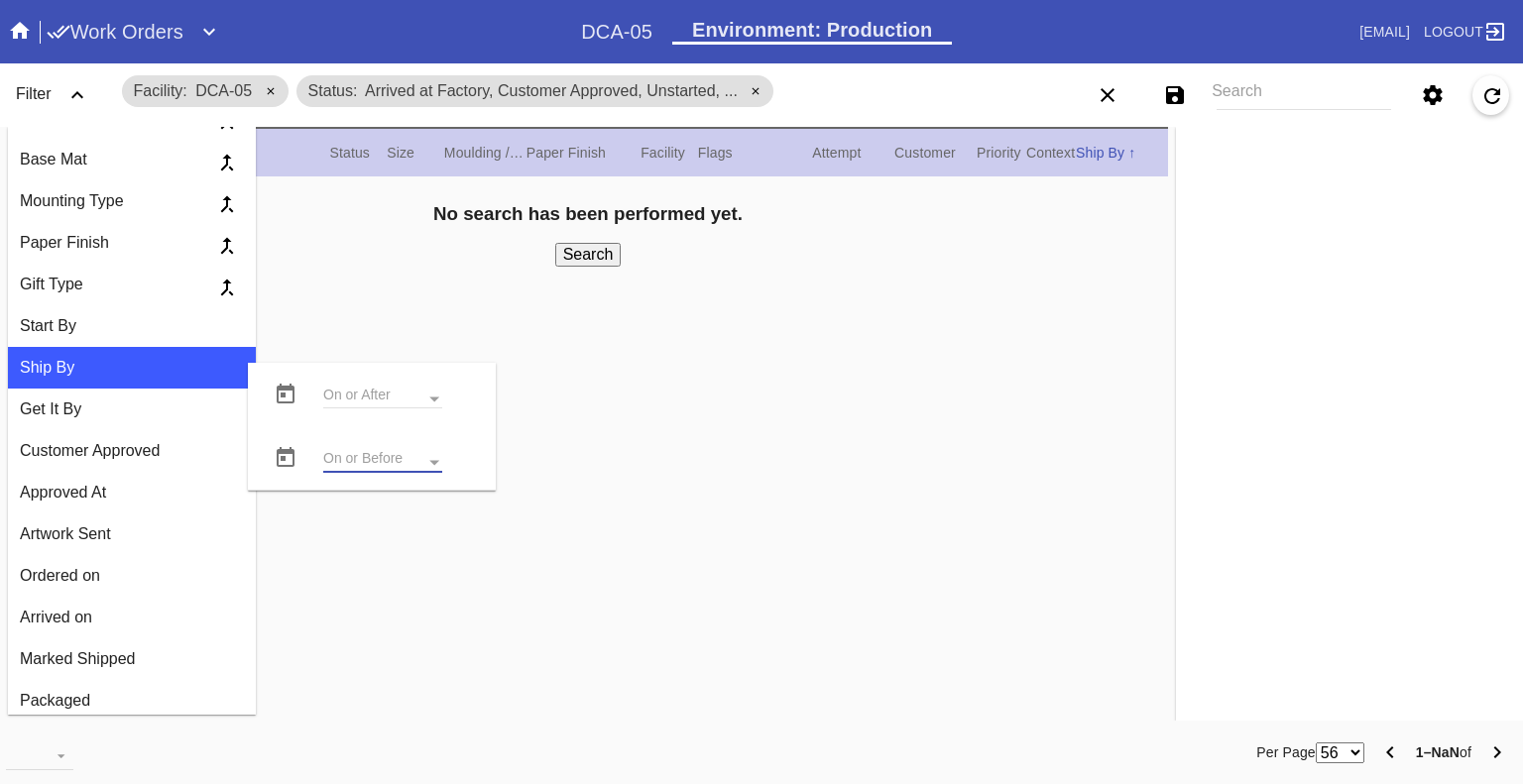 click at bounding box center [383, 460] 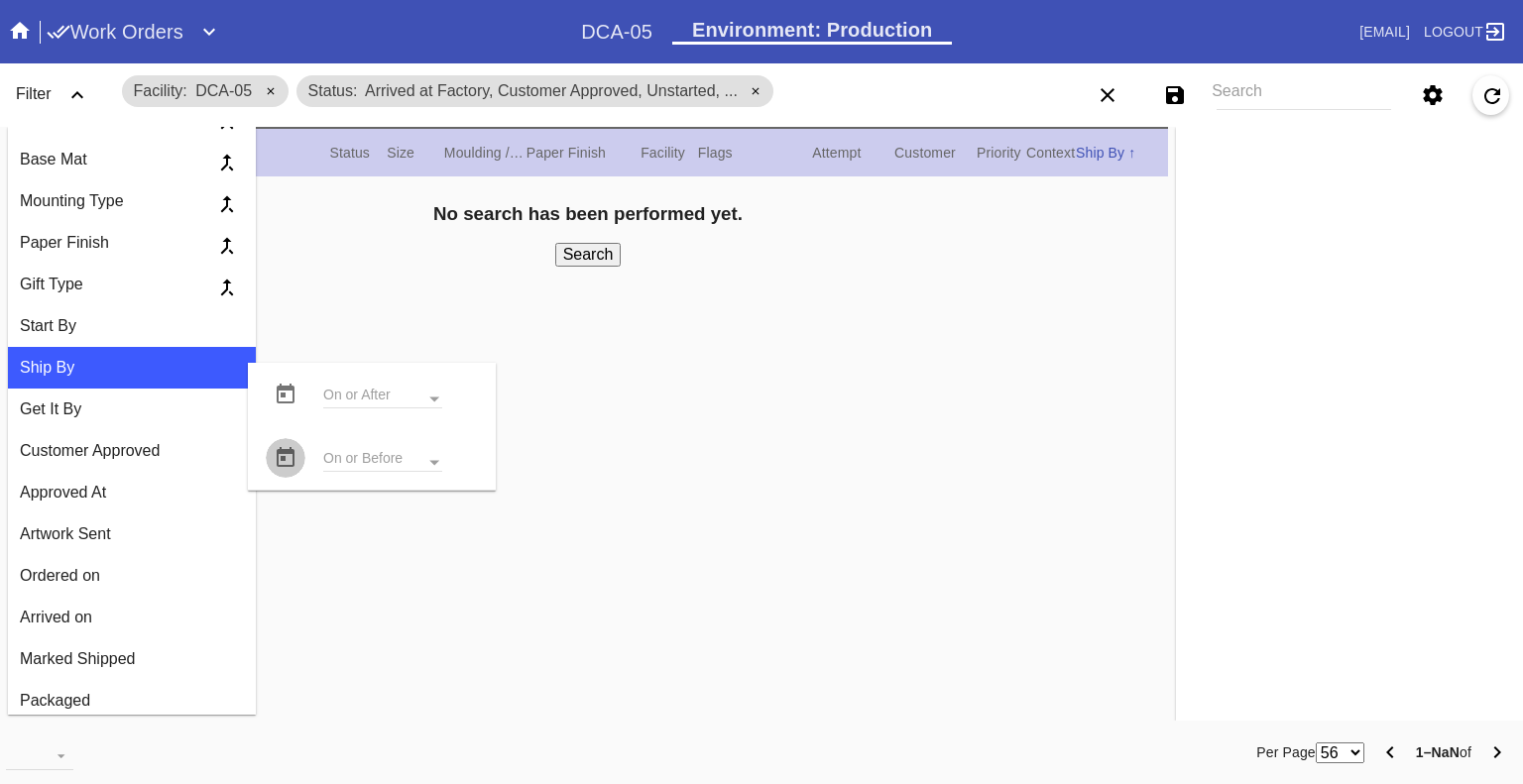 click at bounding box center (286, 458) 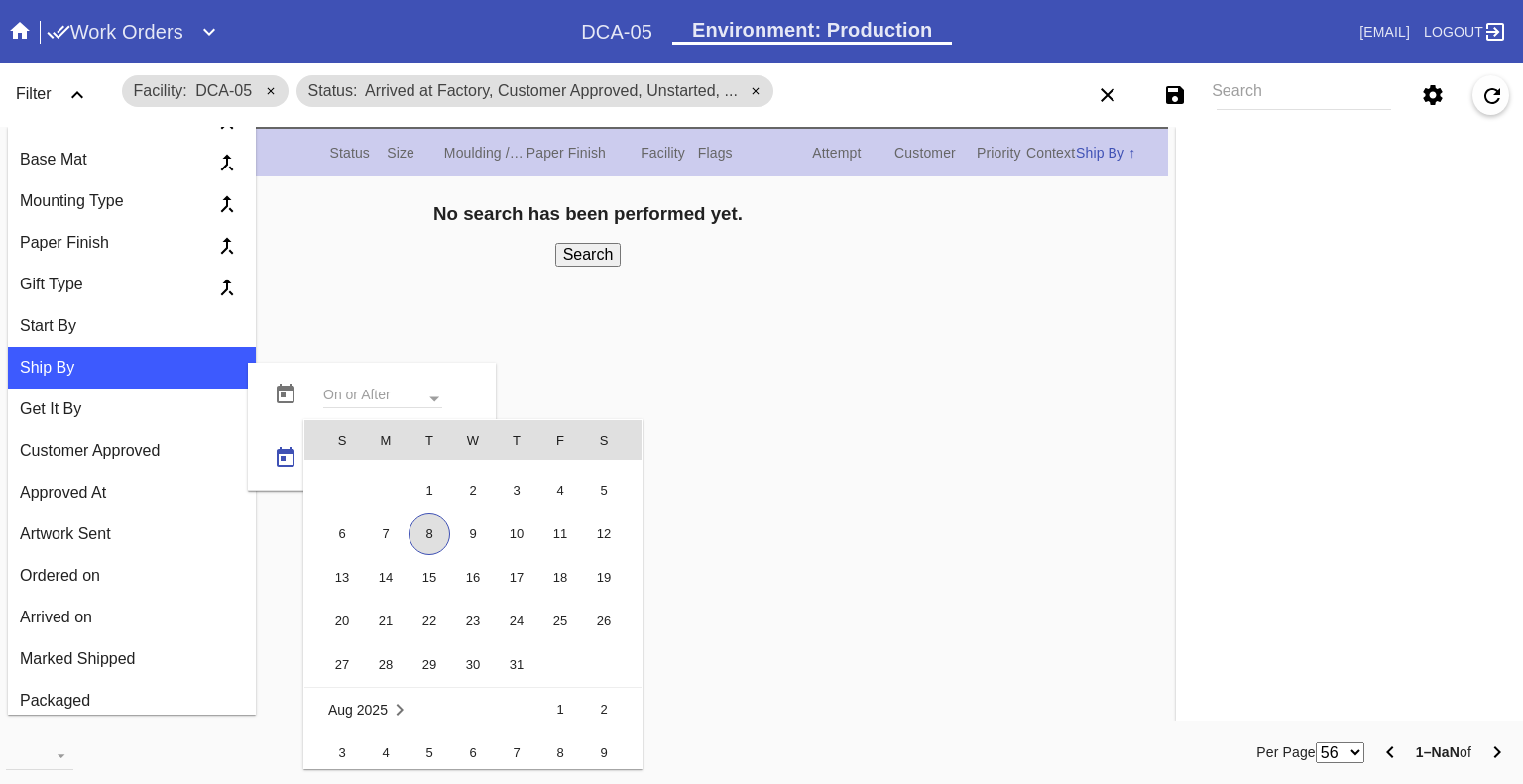 scroll, scrollTop: 458624, scrollLeft: 0, axis: vertical 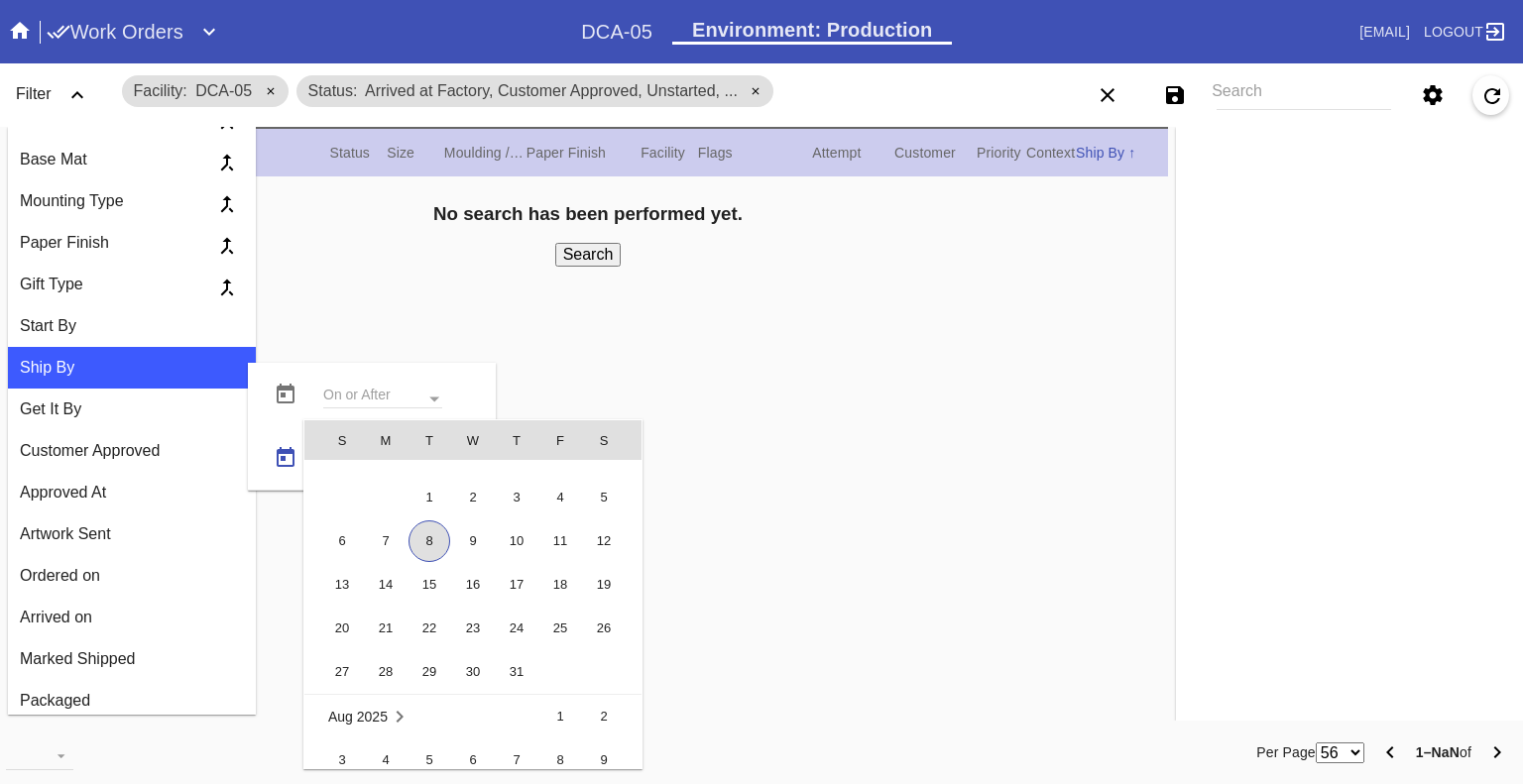 click on "8" at bounding box center (429, 541) 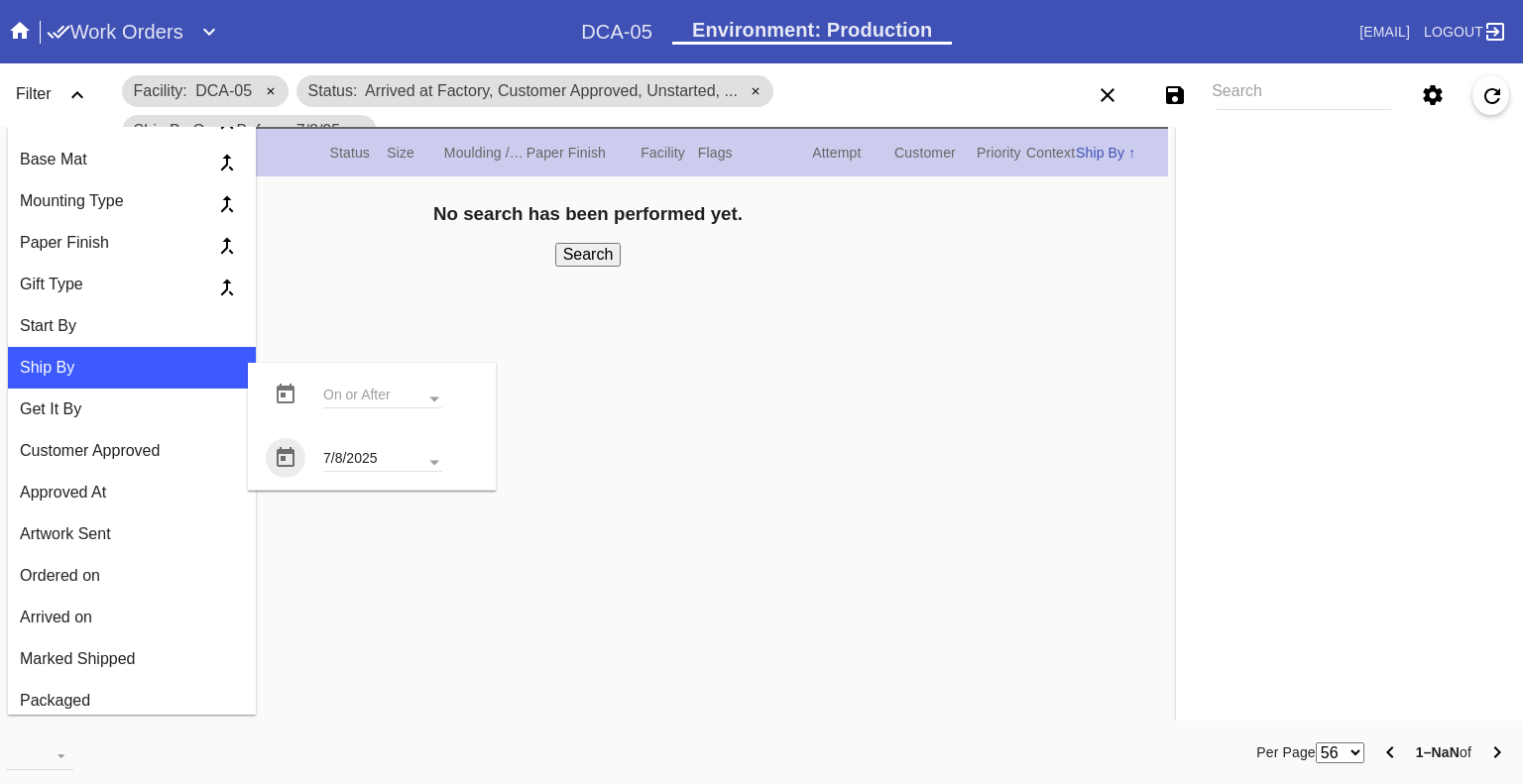 click on "Search" at bounding box center [588, 255] 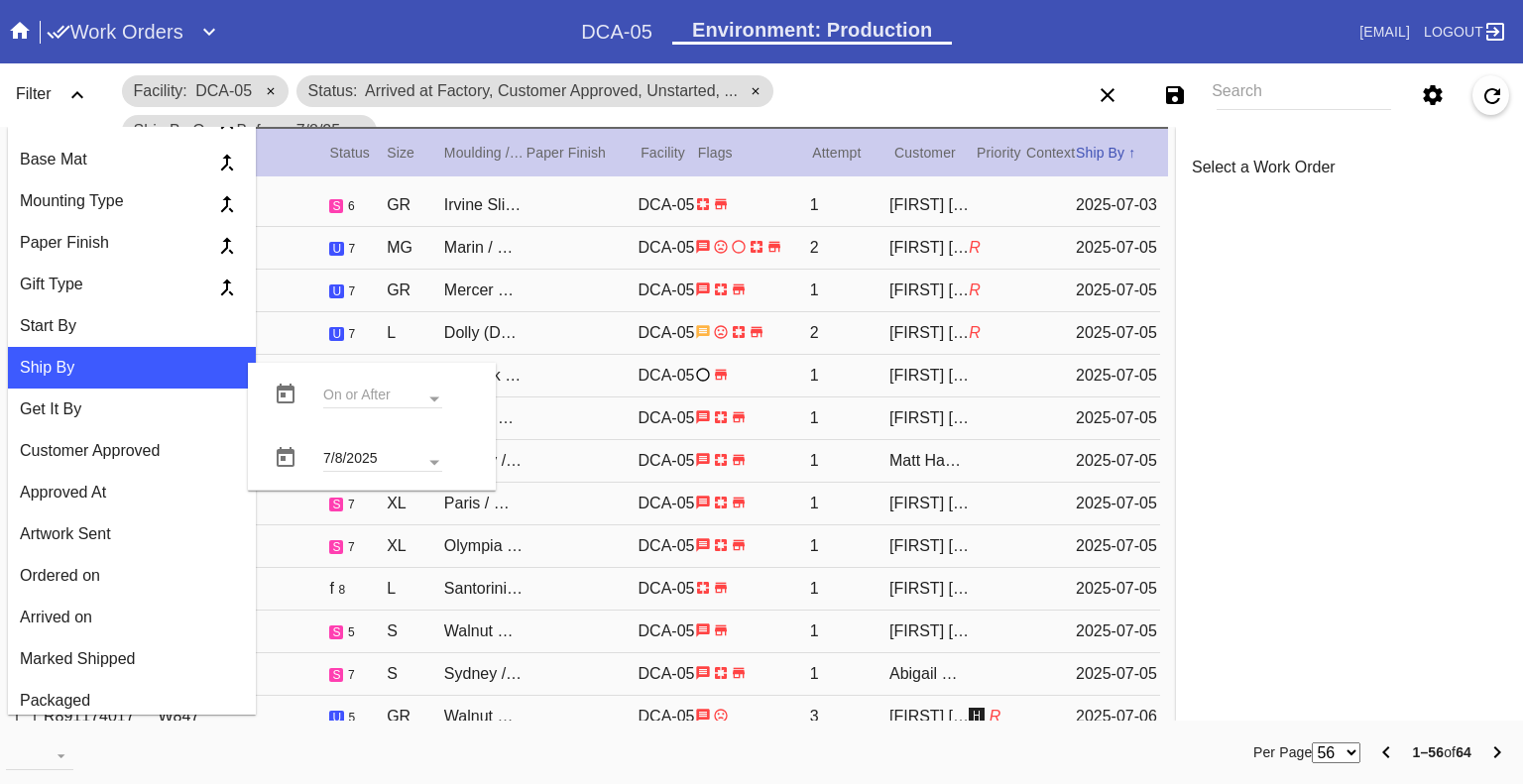 click at bounding box center (77, 95) 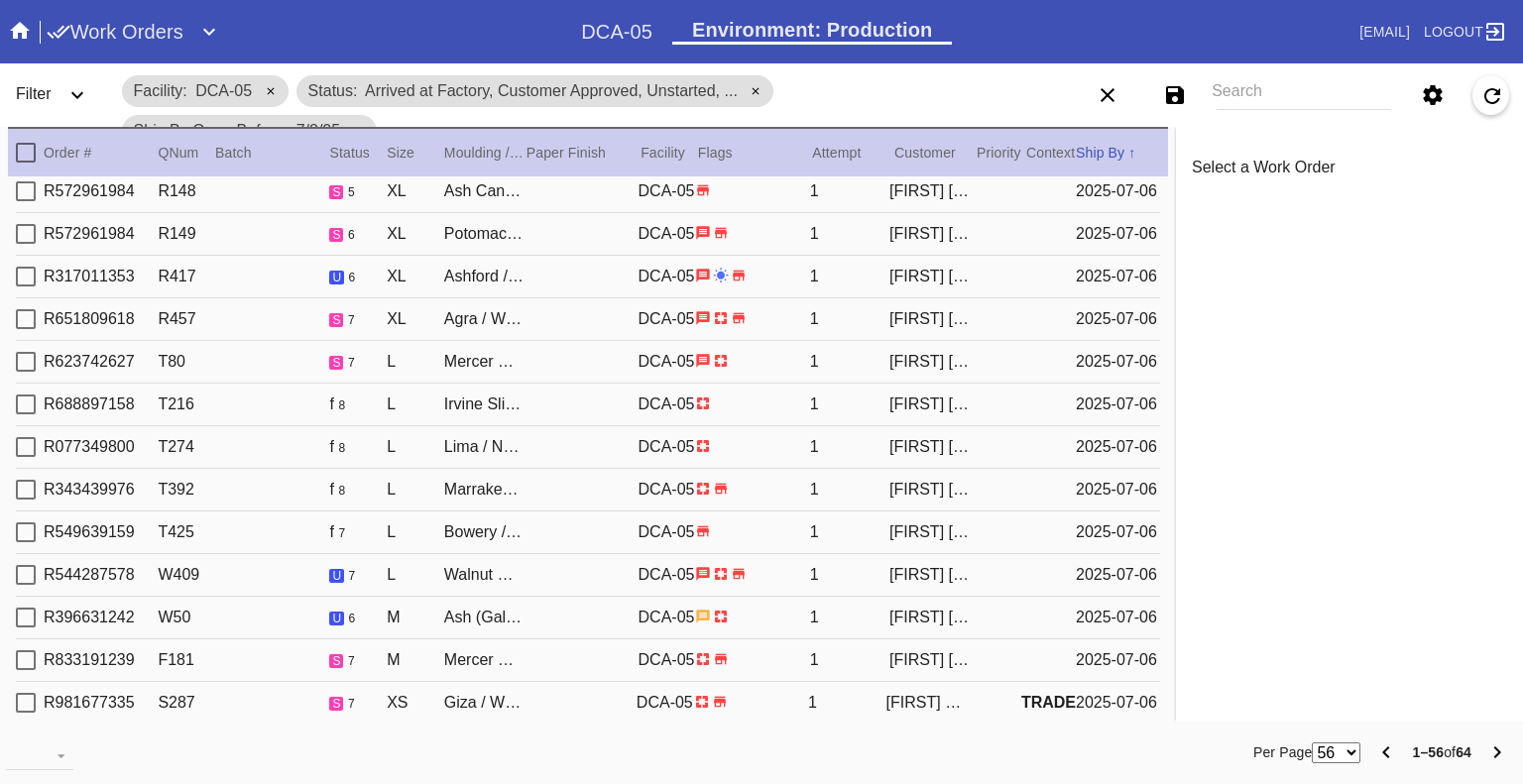 scroll, scrollTop: 1863, scrollLeft: 0, axis: vertical 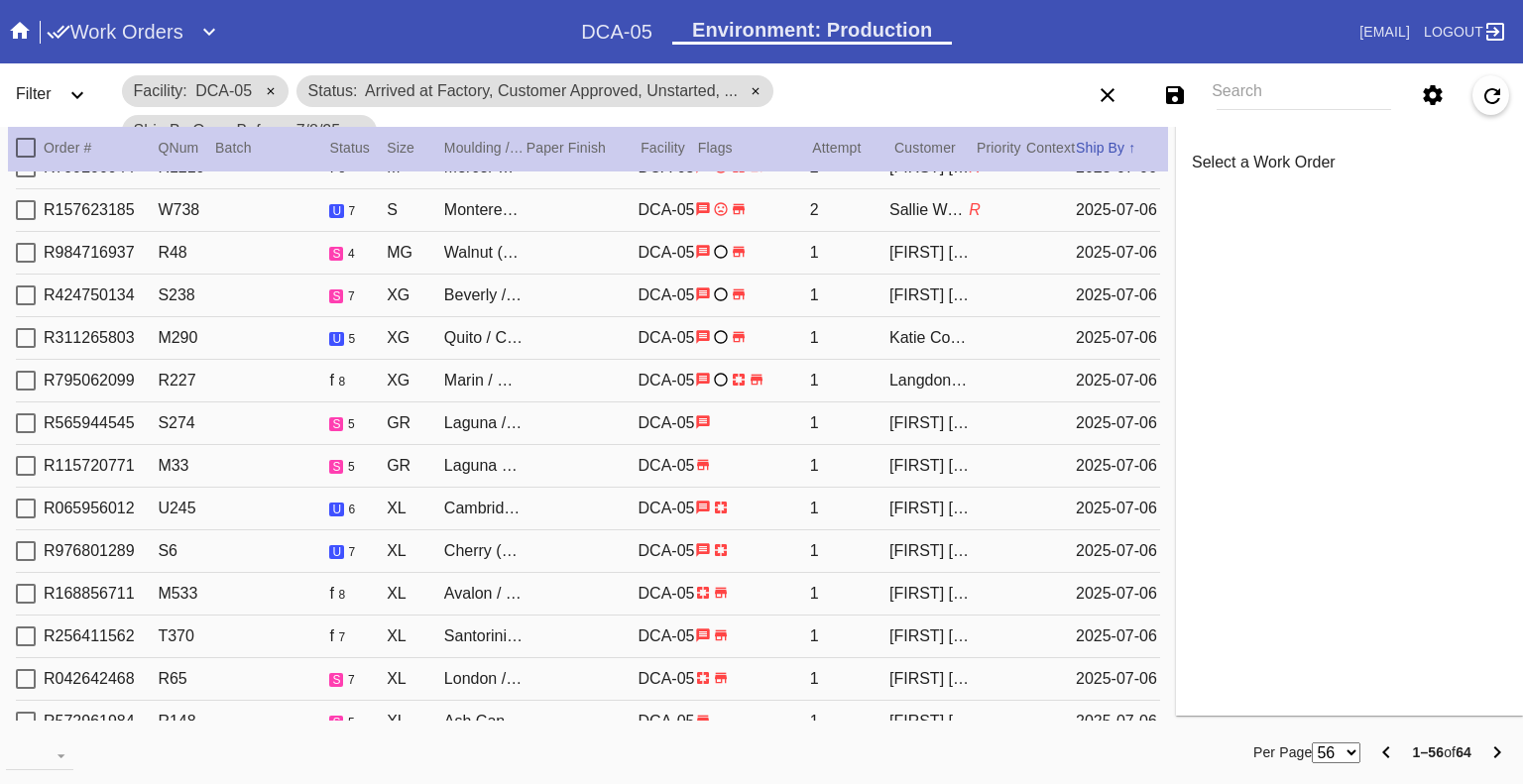 type 